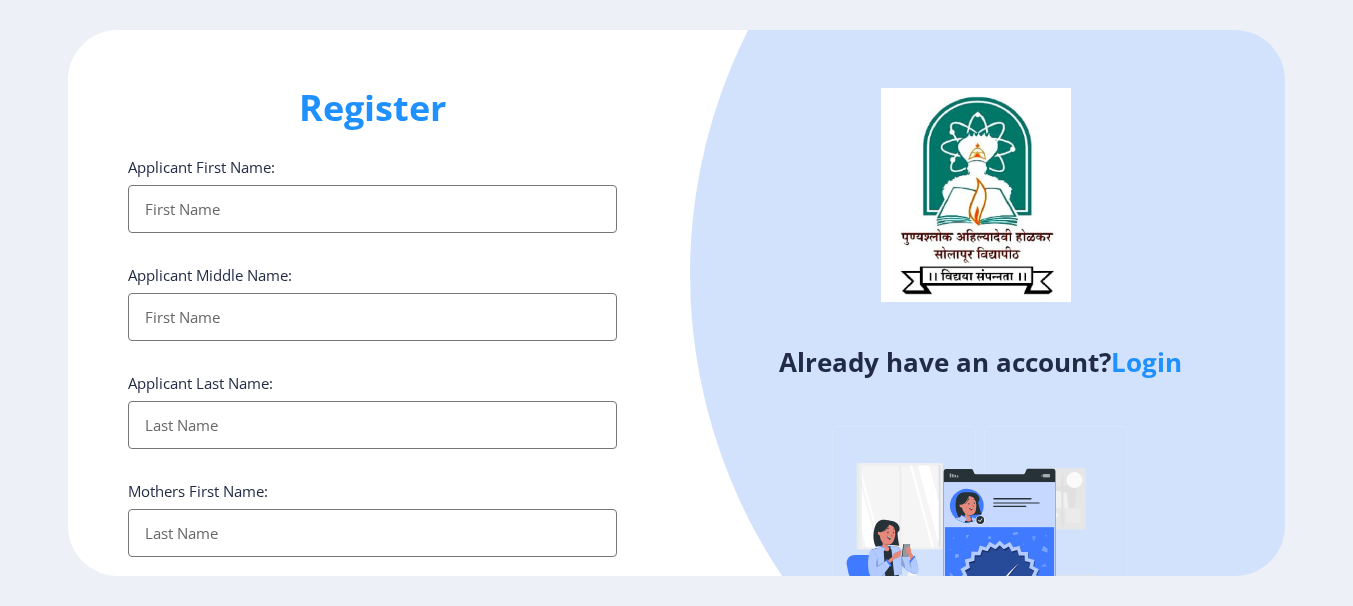 select 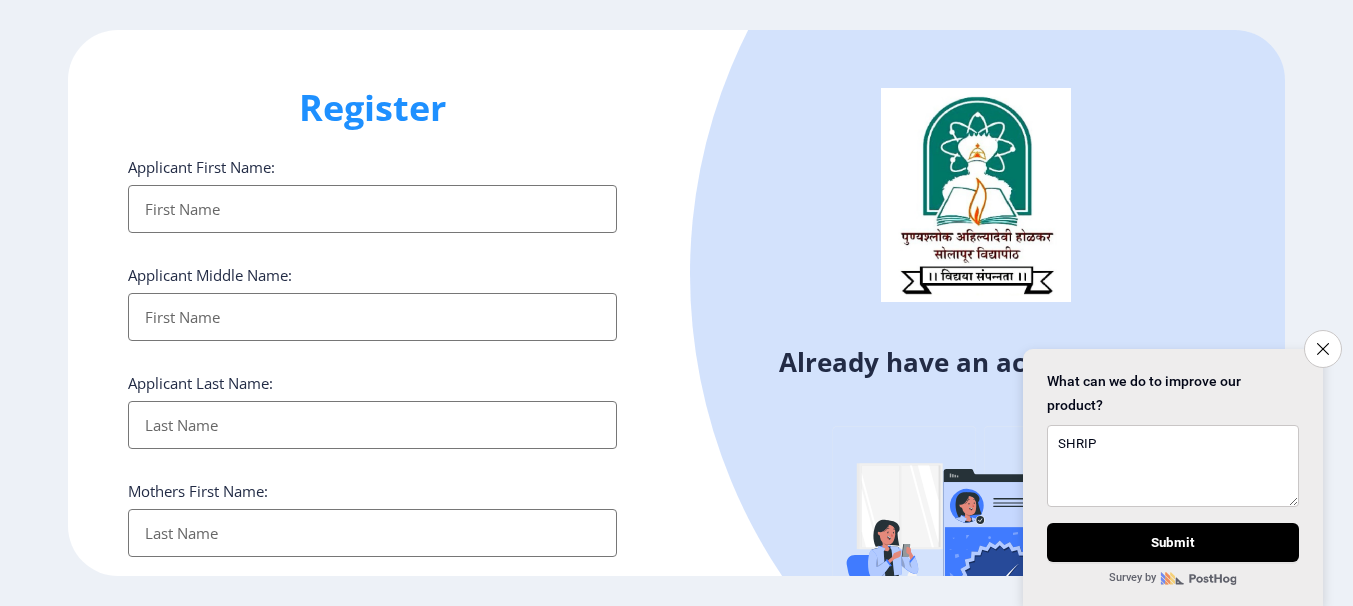 type on "SHRIP" 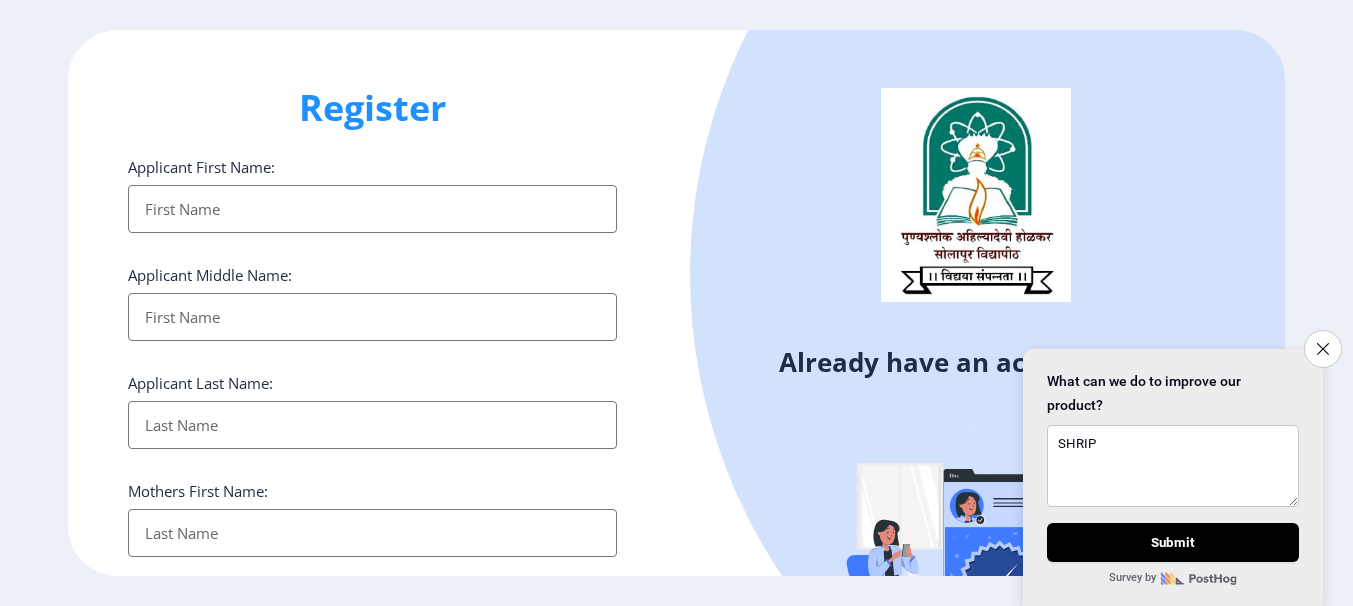 type on "[PERSON_NAME]" 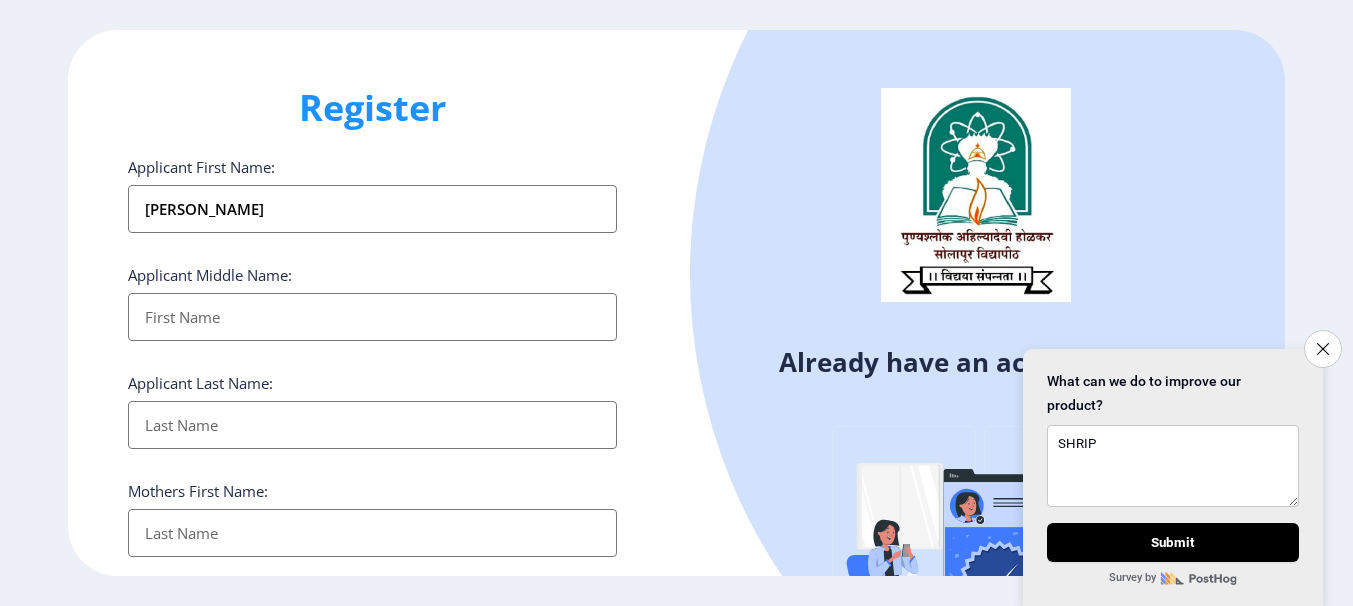type on "[PERSON_NAME]" 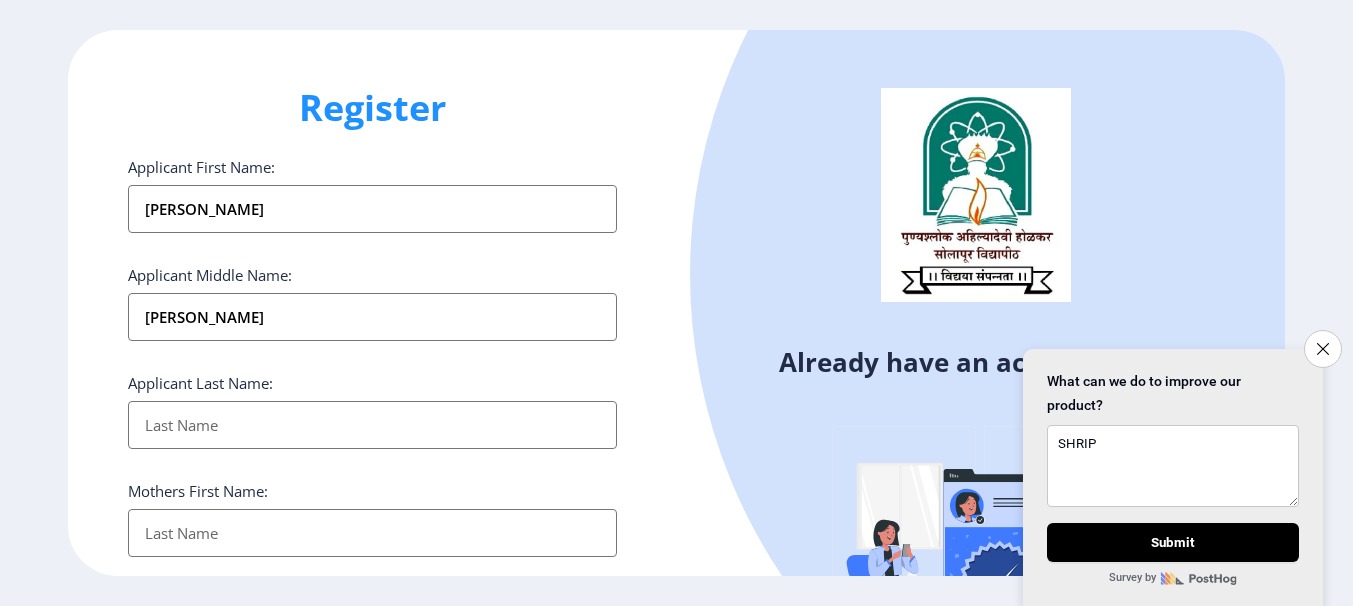 type on "K" 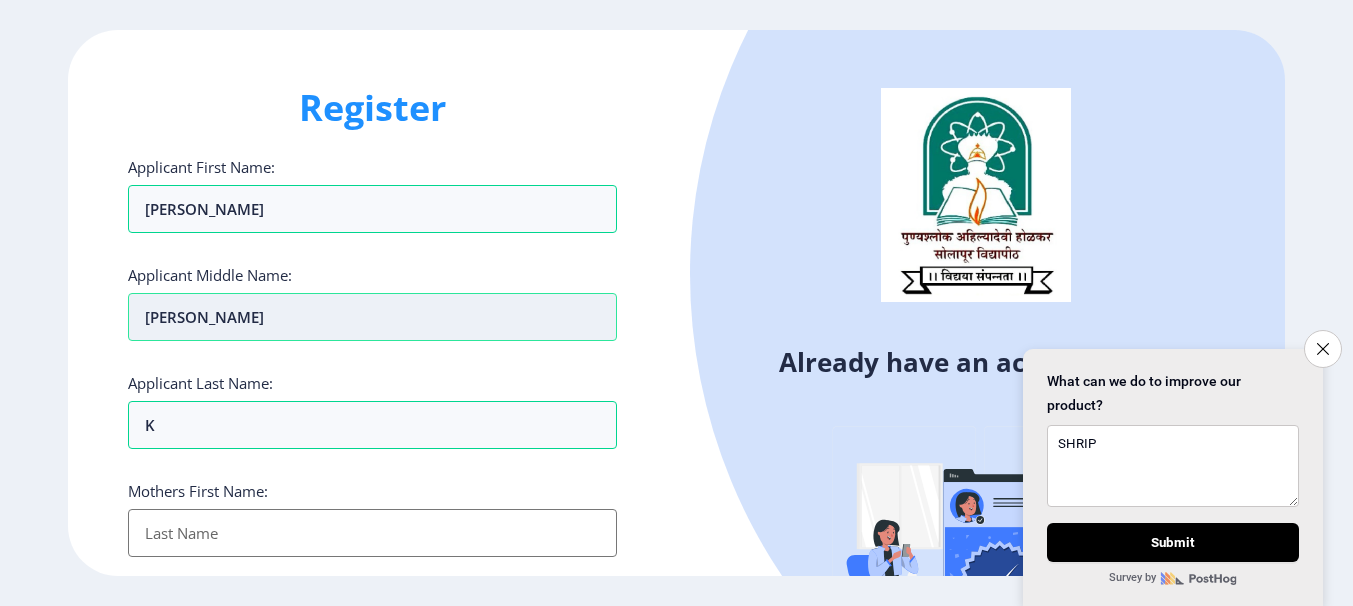 click on "[PERSON_NAME]" at bounding box center (372, 317) 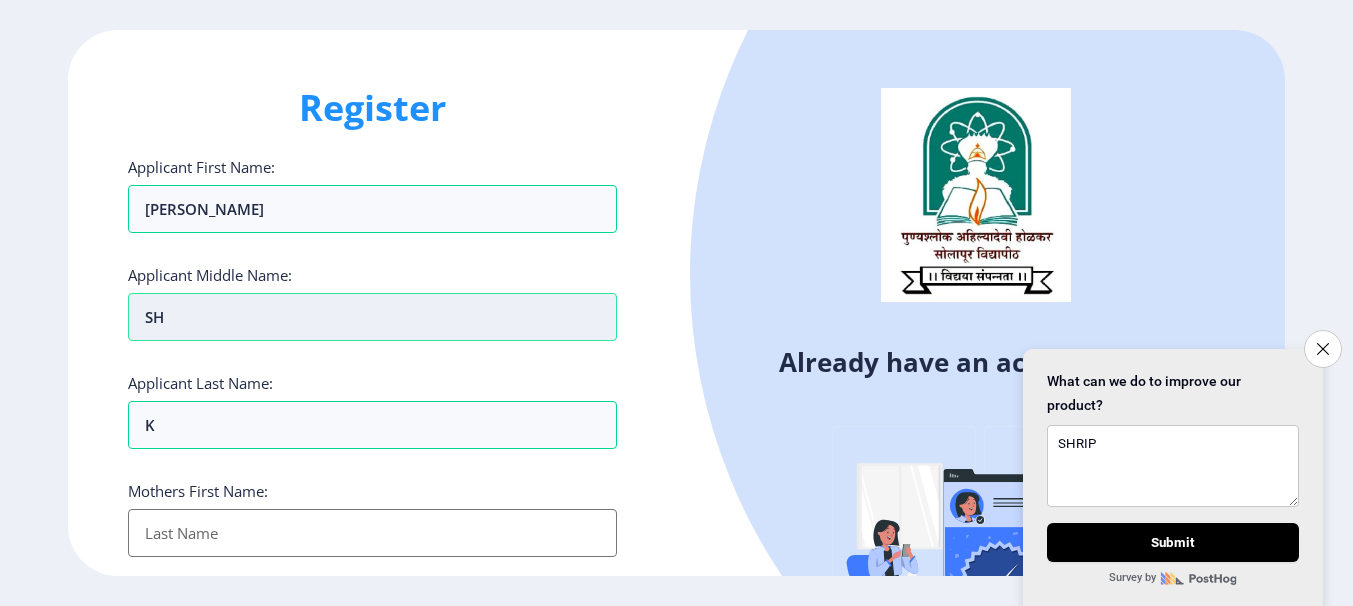 type on "S" 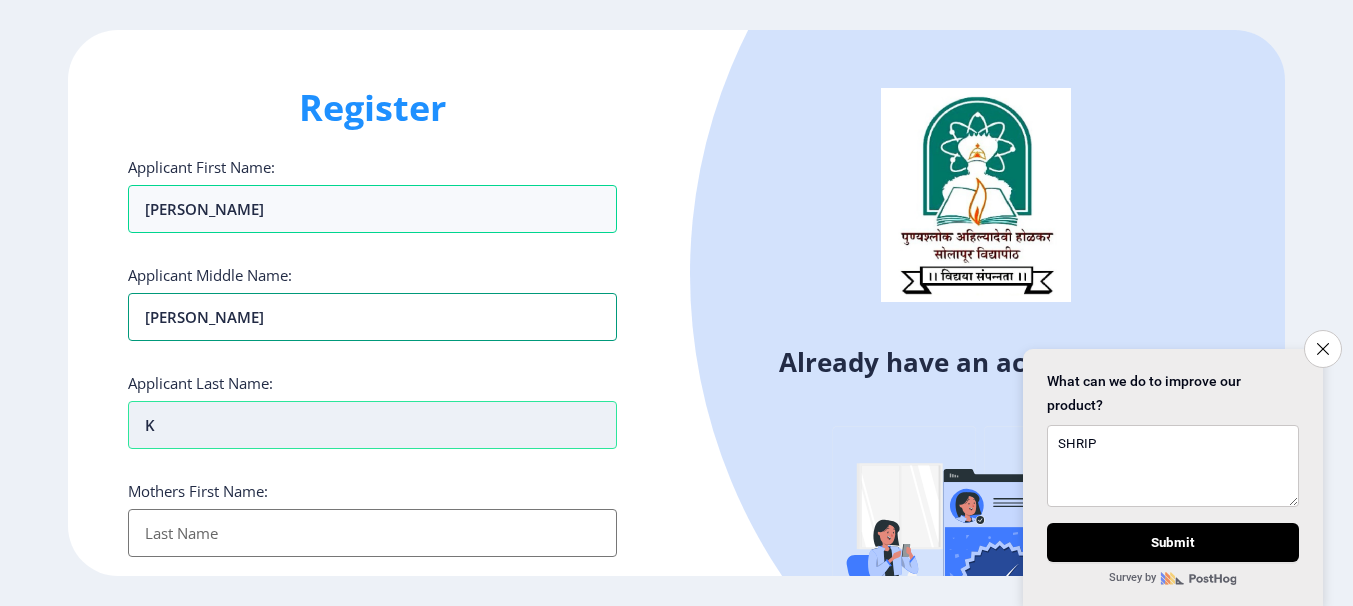 type on "[PERSON_NAME]" 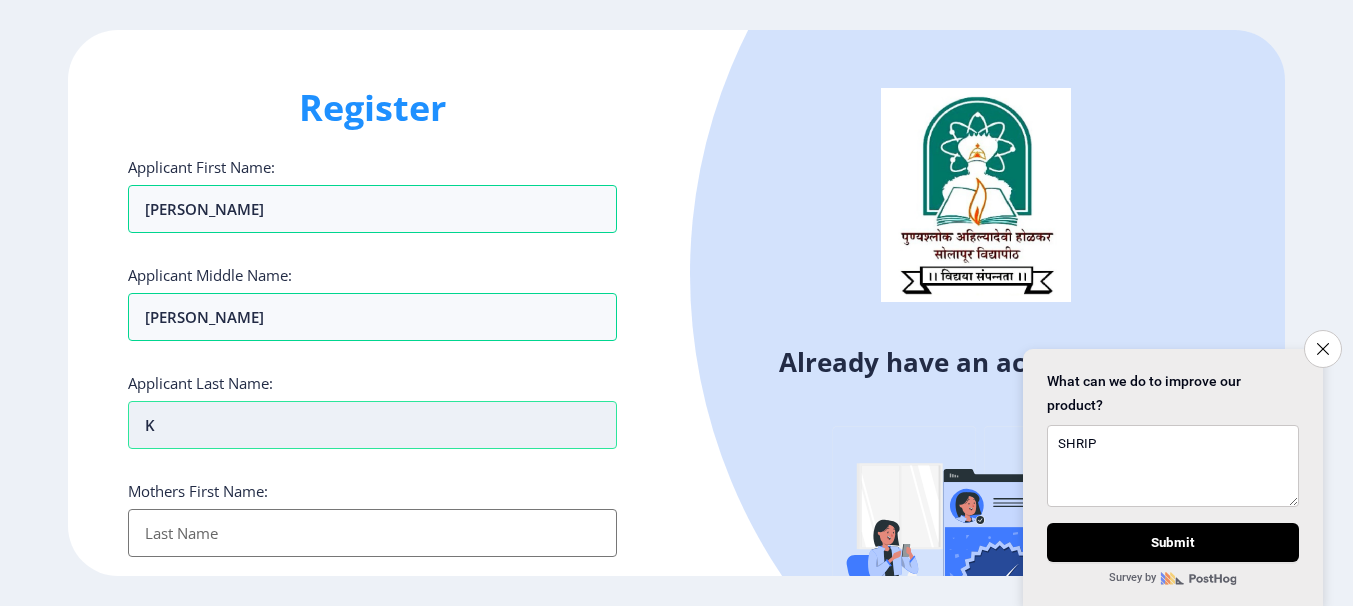 click on "K" at bounding box center (372, 209) 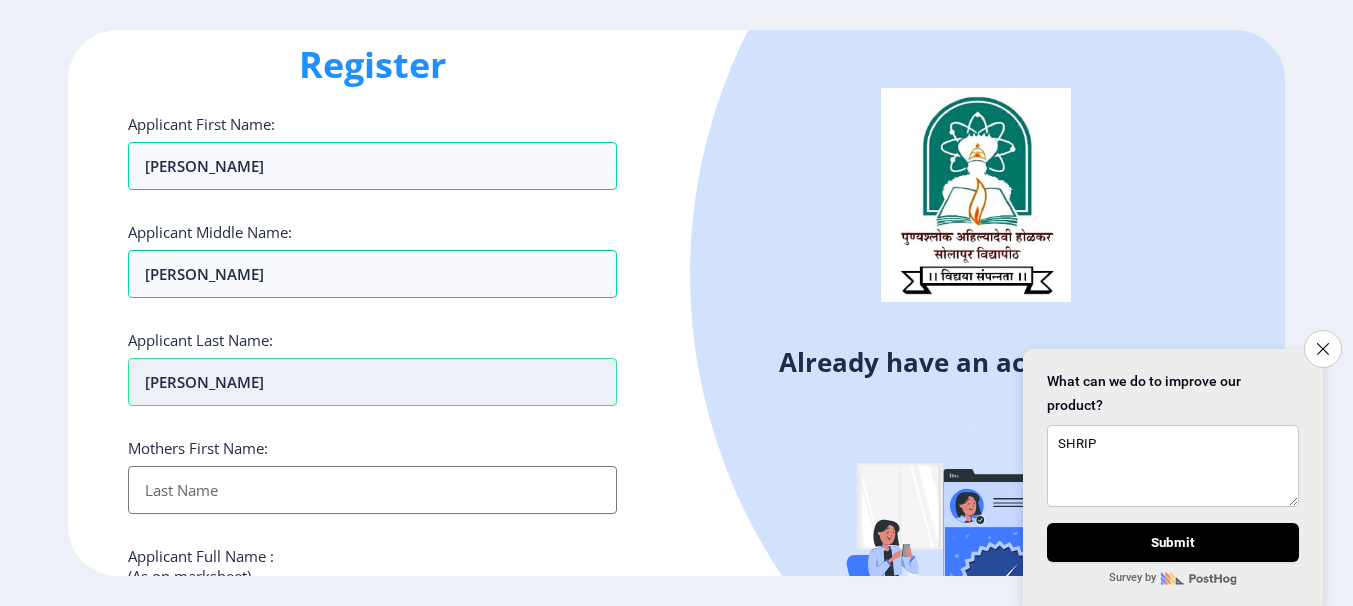 scroll, scrollTop: 57, scrollLeft: 0, axis: vertical 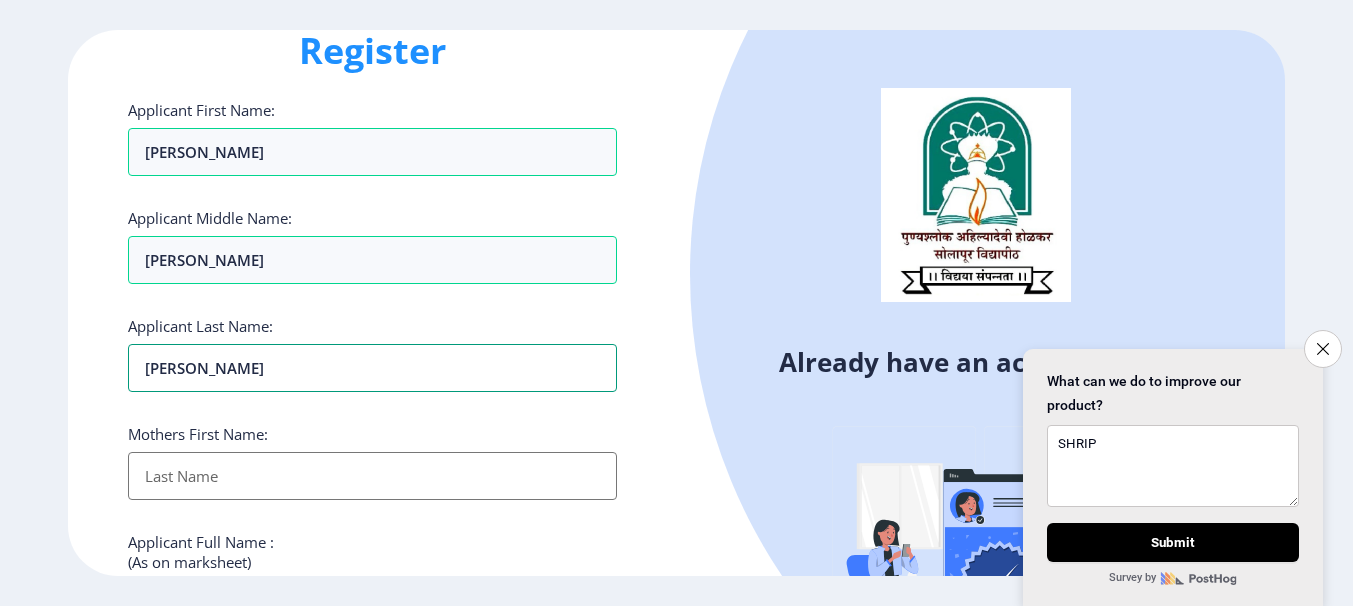 type on "[PERSON_NAME]" 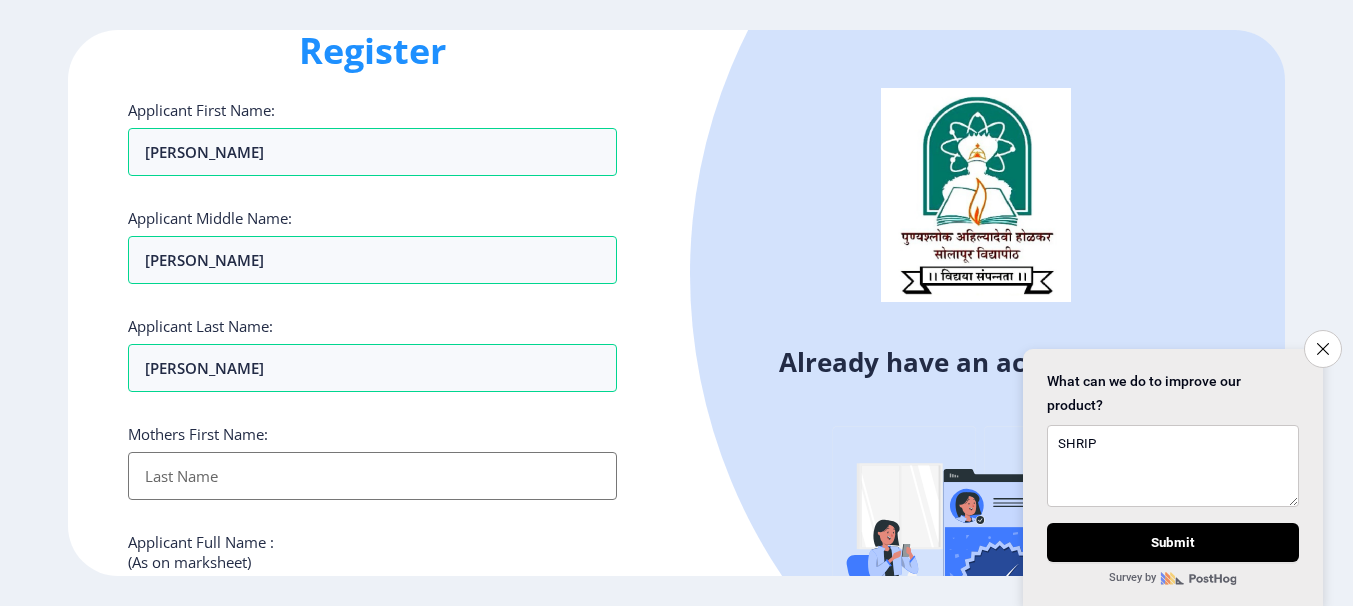 click on "Applicant First Name:" at bounding box center [372, 476] 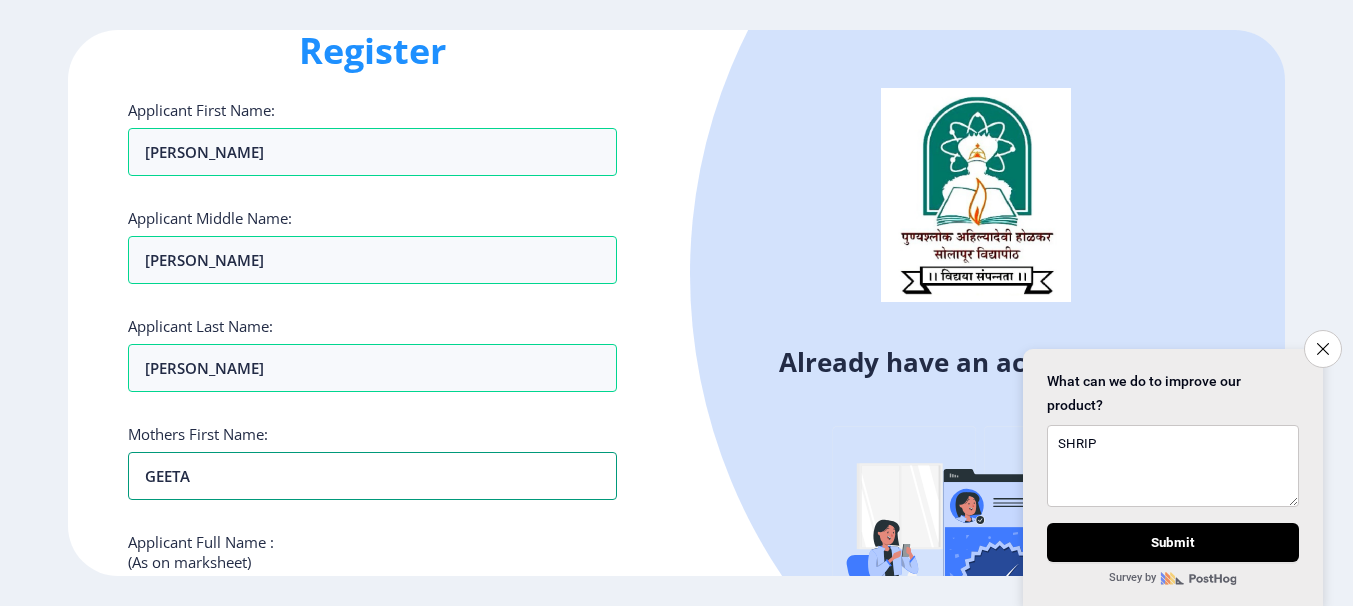 type on "GEETA" 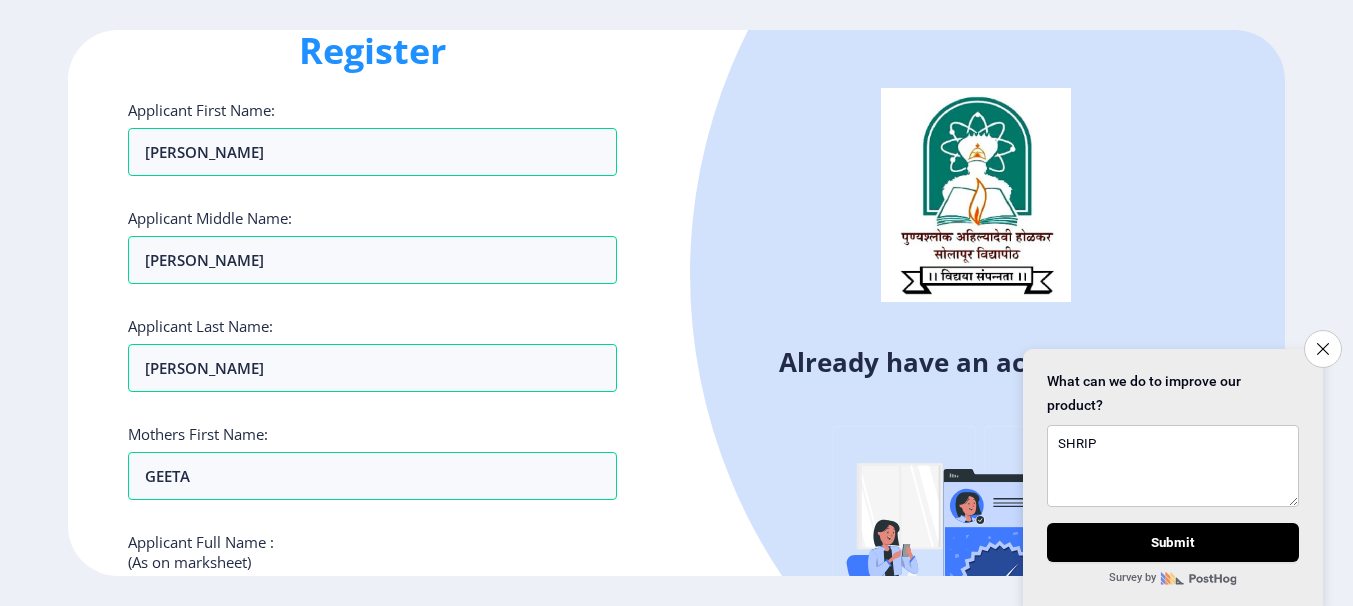 click on "Applicant First Name: [PERSON_NAME] Applicant Middle Name: [PERSON_NAME] Applicant Last Name: [PERSON_NAME] Mothers First Name: GEETA Applicant Full Name : (As on marksheet) Aadhar Number :  Gender: Select Gender [DEMOGRAPHIC_DATA] [DEMOGRAPHIC_DATA] Other  Country Code and Mobile number  *  +91 [GEOGRAPHIC_DATA] ([GEOGRAPHIC_DATA]) +91 [GEOGRAPHIC_DATA] (‫[GEOGRAPHIC_DATA]‬‎) +93 [GEOGRAPHIC_DATA] ([GEOGRAPHIC_DATA]) +355 [GEOGRAPHIC_DATA] (‫[GEOGRAPHIC_DATA]‬‎) +213 [US_STATE] +1 [GEOGRAPHIC_DATA] +376 [GEOGRAPHIC_DATA] +244 [GEOGRAPHIC_DATA] +1 [GEOGRAPHIC_DATA] +1 [GEOGRAPHIC_DATA] +54 [GEOGRAPHIC_DATA] ([GEOGRAPHIC_DATA]) +374 [GEOGRAPHIC_DATA] +297 [GEOGRAPHIC_DATA] +61 [GEOGRAPHIC_DATA] ([GEOGRAPHIC_DATA]) +43 [GEOGRAPHIC_DATA] ([GEOGRAPHIC_DATA]) +994 [GEOGRAPHIC_DATA] +1 [GEOGRAPHIC_DATA] ([GEOGRAPHIC_DATA][GEOGRAPHIC_DATA]‬‎) +973 [GEOGRAPHIC_DATA] ([GEOGRAPHIC_DATA]) +880 [GEOGRAPHIC_DATA] +1 [GEOGRAPHIC_DATA] ([GEOGRAPHIC_DATA]) +375 [GEOGRAPHIC_DATA] ([GEOGRAPHIC_DATA]) +32 [GEOGRAPHIC_DATA] +501 [GEOGRAPHIC_DATA] ([GEOGRAPHIC_DATA]) +229 [GEOGRAPHIC_DATA] +1 [GEOGRAPHIC_DATA] (འབྲུག) +975 [GEOGRAPHIC_DATA] +591 [GEOGRAPHIC_DATA] ([GEOGRAPHIC_DATA]) +387 [GEOGRAPHIC_DATA] +267 [GEOGRAPHIC_DATA] ([GEOGRAPHIC_DATA]) +55 [GEOGRAPHIC_DATA] +246 [GEOGRAPHIC_DATA] +1 [GEOGRAPHIC_DATA] +673 +359 +226" 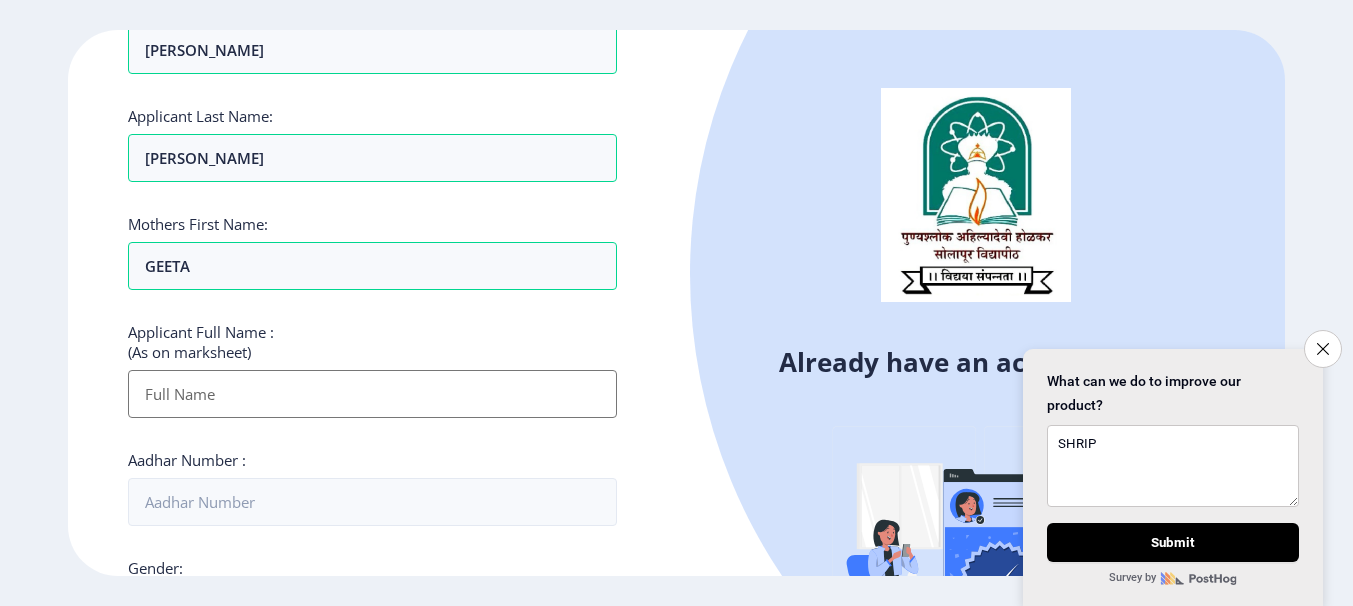 scroll, scrollTop: 389, scrollLeft: 0, axis: vertical 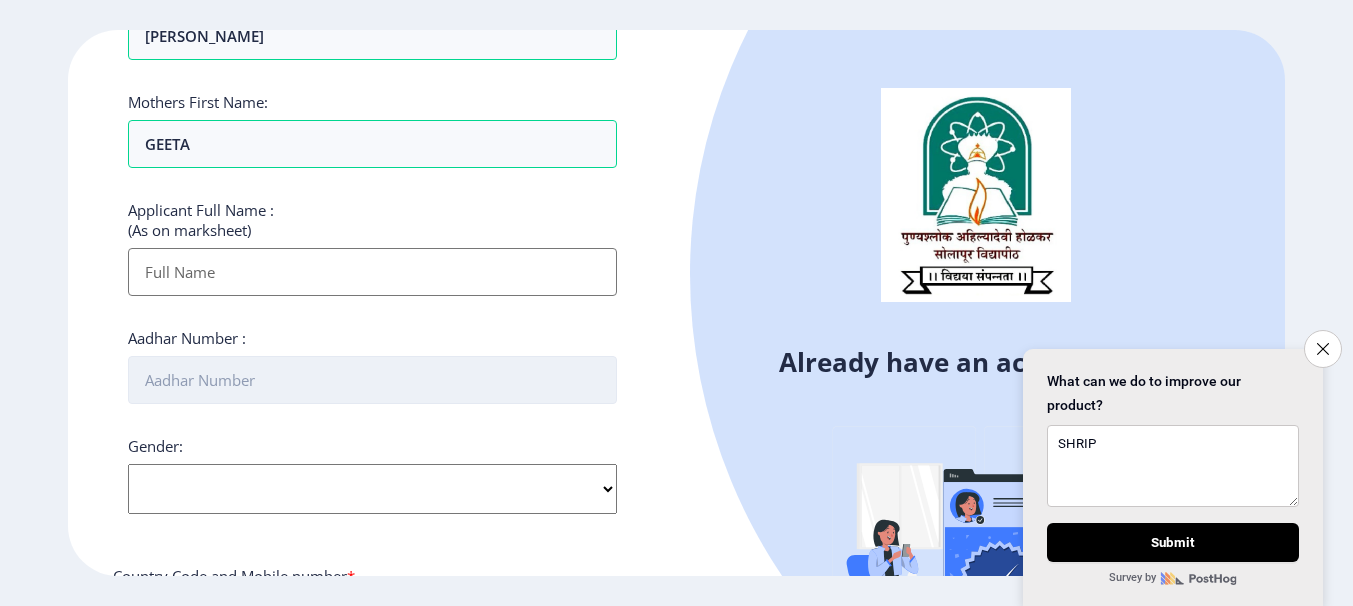 click on "Aadhar Number :" at bounding box center [372, 380] 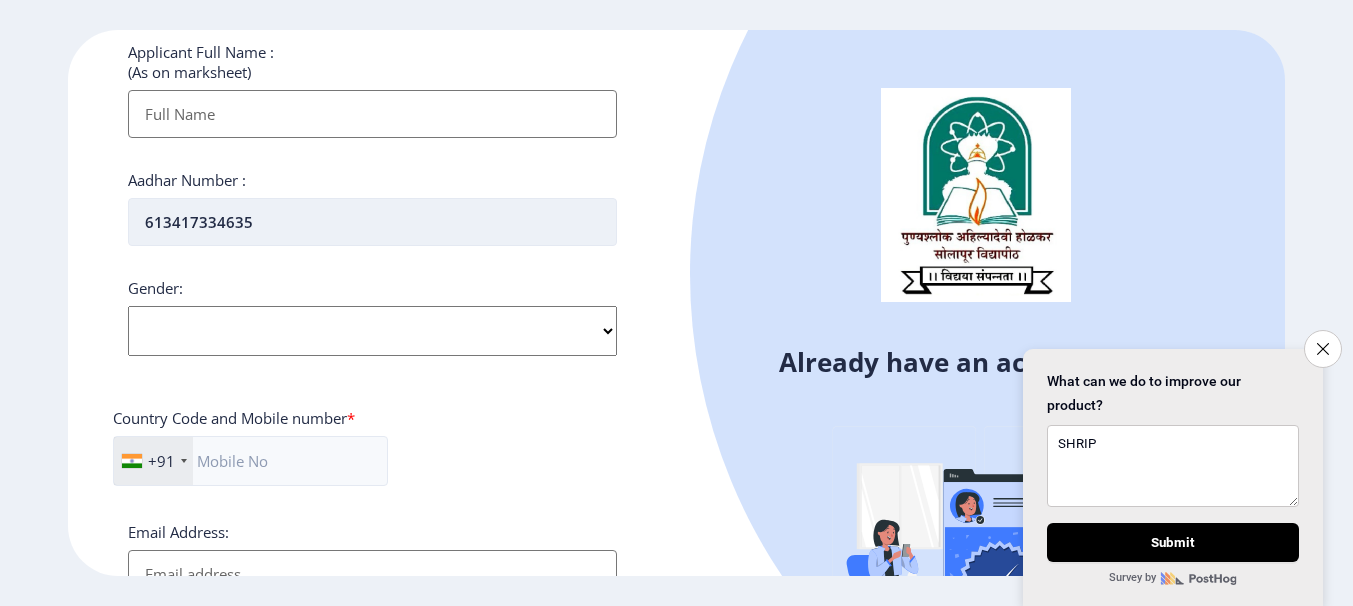 scroll, scrollTop: 597, scrollLeft: 0, axis: vertical 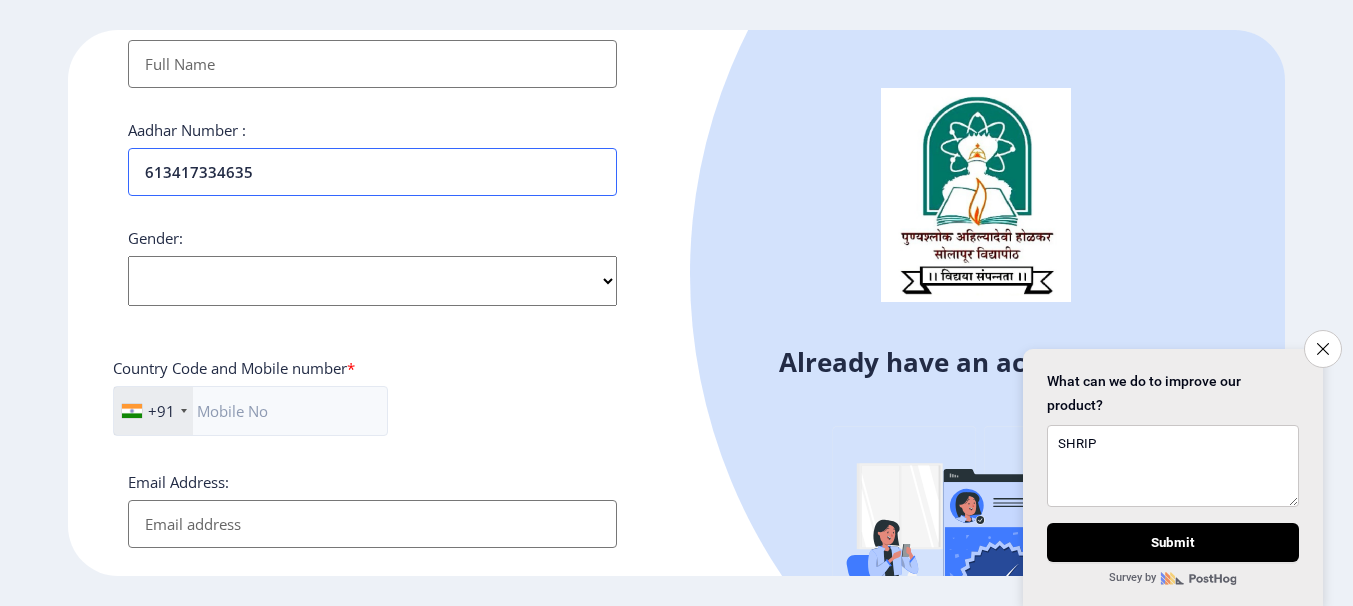 type on "613417334635" 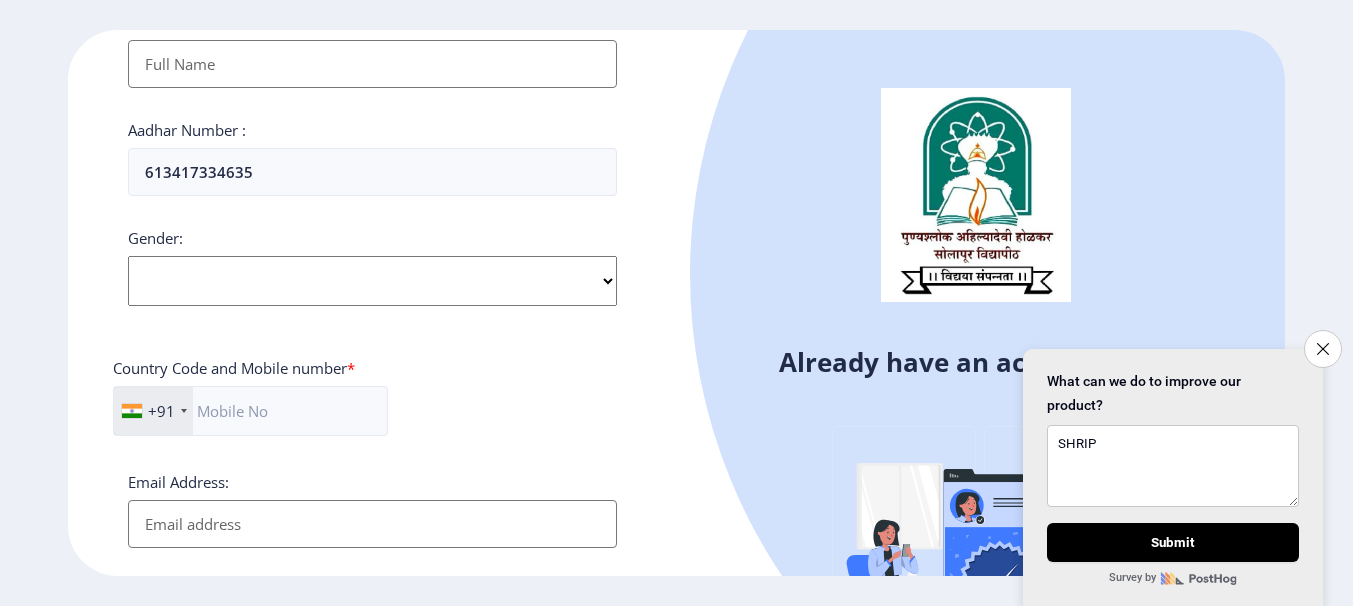 click on "Select Gender [DEMOGRAPHIC_DATA] [DEMOGRAPHIC_DATA] Other" 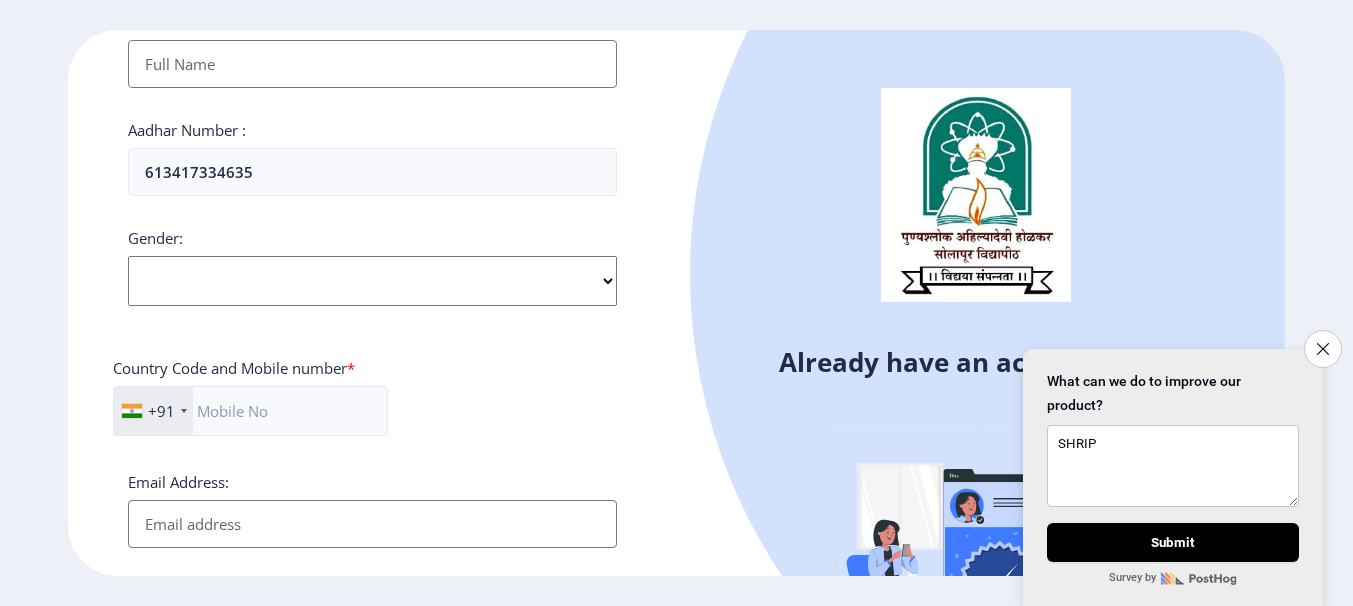 select on "[DEMOGRAPHIC_DATA]" 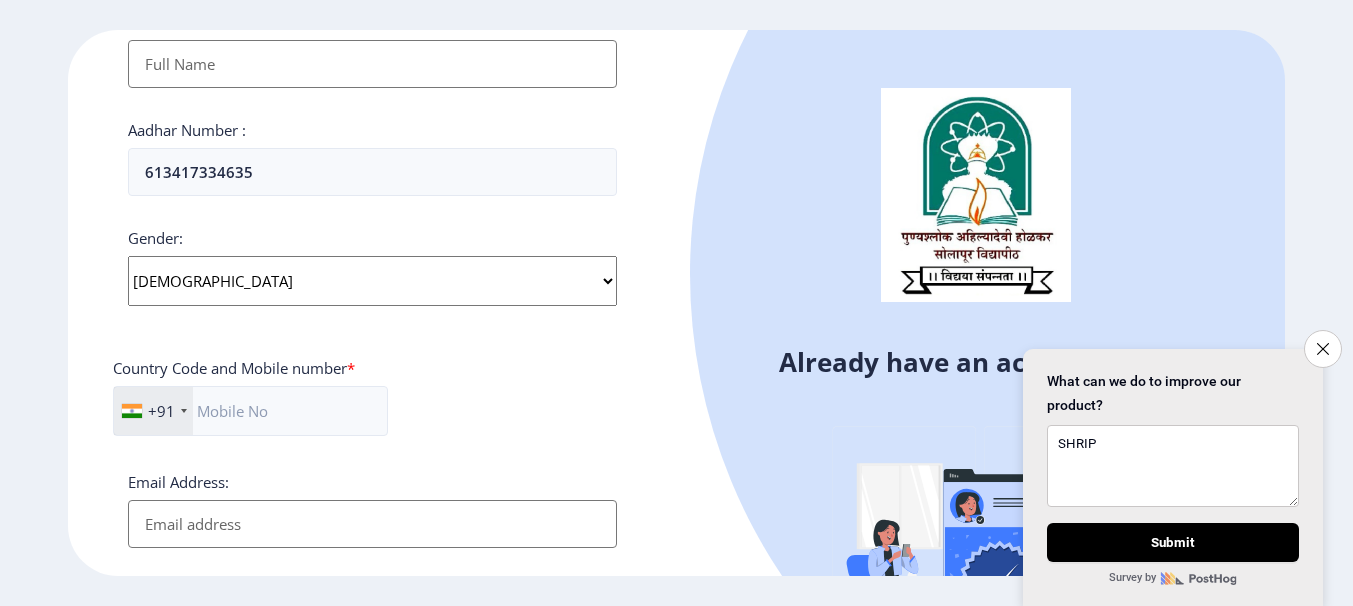 click on "Select Gender [DEMOGRAPHIC_DATA] [DEMOGRAPHIC_DATA] Other" 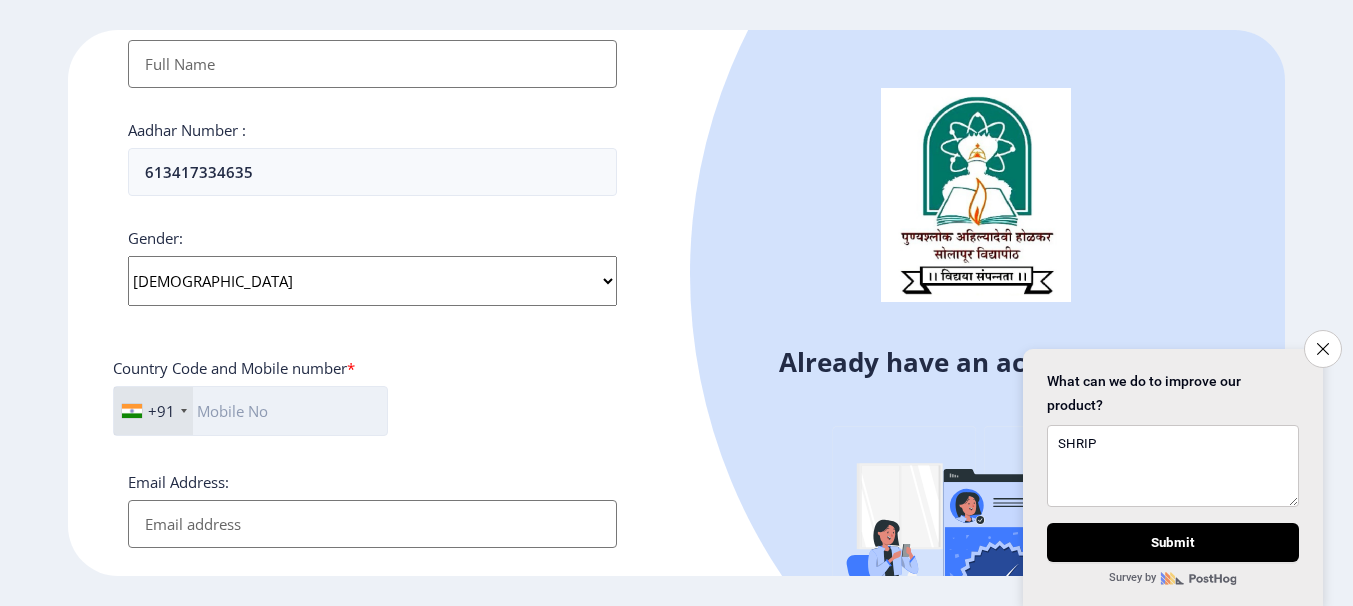 click 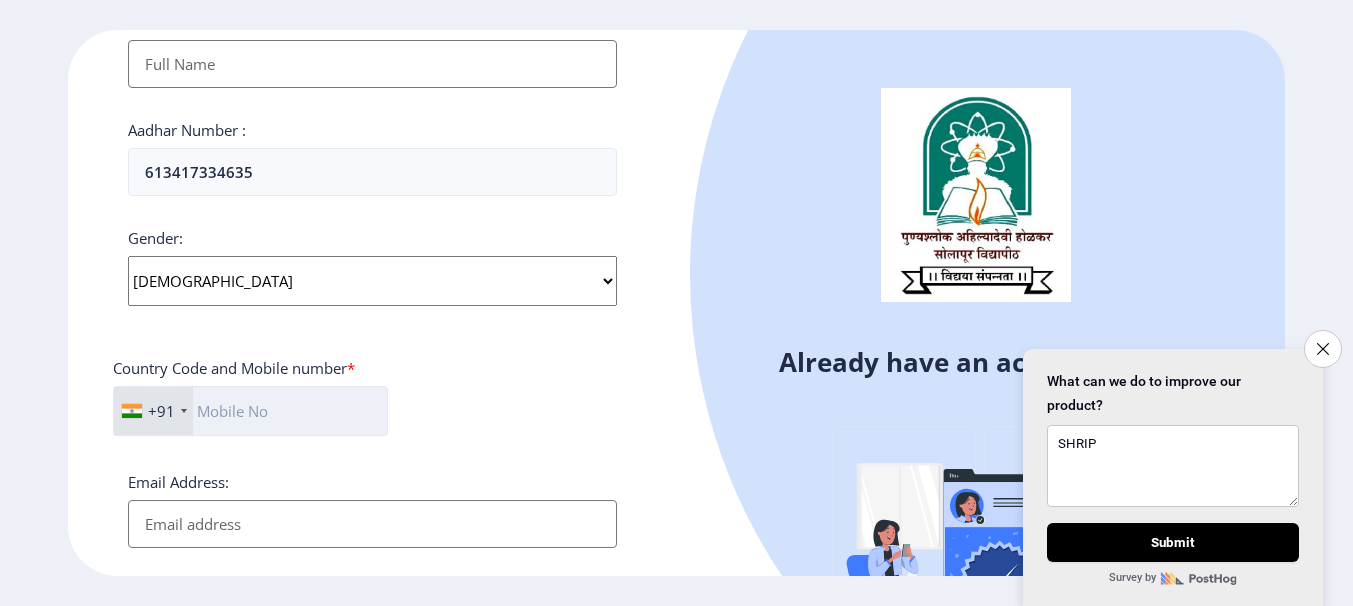 type on "08055332771" 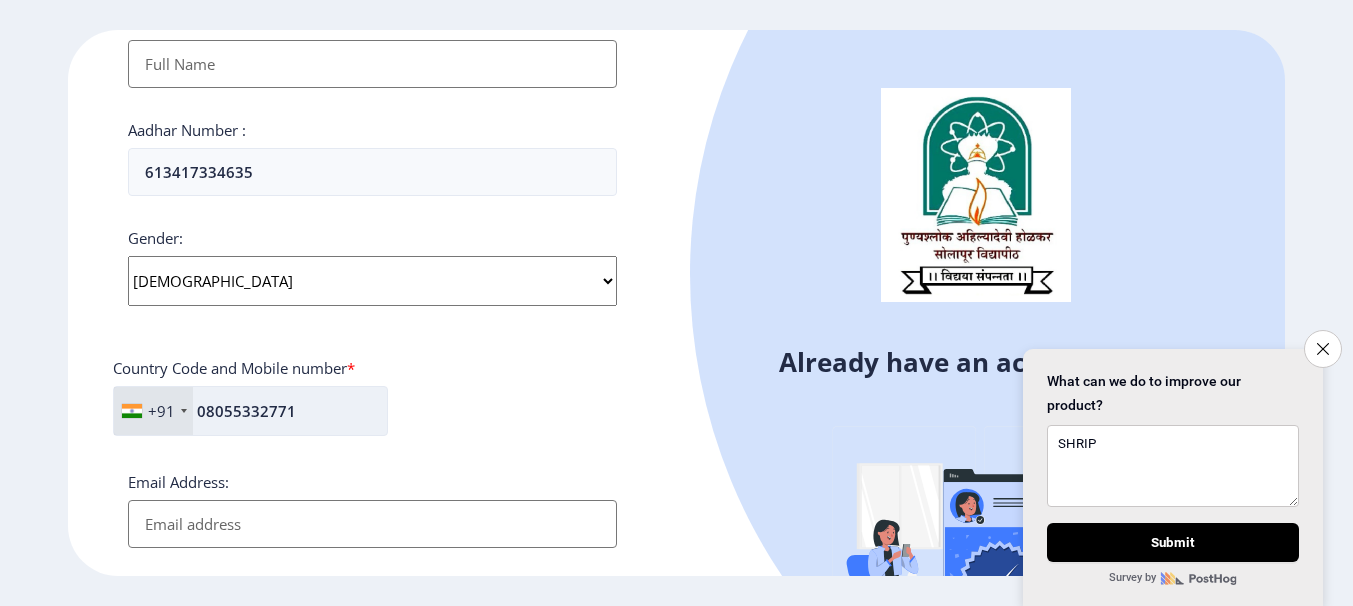 type on "[PERSON_NAME] K" 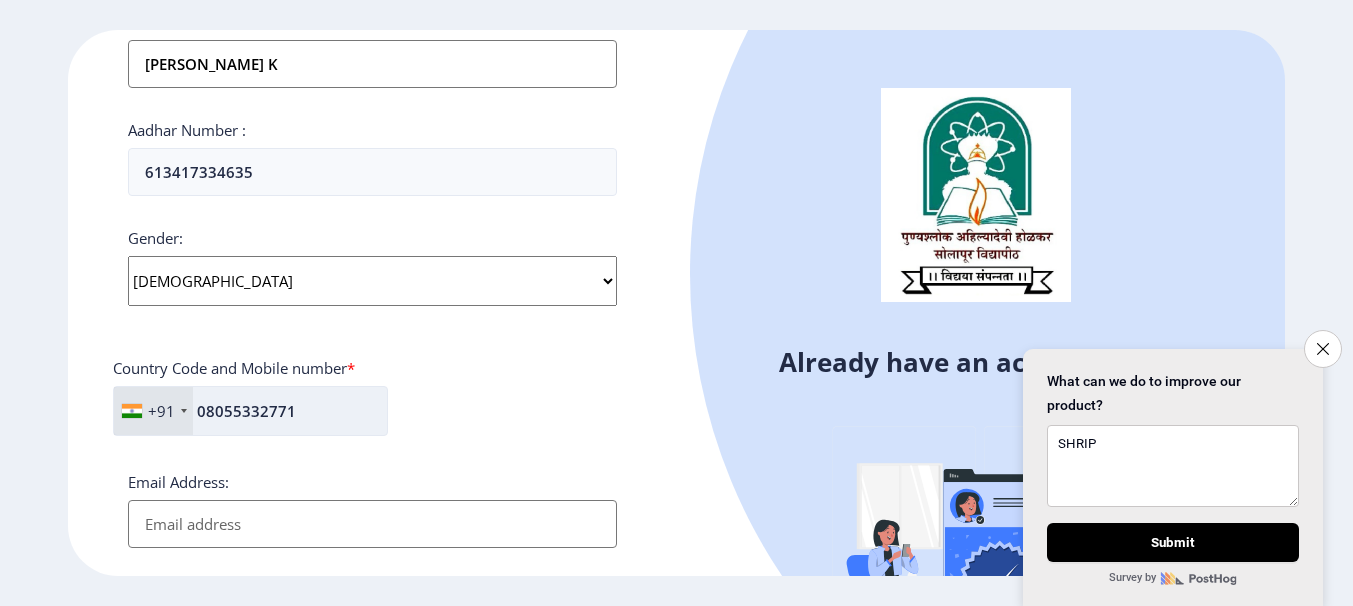 type on "[EMAIL_ADDRESS][DOMAIN_NAME]" 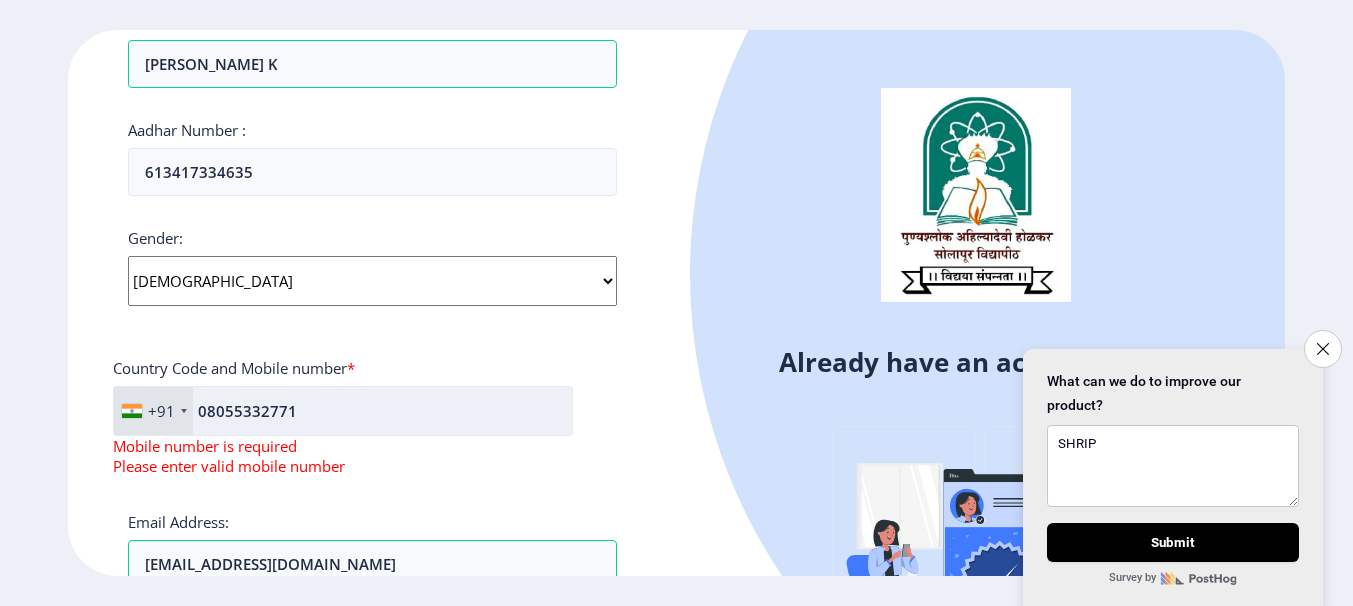 click on "08055332771" 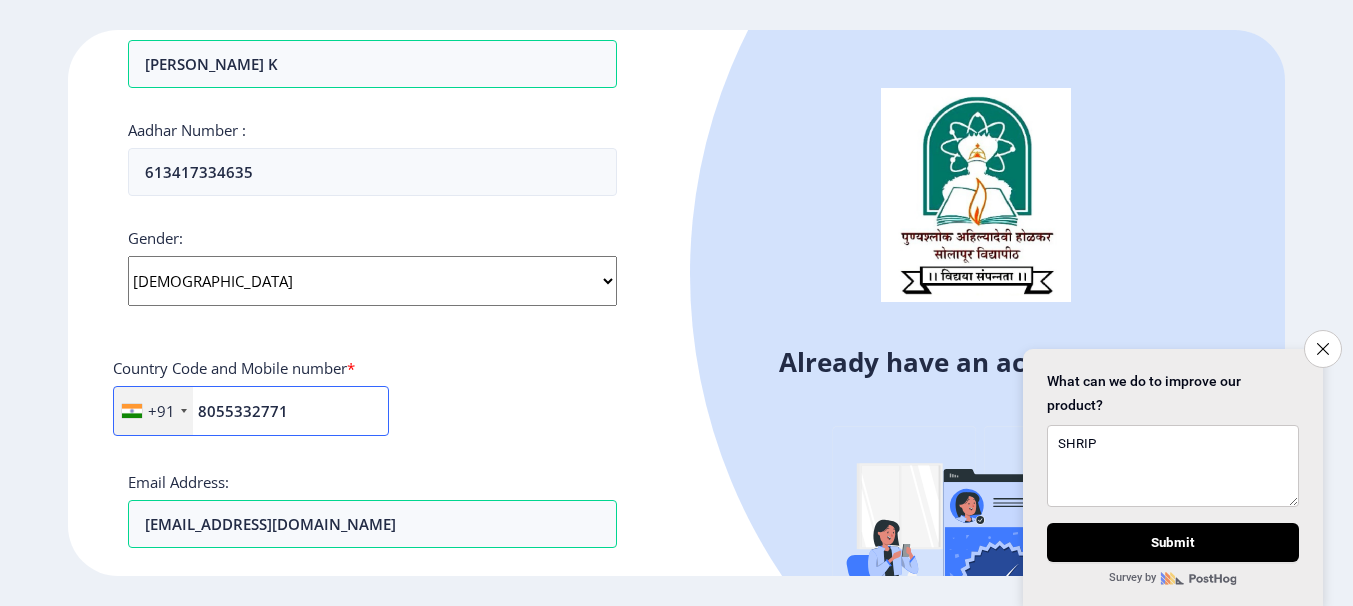 type on "8055332771" 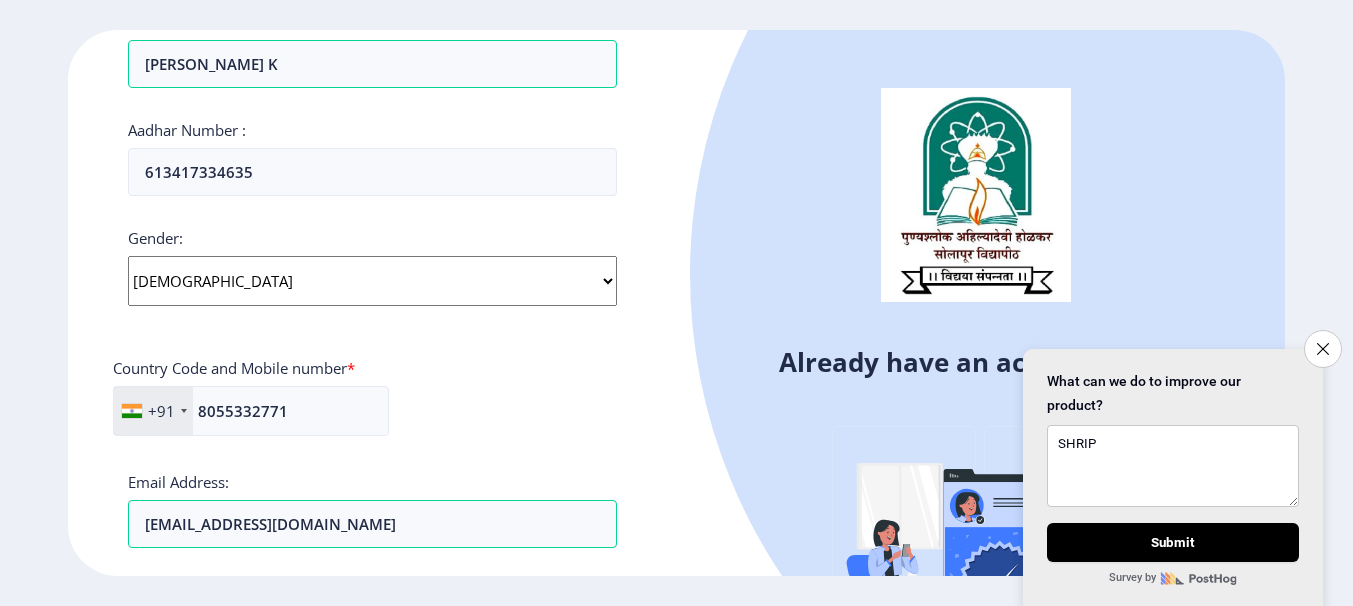 click on "Email Address: [EMAIL_ADDRESS][DOMAIN_NAME]" 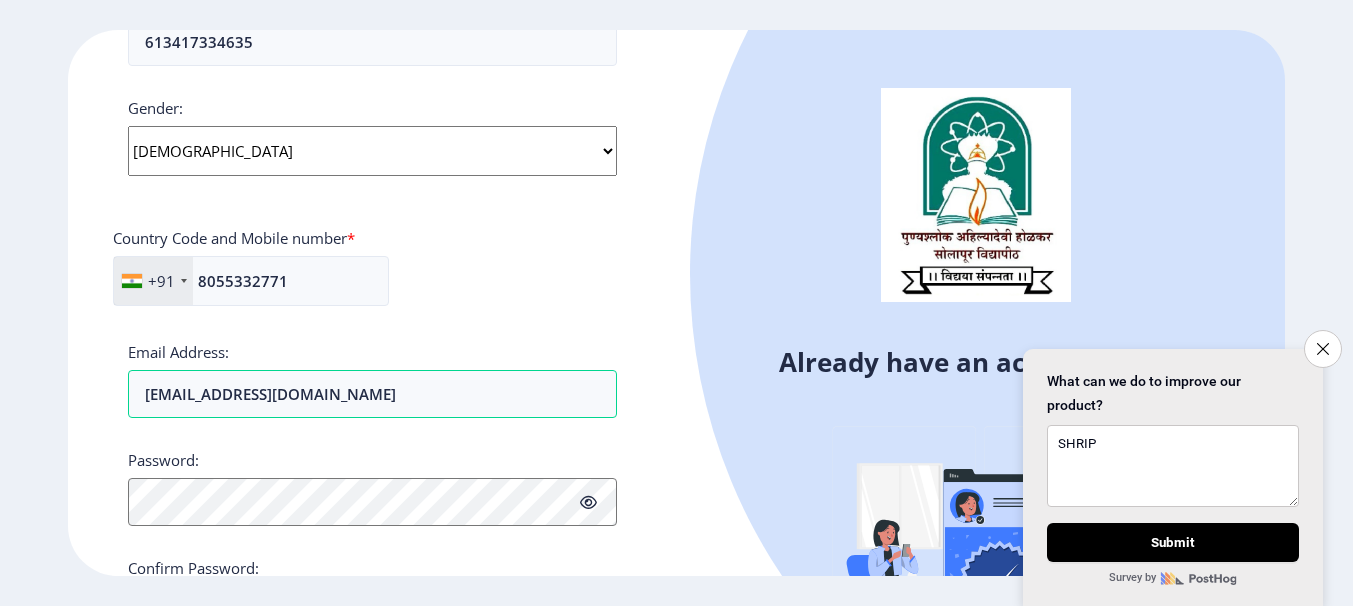 scroll, scrollTop: 815, scrollLeft: 0, axis: vertical 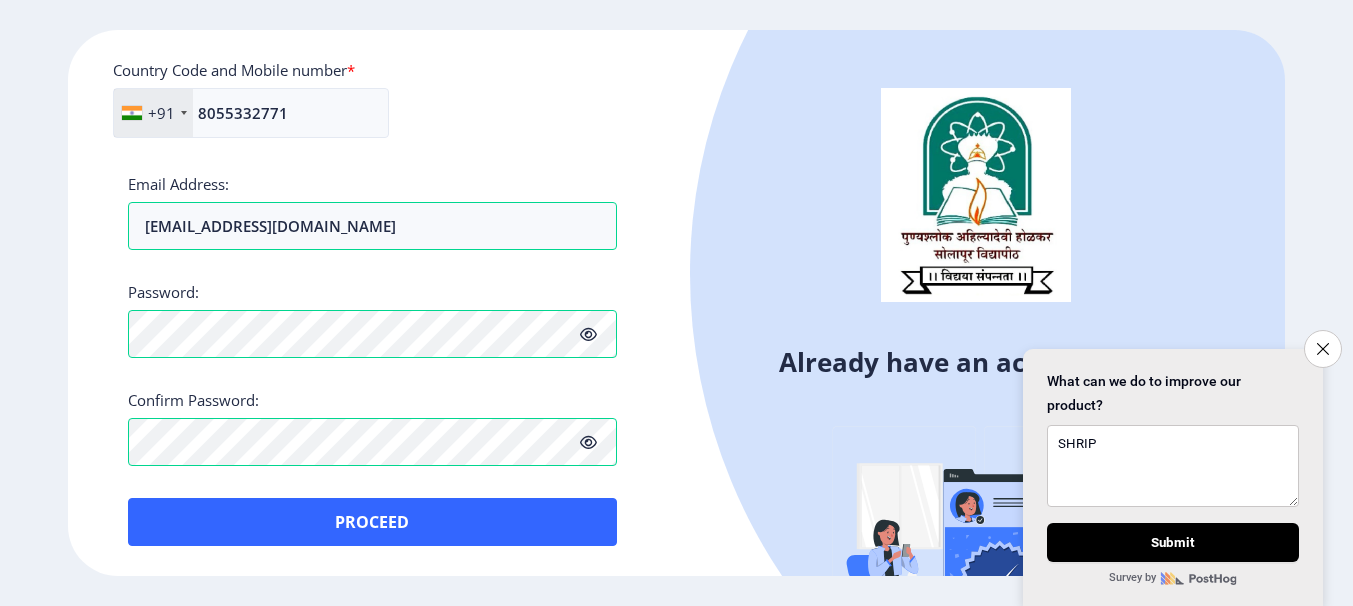 click 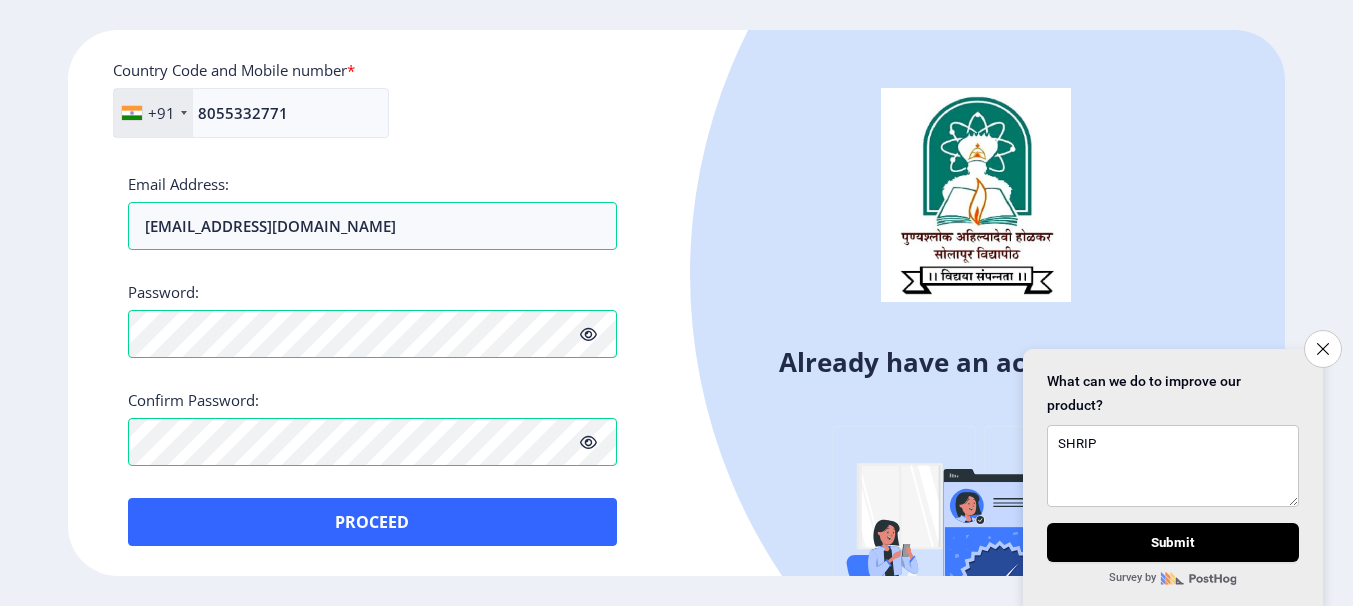 scroll, scrollTop: 895, scrollLeft: 0, axis: vertical 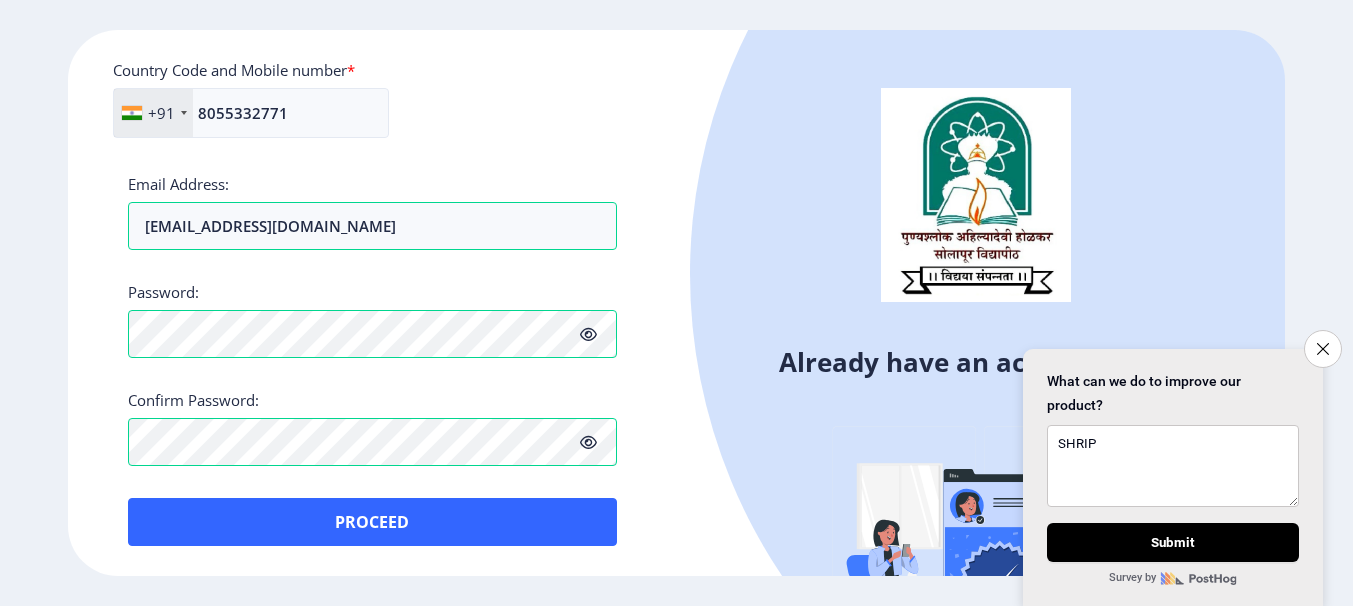 click on "+91 [GEOGRAPHIC_DATA] ([GEOGRAPHIC_DATA]) +91 [GEOGRAPHIC_DATA] (‫[GEOGRAPHIC_DATA]‬‎) +93 [GEOGRAPHIC_DATA] ([GEOGRAPHIC_DATA]) +355 [GEOGRAPHIC_DATA] (‫[GEOGRAPHIC_DATA]‬‎) +213 [US_STATE] +1 [GEOGRAPHIC_DATA] +376 [GEOGRAPHIC_DATA] +244 [GEOGRAPHIC_DATA] +1 [GEOGRAPHIC_DATA] +1 [GEOGRAPHIC_DATA] +54 [GEOGRAPHIC_DATA] ([GEOGRAPHIC_DATA]) +374 [GEOGRAPHIC_DATA] +297 [GEOGRAPHIC_DATA] +61 [GEOGRAPHIC_DATA] ([GEOGRAPHIC_DATA]) +43 [GEOGRAPHIC_DATA] ([GEOGRAPHIC_DATA]) +994 [GEOGRAPHIC_DATA] +1 [GEOGRAPHIC_DATA] (‫[GEOGRAPHIC_DATA]‬‎) +973 [GEOGRAPHIC_DATA] ([GEOGRAPHIC_DATA]) +880 [GEOGRAPHIC_DATA] +1 [GEOGRAPHIC_DATA] ([GEOGRAPHIC_DATA]) +375 [GEOGRAPHIC_DATA] ([GEOGRAPHIC_DATA]) +32 [GEOGRAPHIC_DATA] +501 [GEOGRAPHIC_DATA] ([GEOGRAPHIC_DATA]) +229 [GEOGRAPHIC_DATA] +1 [GEOGRAPHIC_DATA] (འབྲུག) +975 [GEOGRAPHIC_DATA] +591 [GEOGRAPHIC_DATA] ([GEOGRAPHIC_DATA]) +387 [GEOGRAPHIC_DATA] +267 [GEOGRAPHIC_DATA] ([GEOGRAPHIC_DATA]) +55 [GEOGRAPHIC_DATA] +246 [GEOGRAPHIC_DATA] +1 [GEOGRAPHIC_DATA] +673 [GEOGRAPHIC_DATA] ([GEOGRAPHIC_DATA]) +359 [GEOGRAPHIC_DATA] +226 [GEOGRAPHIC_DATA] ([GEOGRAPHIC_DATA]) +257 [GEOGRAPHIC_DATA] ([GEOGRAPHIC_DATA]) +855 [GEOGRAPHIC_DATA] ([GEOGRAPHIC_DATA]) +237 [GEOGRAPHIC_DATA] +1 [GEOGRAPHIC_DATA] ([GEOGRAPHIC_DATA]) +238 [GEOGRAPHIC_DATA] [GEOGRAPHIC_DATA] +599 [GEOGRAPHIC_DATA] +1 +236 [GEOGRAPHIC_DATA] ([GEOGRAPHIC_DATA]) +235 [GEOGRAPHIC_DATA] +56 +86" 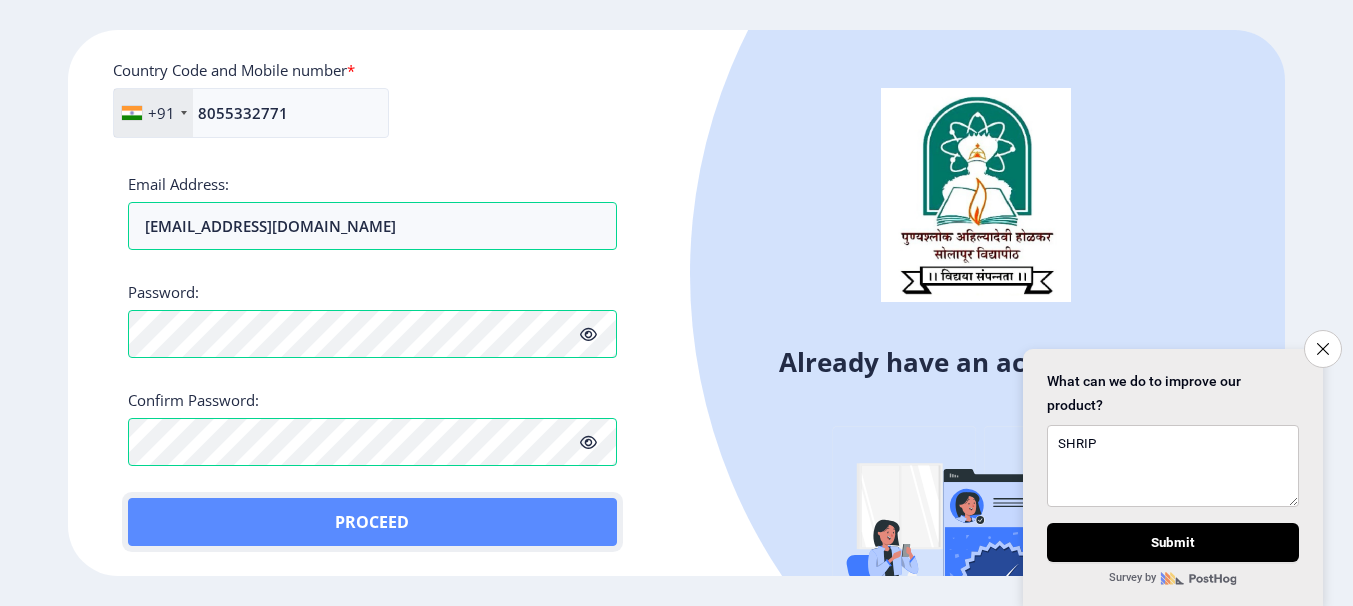 click on "Proceed" 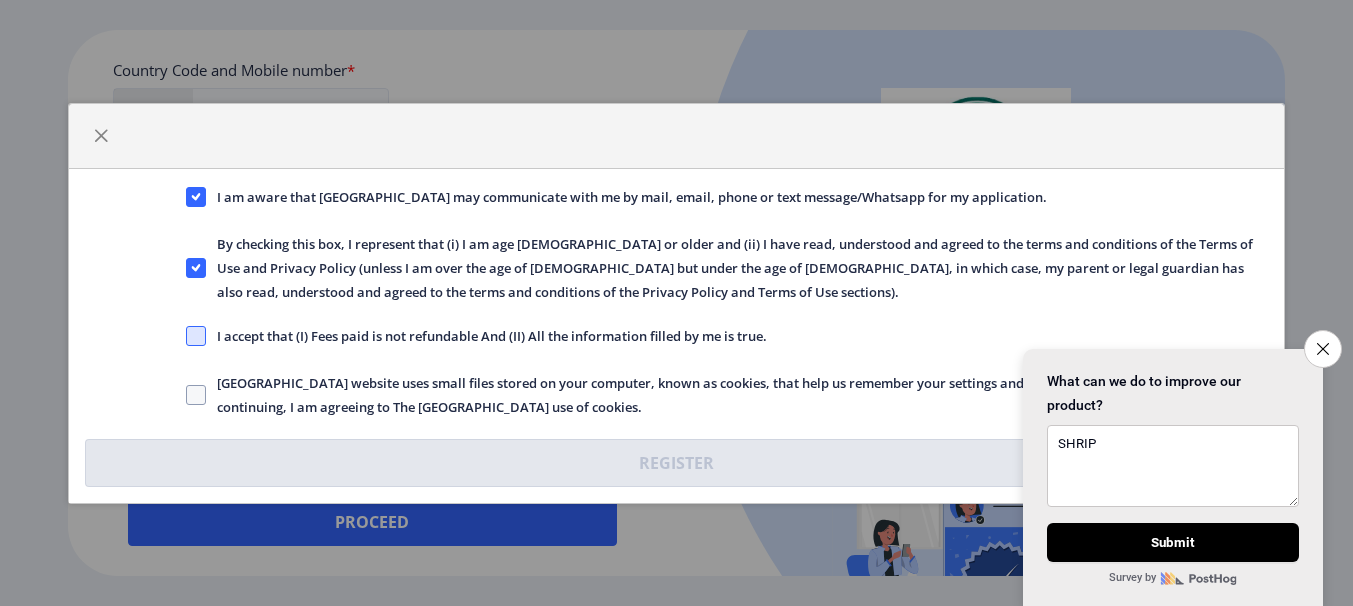 click 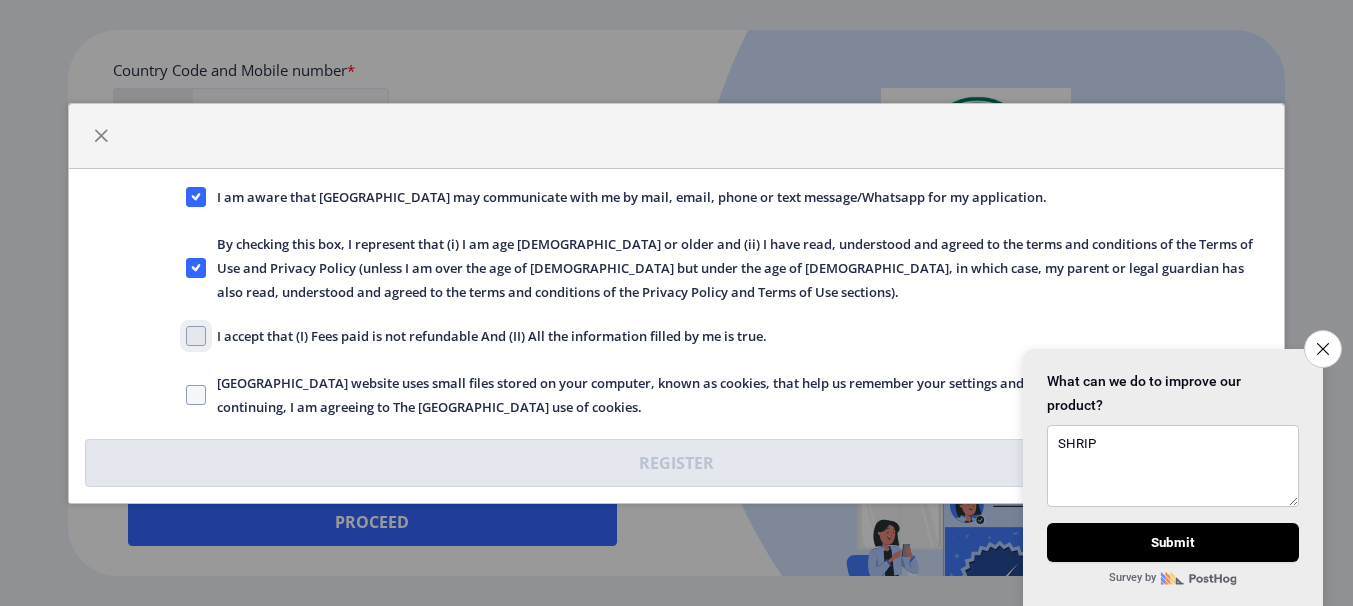 click on "I accept that (I) Fees paid is not refundable And (II) All the information filled by me is true." 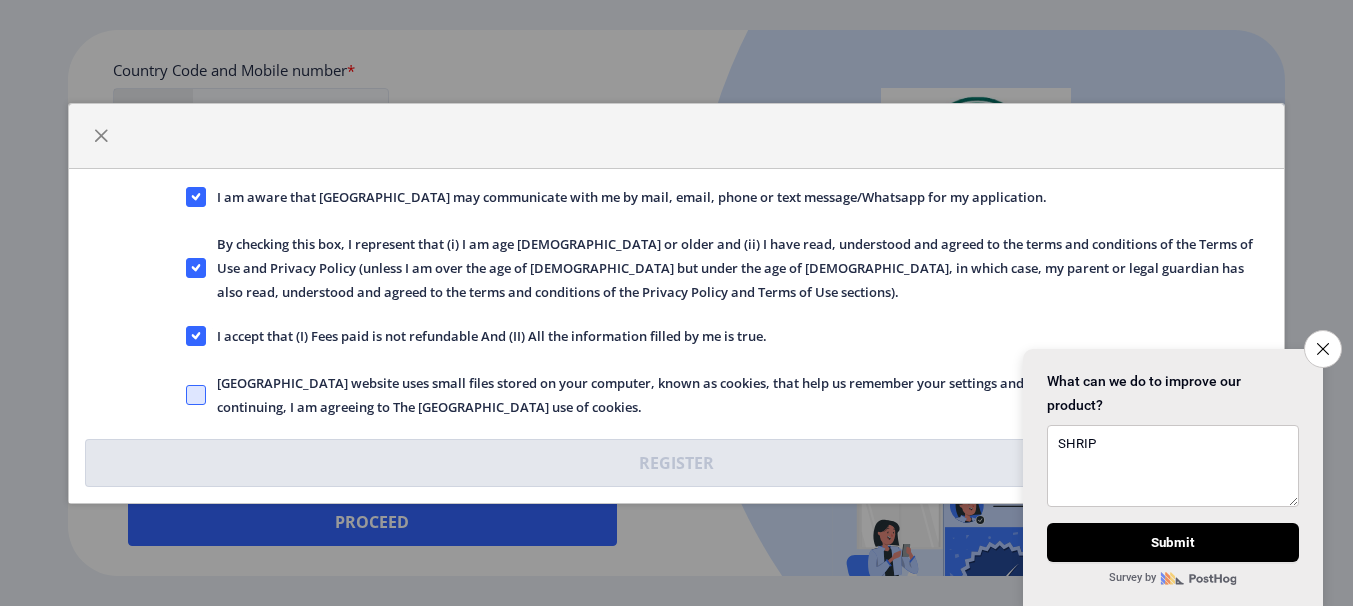 click 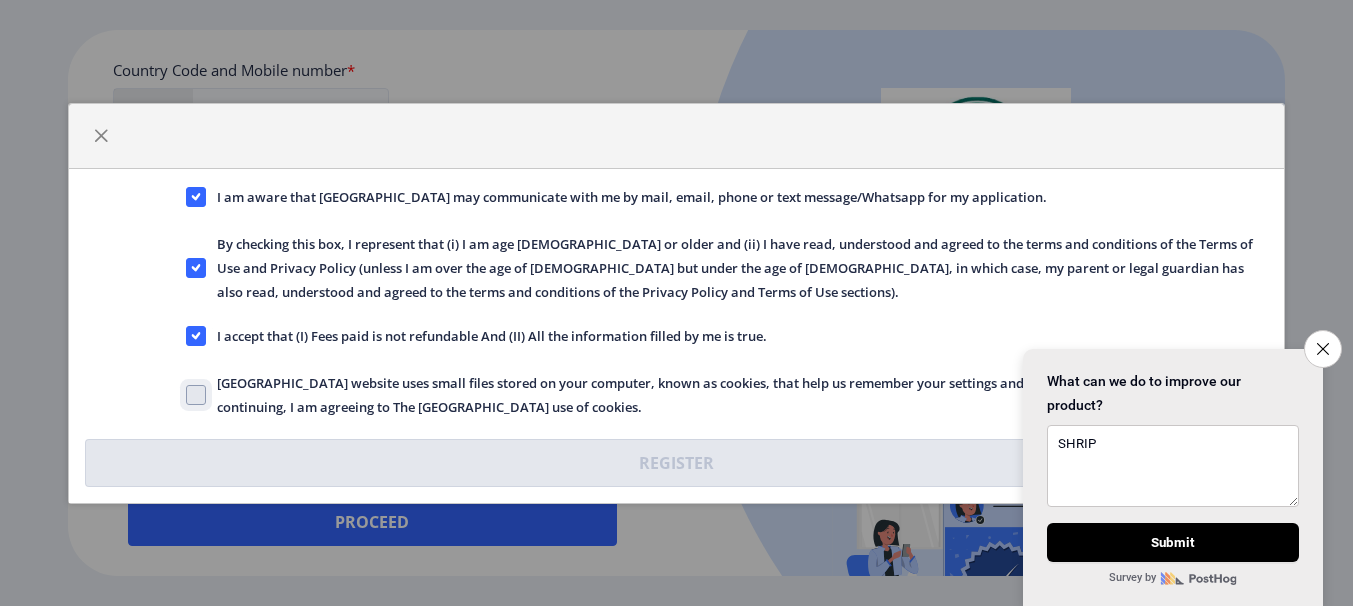 click on "[GEOGRAPHIC_DATA] website uses small files stored on your computer, known as cookies, that help us remember your settings and ensure the website works properly. By continuing, I am agreeing to The [GEOGRAPHIC_DATA] use of cookies." 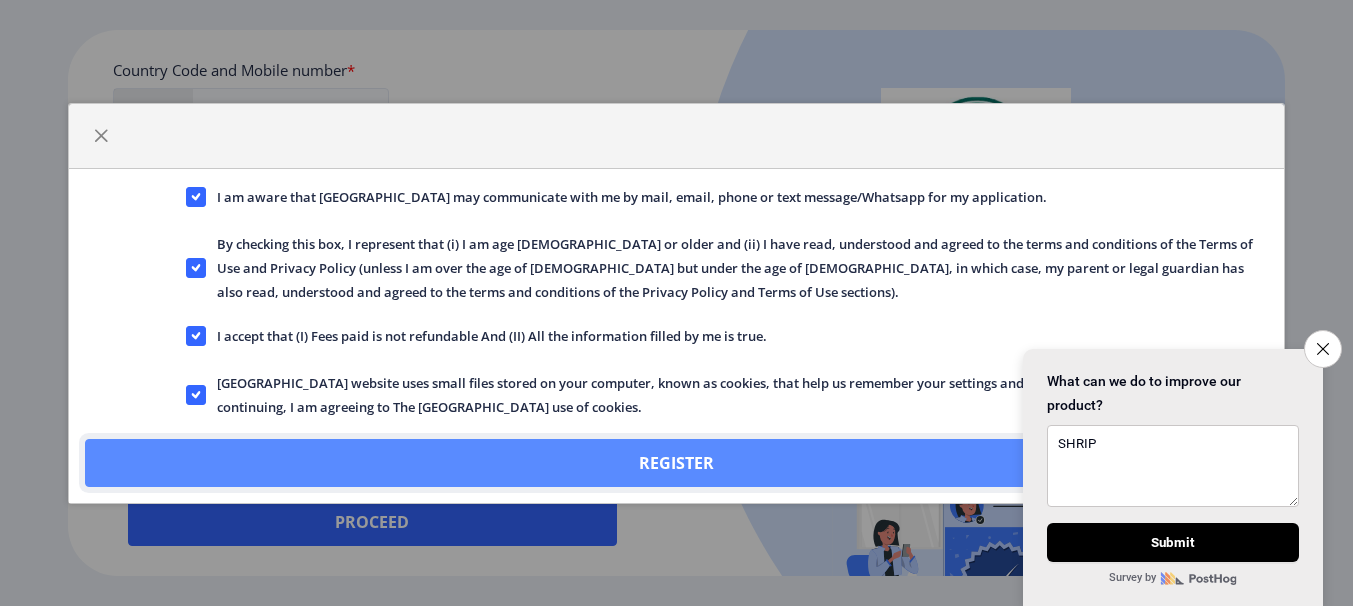 click on "Register" 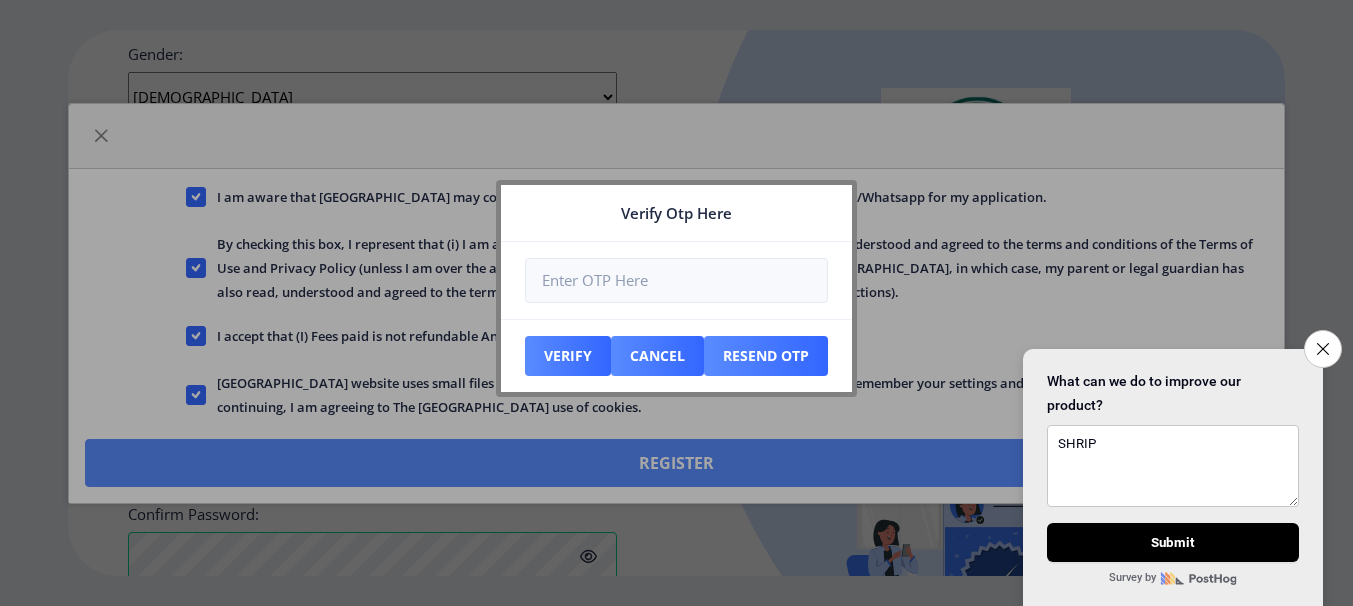 scroll, scrollTop: 1009, scrollLeft: 0, axis: vertical 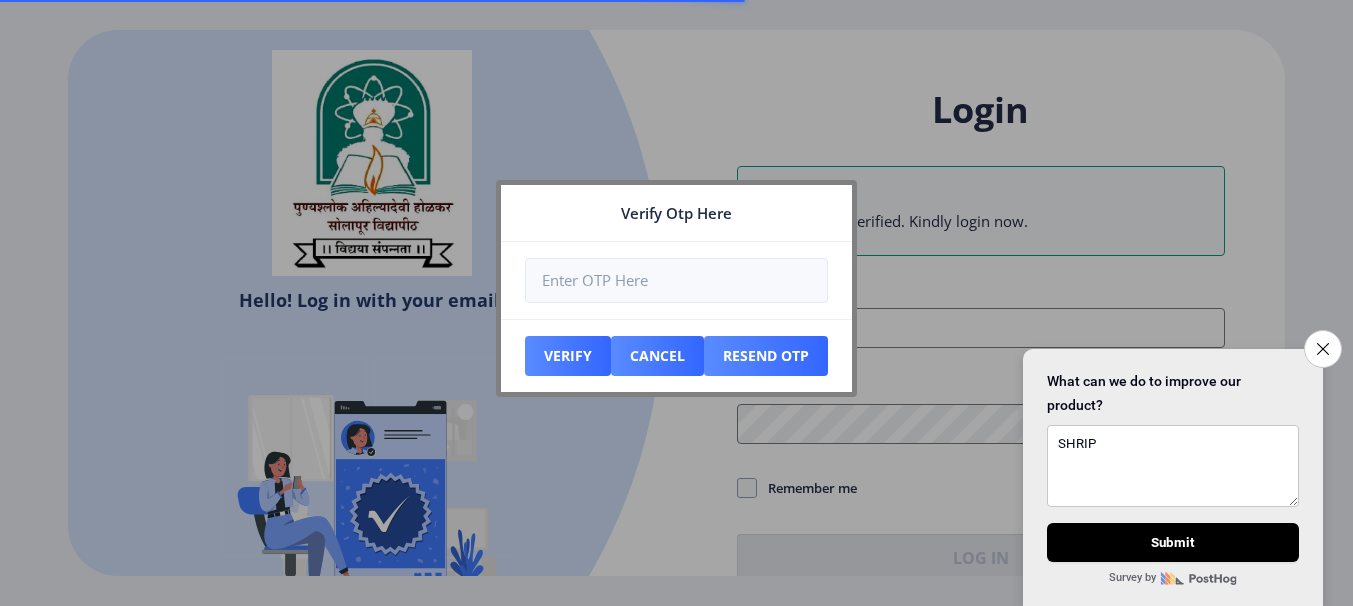 type on "[EMAIL_ADDRESS][DOMAIN_NAME]" 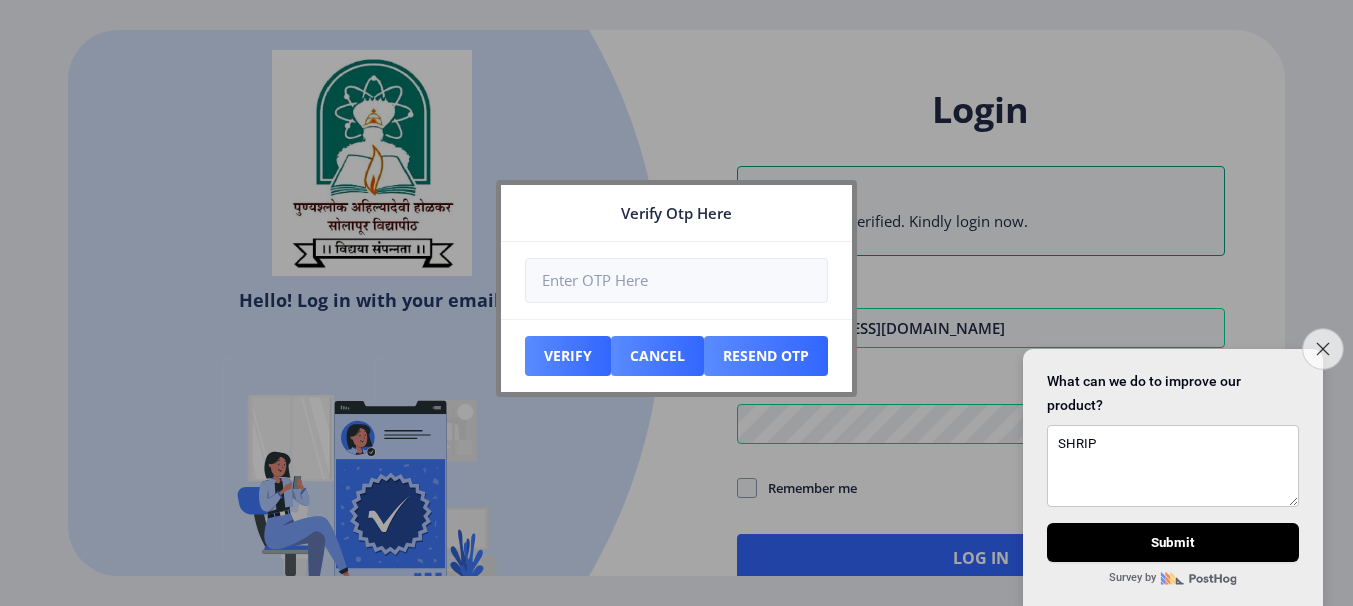 click on "Close survey" at bounding box center [1323, 349] 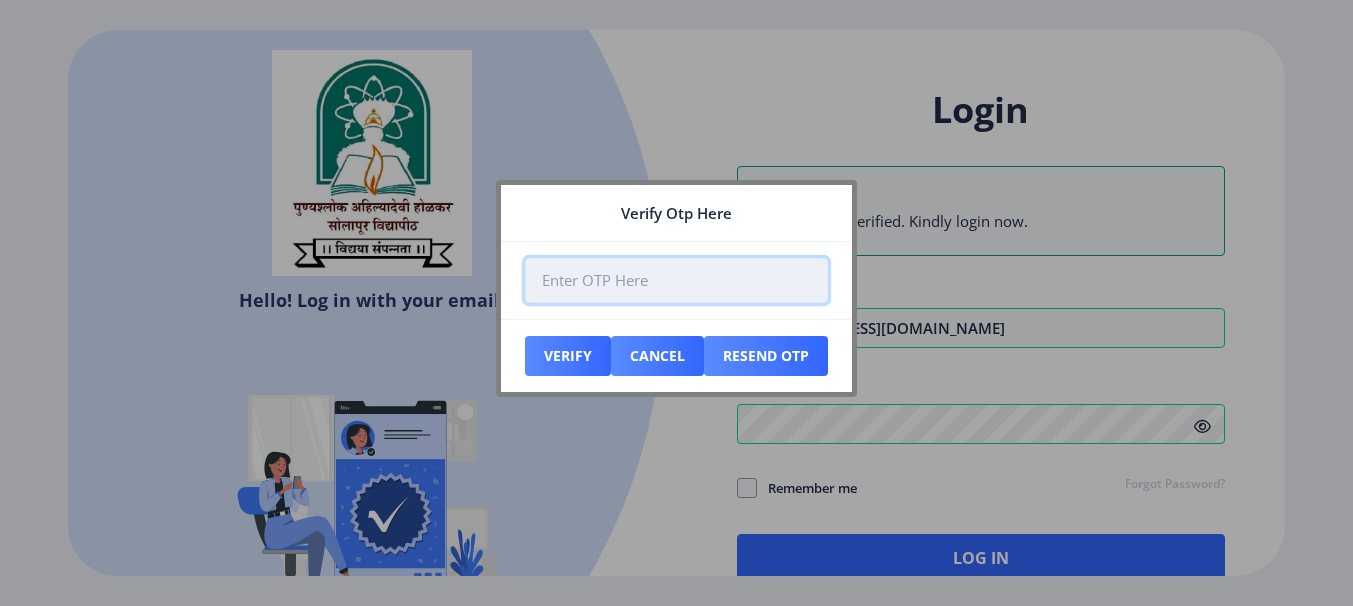 click at bounding box center (676, 280) 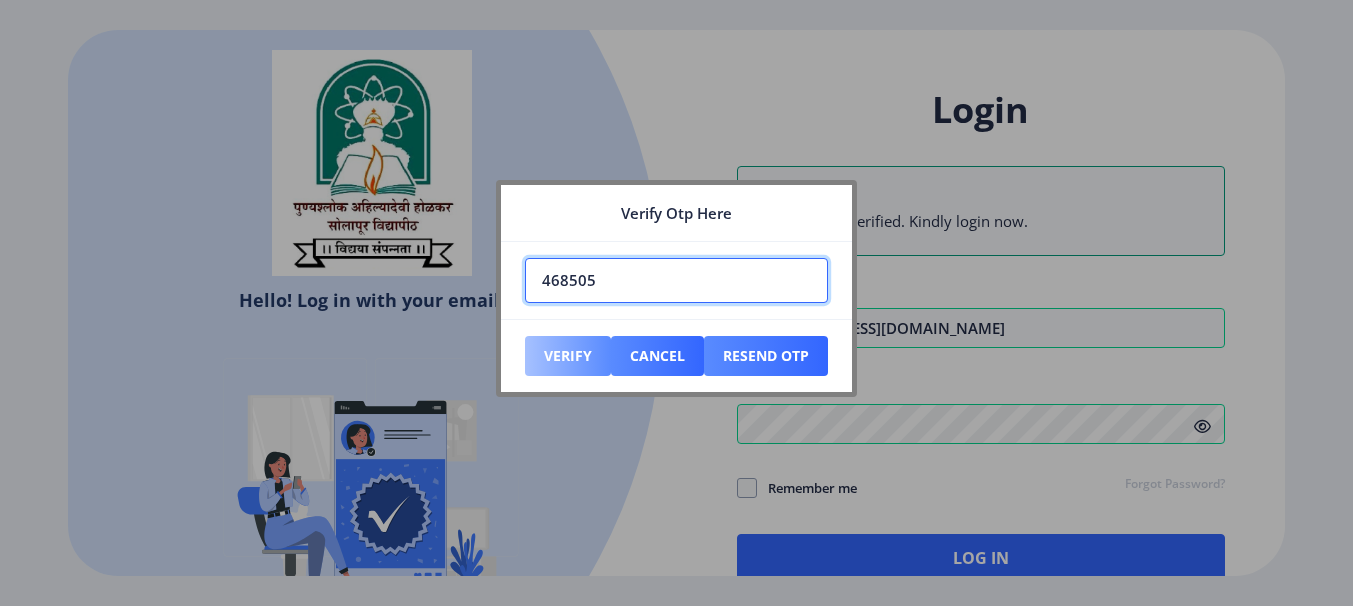 type on "468505" 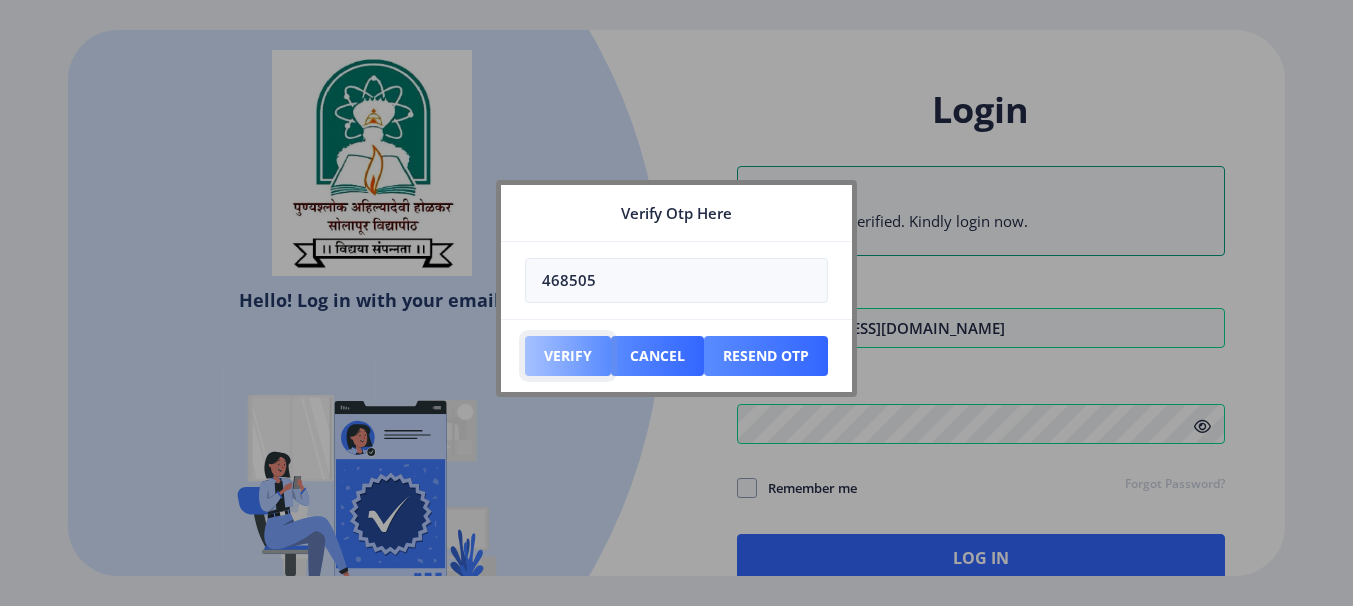 click on "Verify" at bounding box center (568, 356) 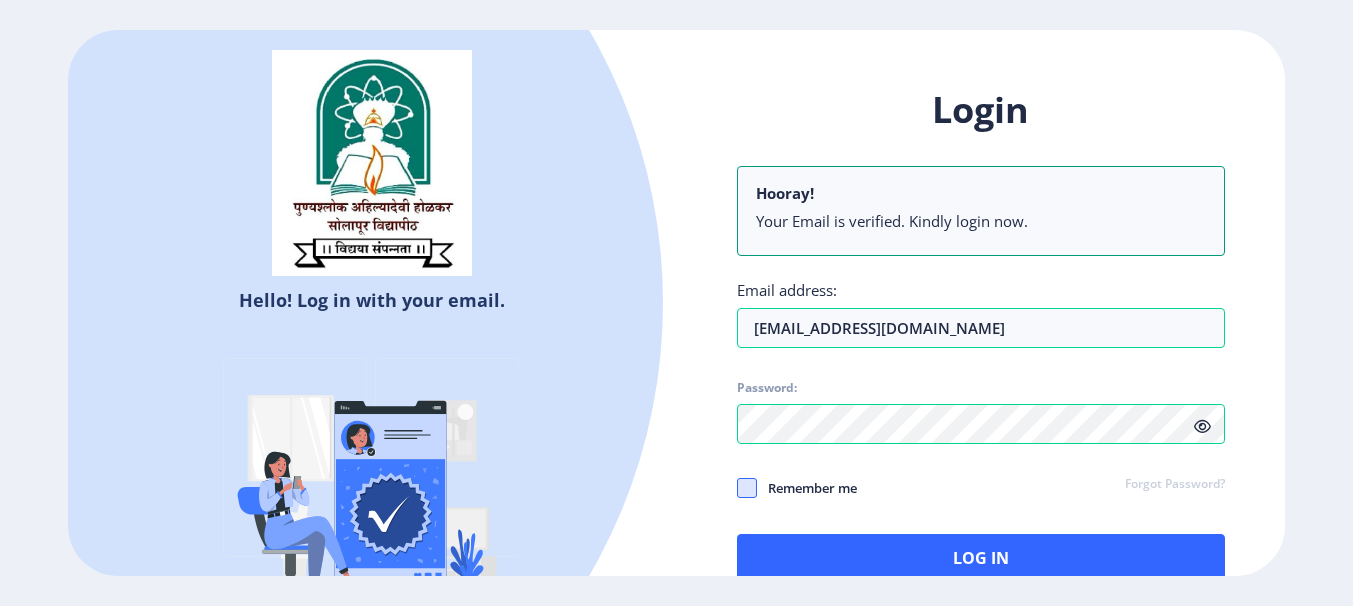 click 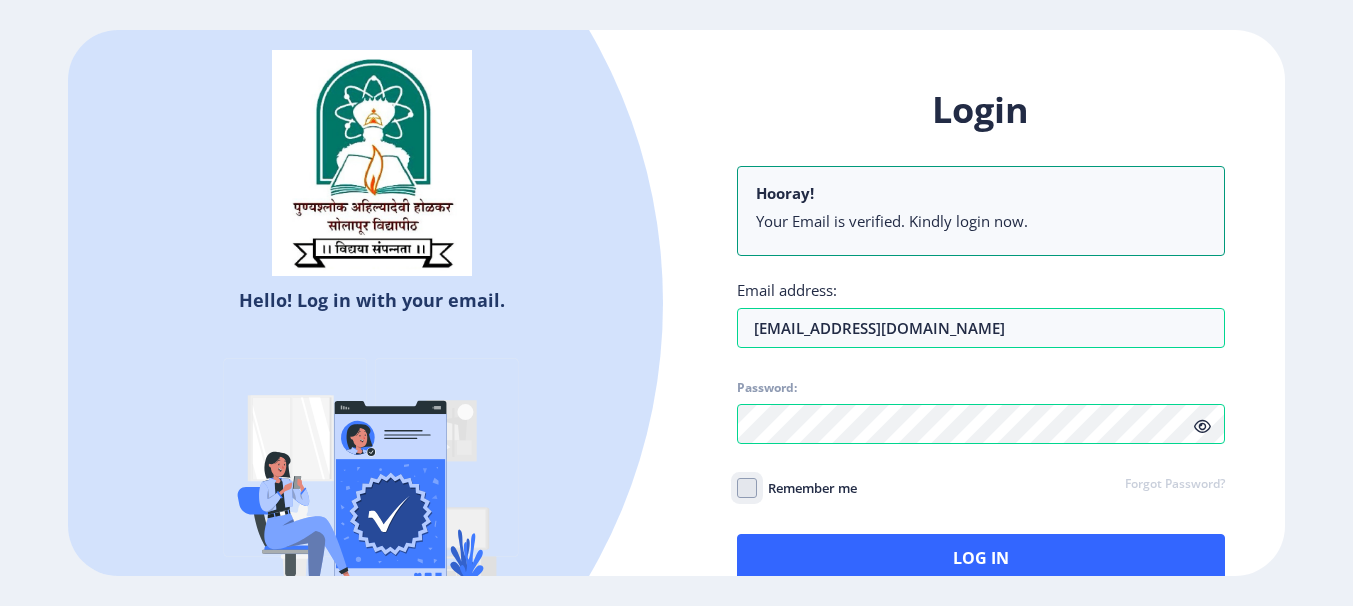 click on "Remember me" 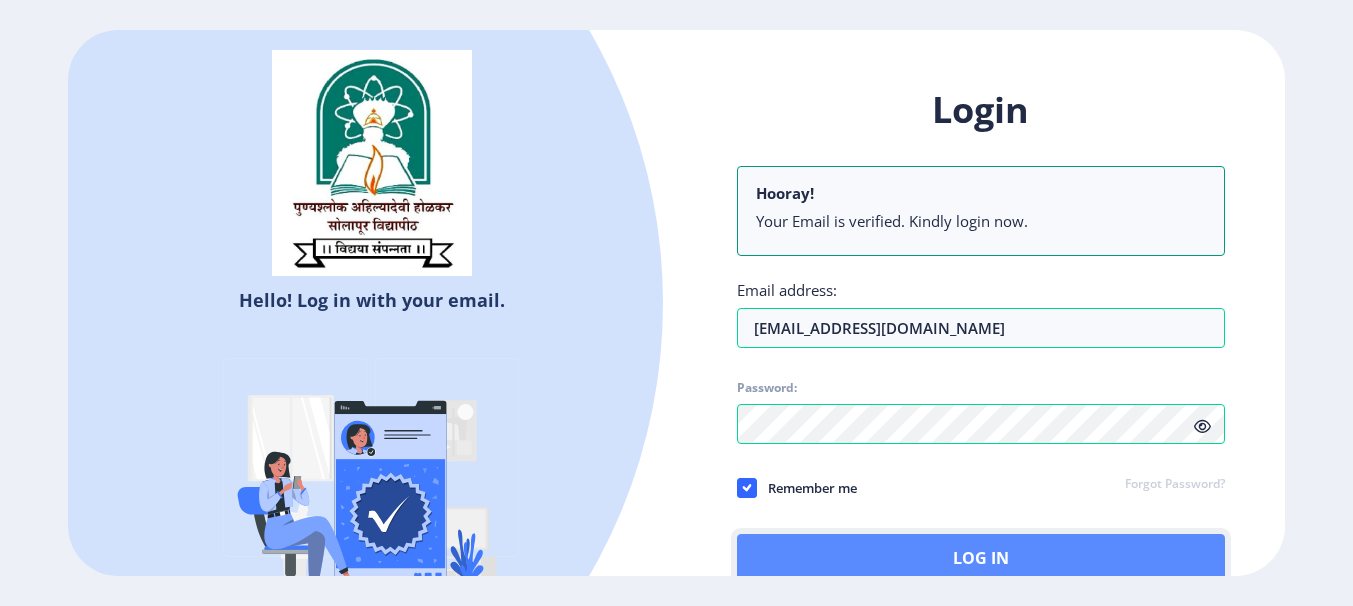 click on "Log In" 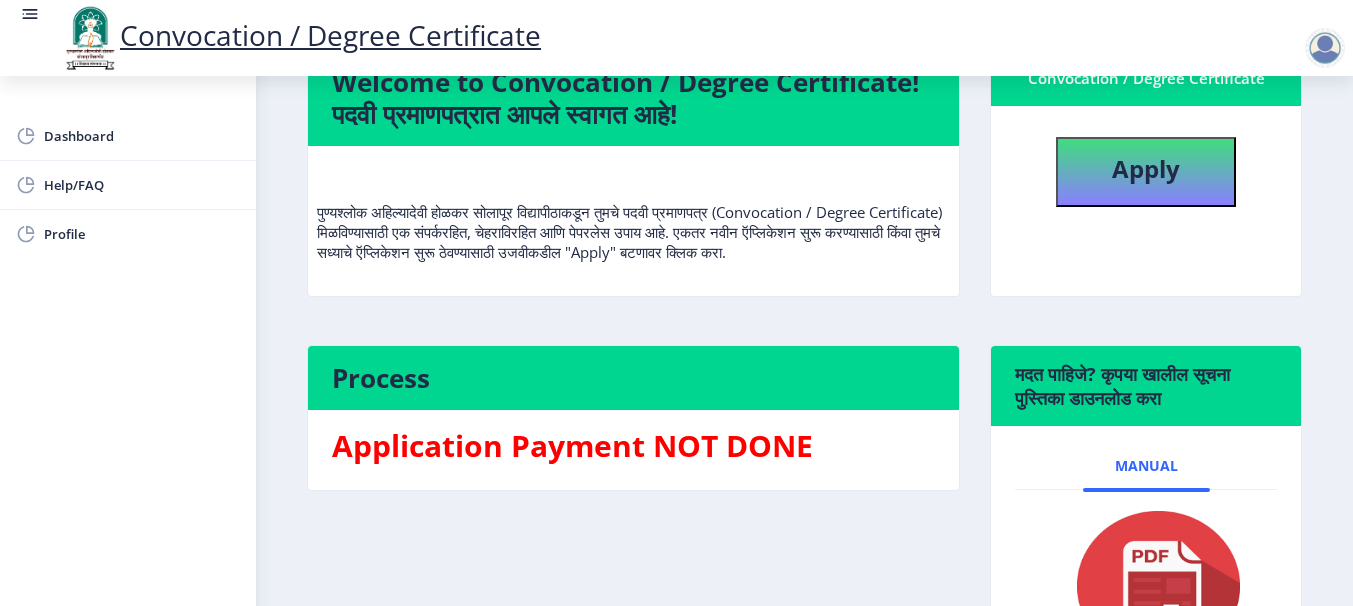 scroll, scrollTop: 162, scrollLeft: 0, axis: vertical 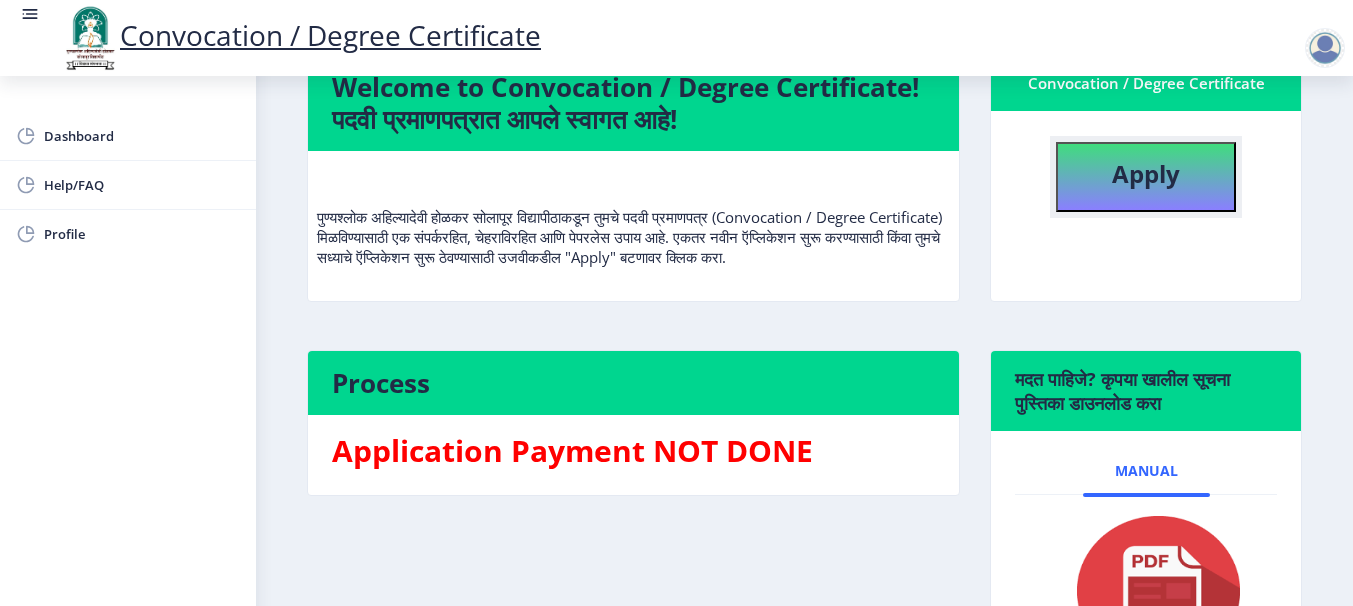 click on "Apply" 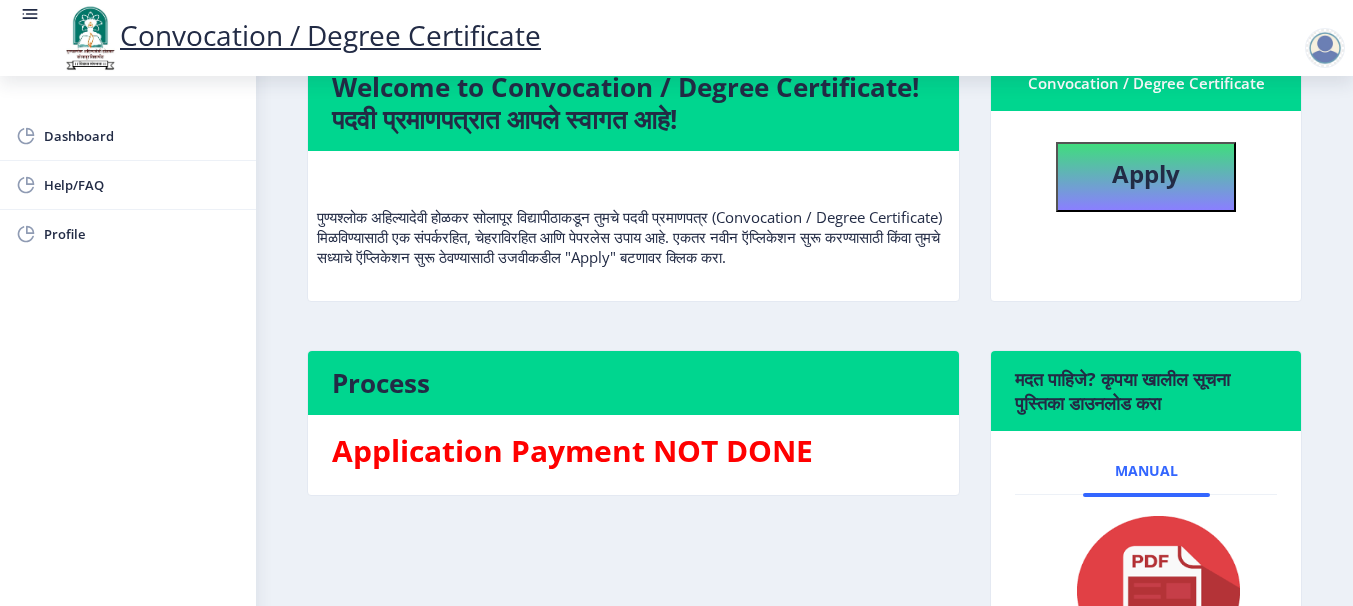 select 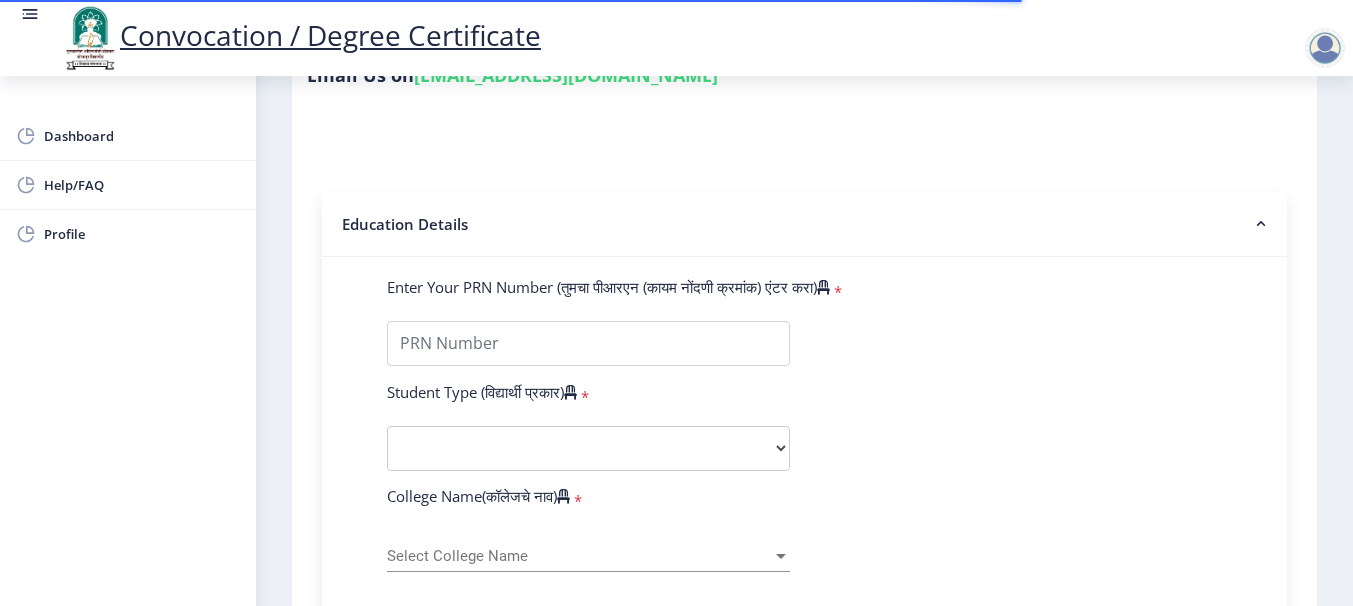 scroll, scrollTop: 358, scrollLeft: 0, axis: vertical 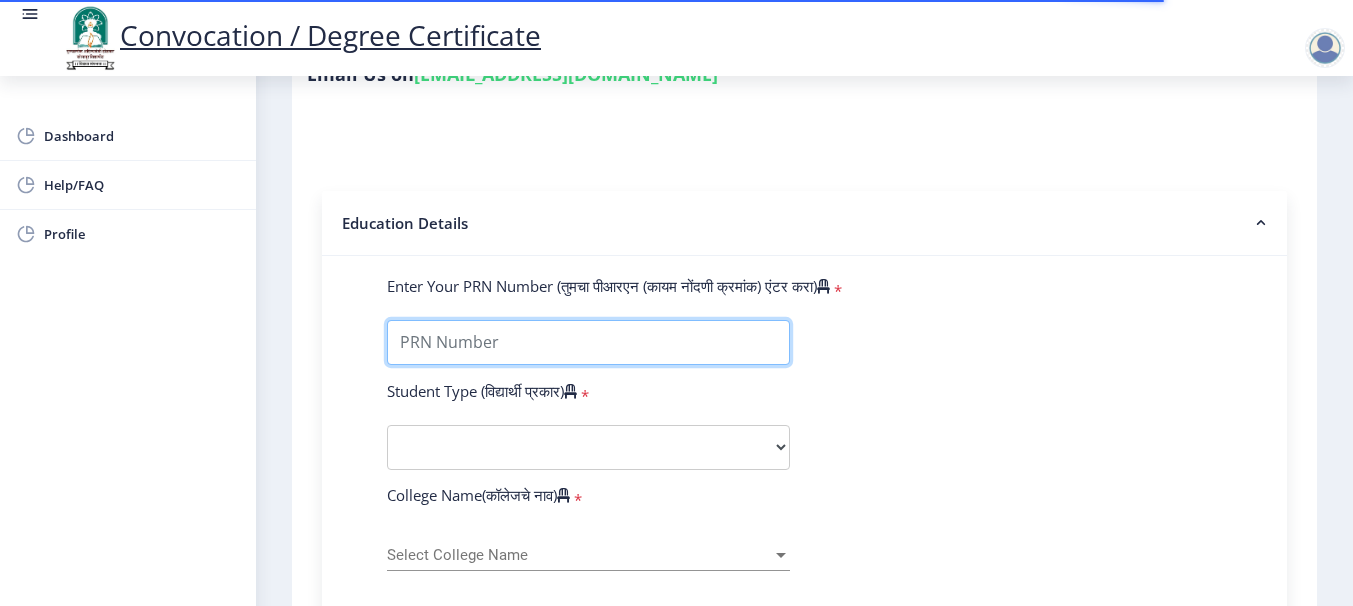 click on "Enter Your PRN Number (तुमचा पीआरएन (कायम नोंदणी क्रमांक) एंटर करा)" at bounding box center [588, 342] 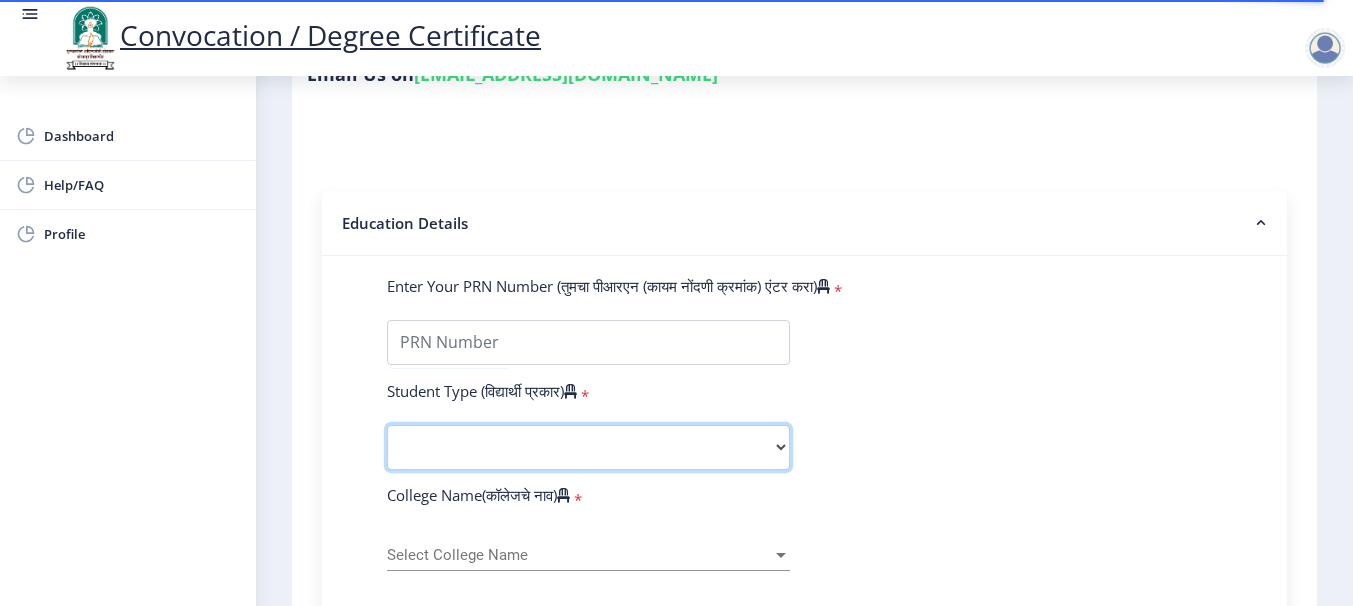 click on "Select Student Type Regular External" at bounding box center [588, 447] 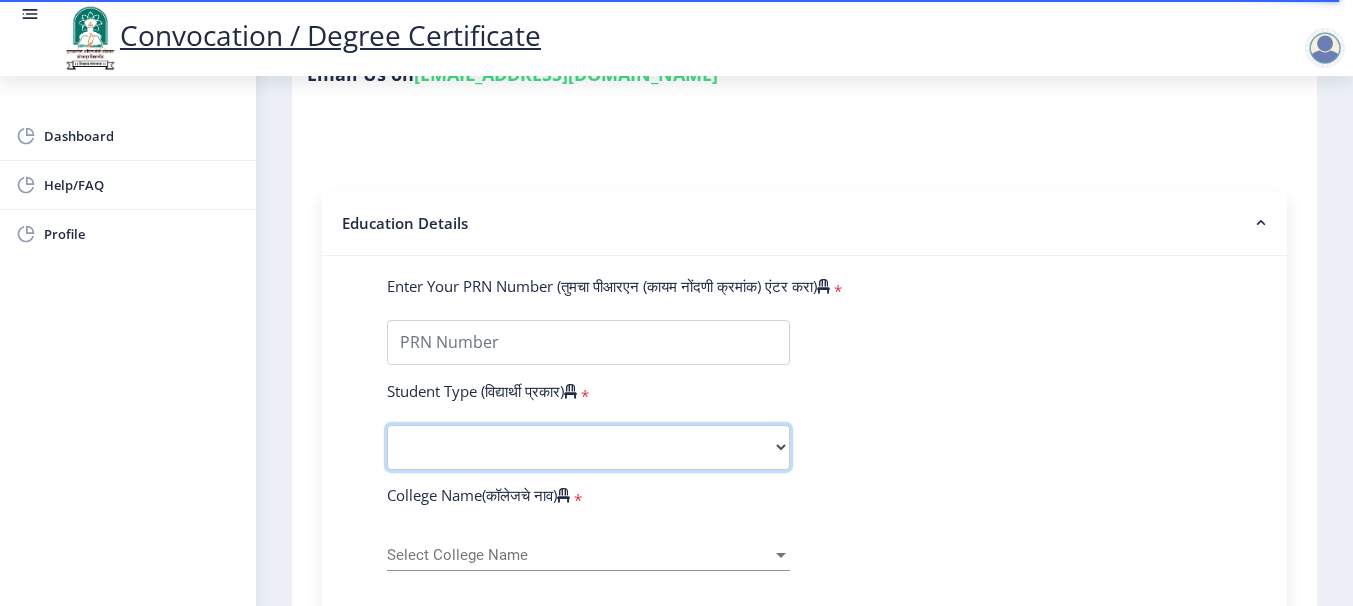 select on "Regular" 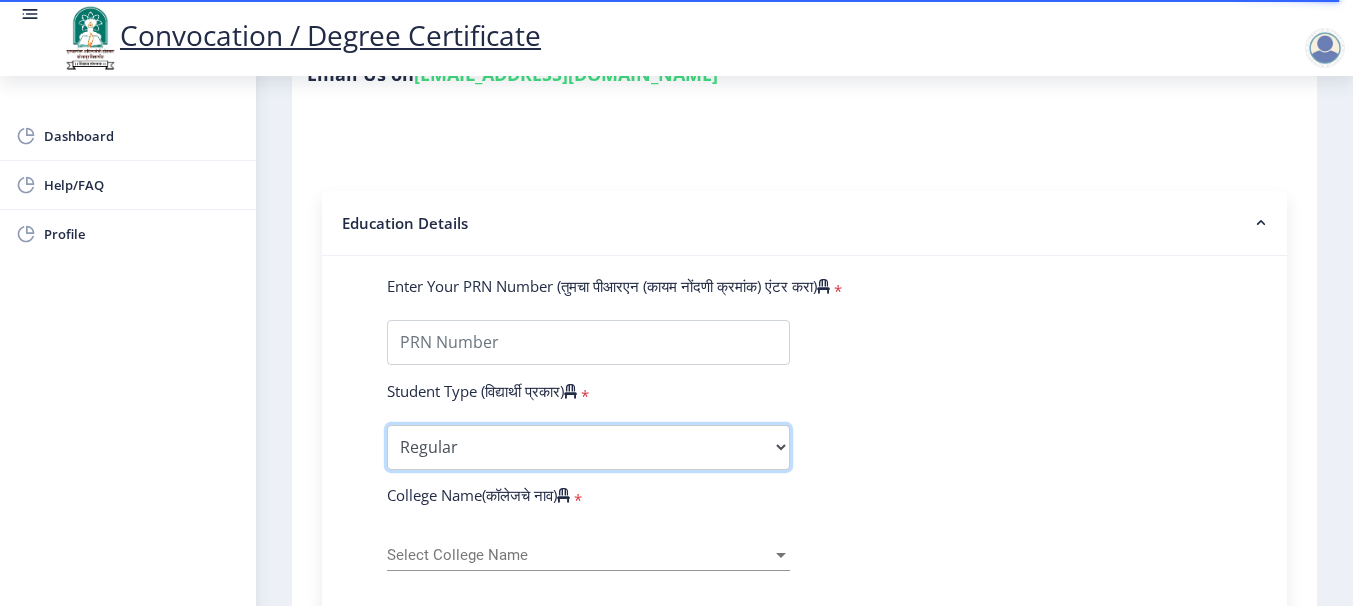 click on "Select Student Type Regular External" at bounding box center [588, 447] 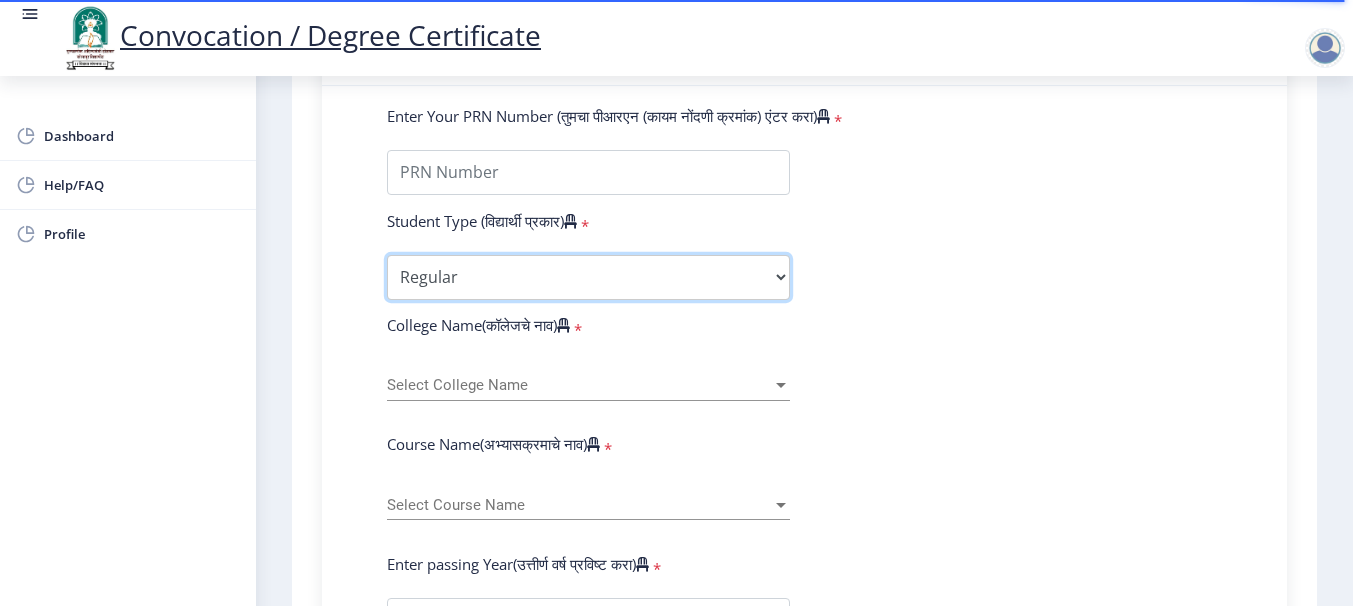 scroll, scrollTop: 529, scrollLeft: 0, axis: vertical 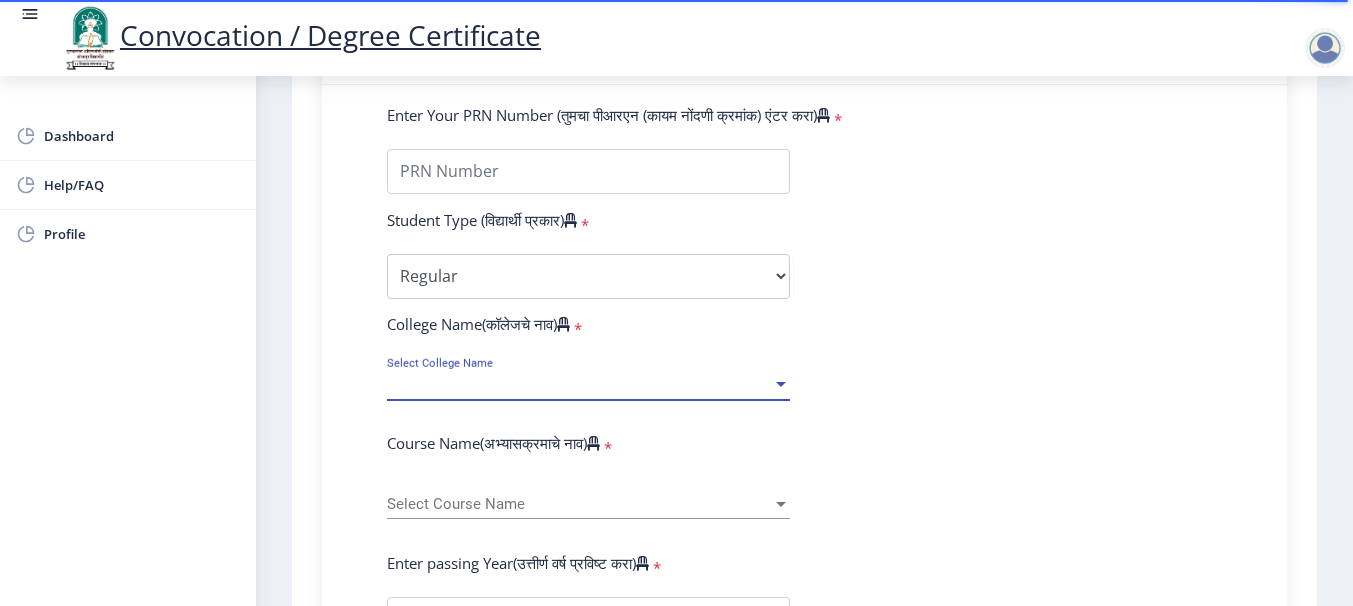 click on "Select College Name" at bounding box center [579, 384] 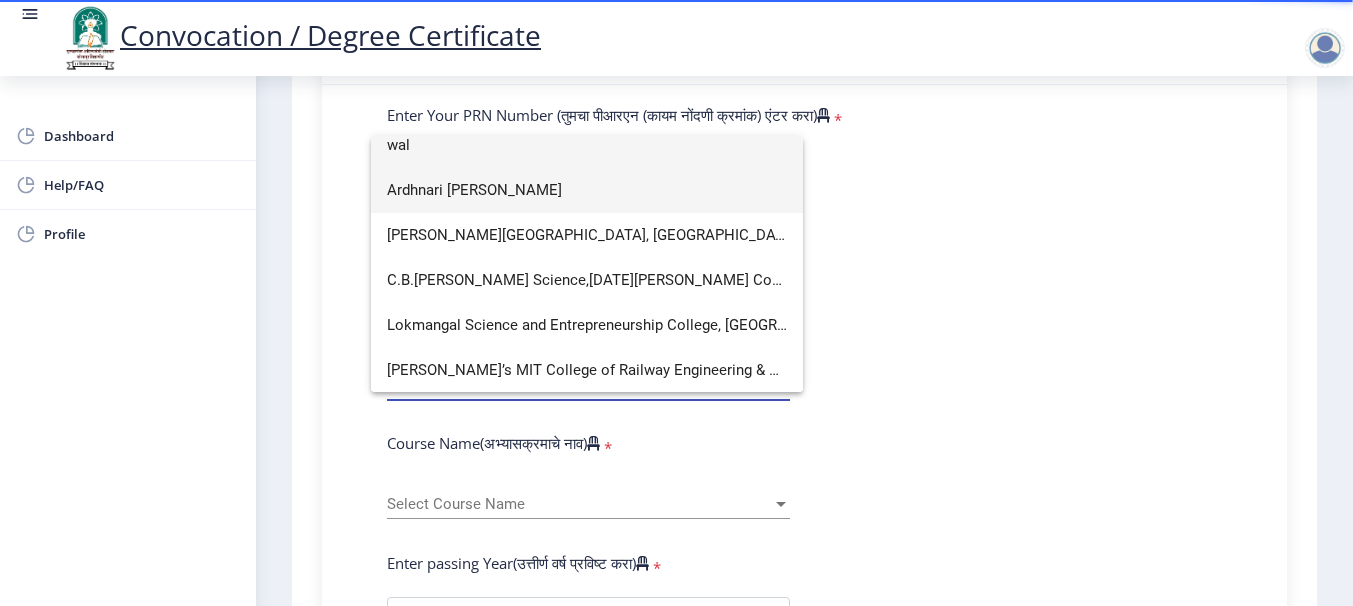 scroll, scrollTop: 0, scrollLeft: 0, axis: both 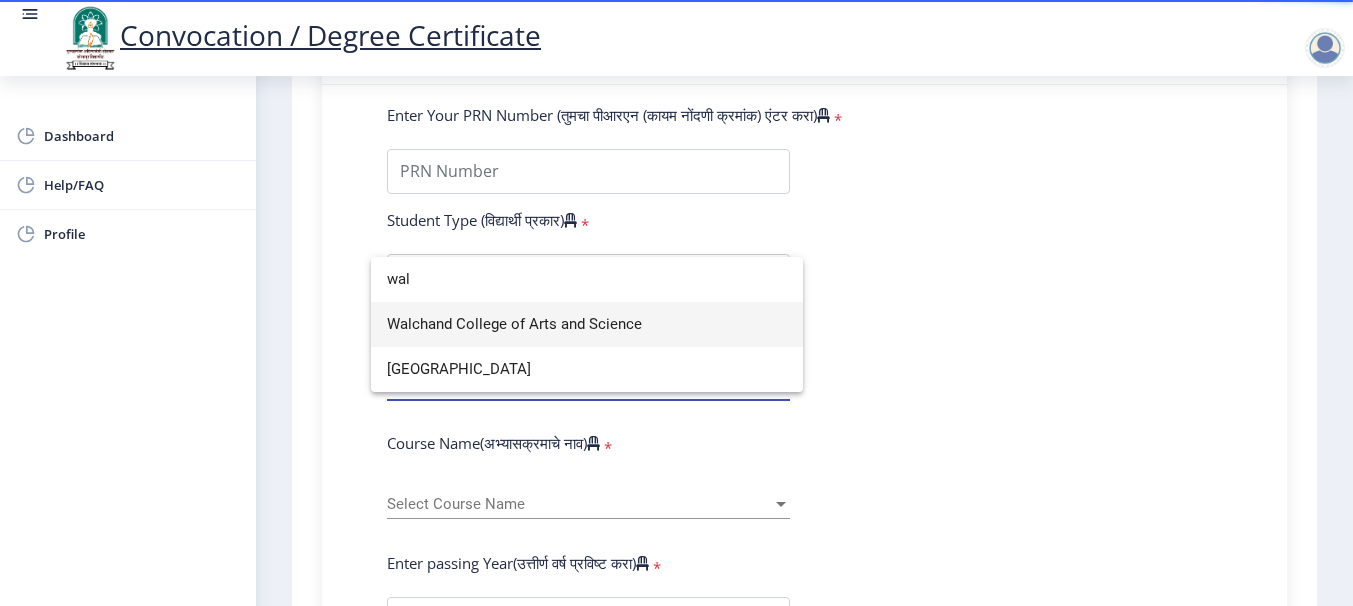 type on "wal" 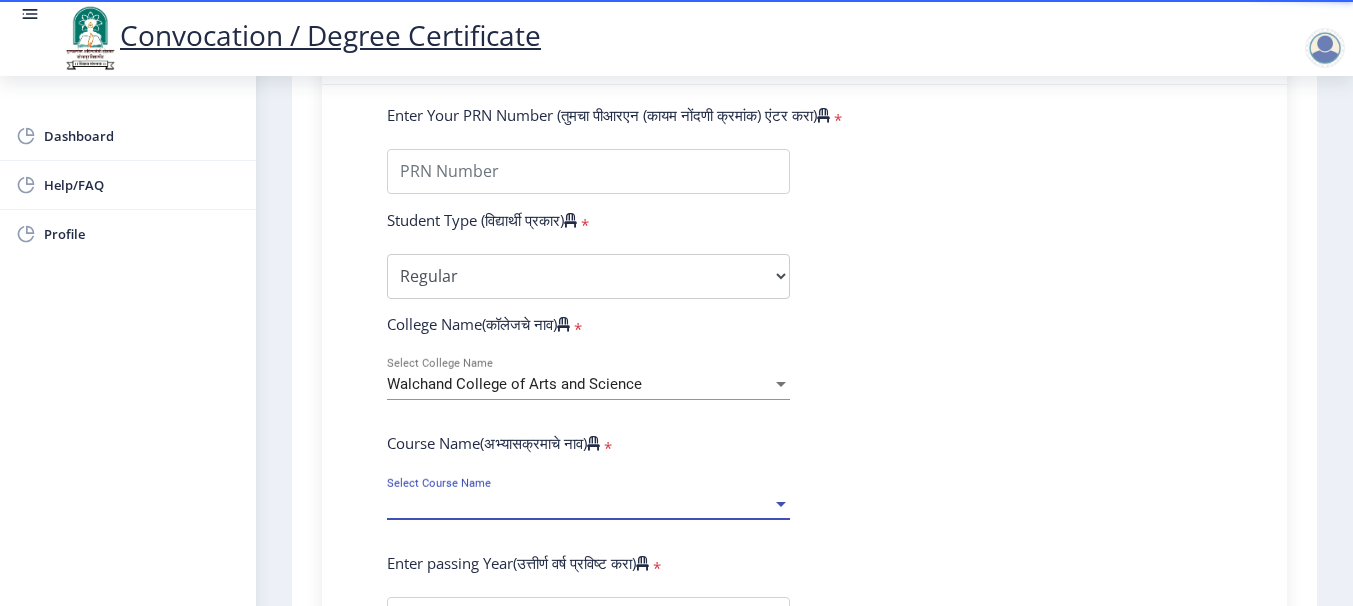 click on "Select Course Name" at bounding box center [579, 504] 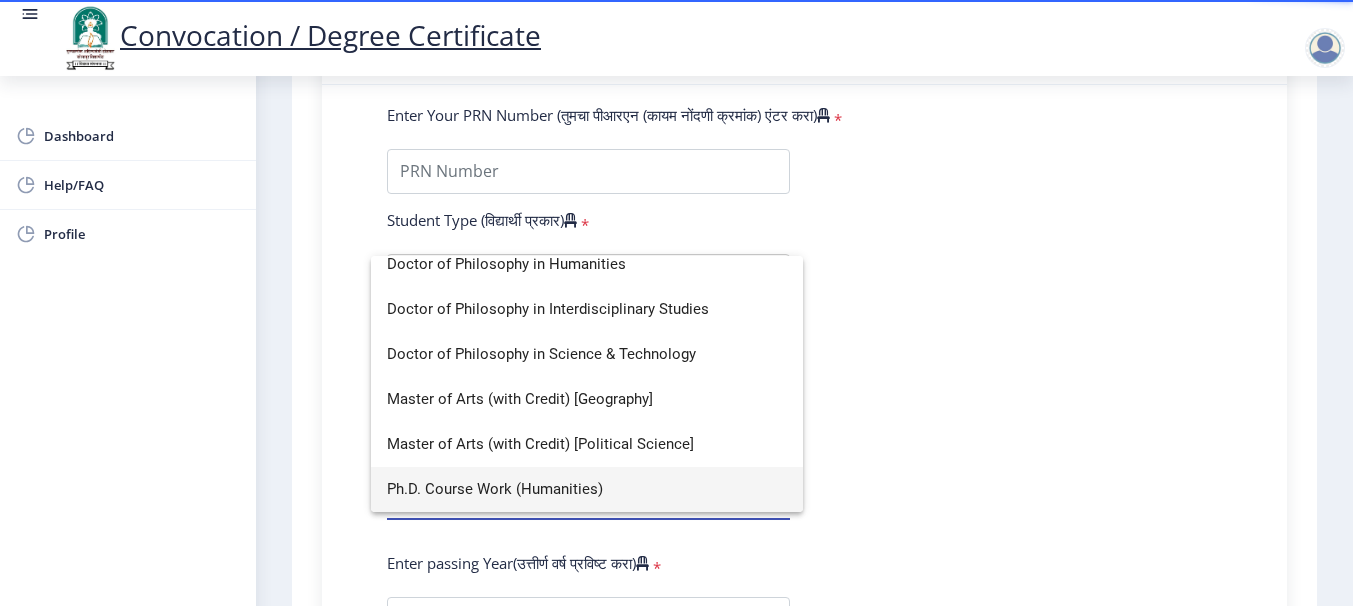scroll, scrollTop: 13, scrollLeft: 0, axis: vertical 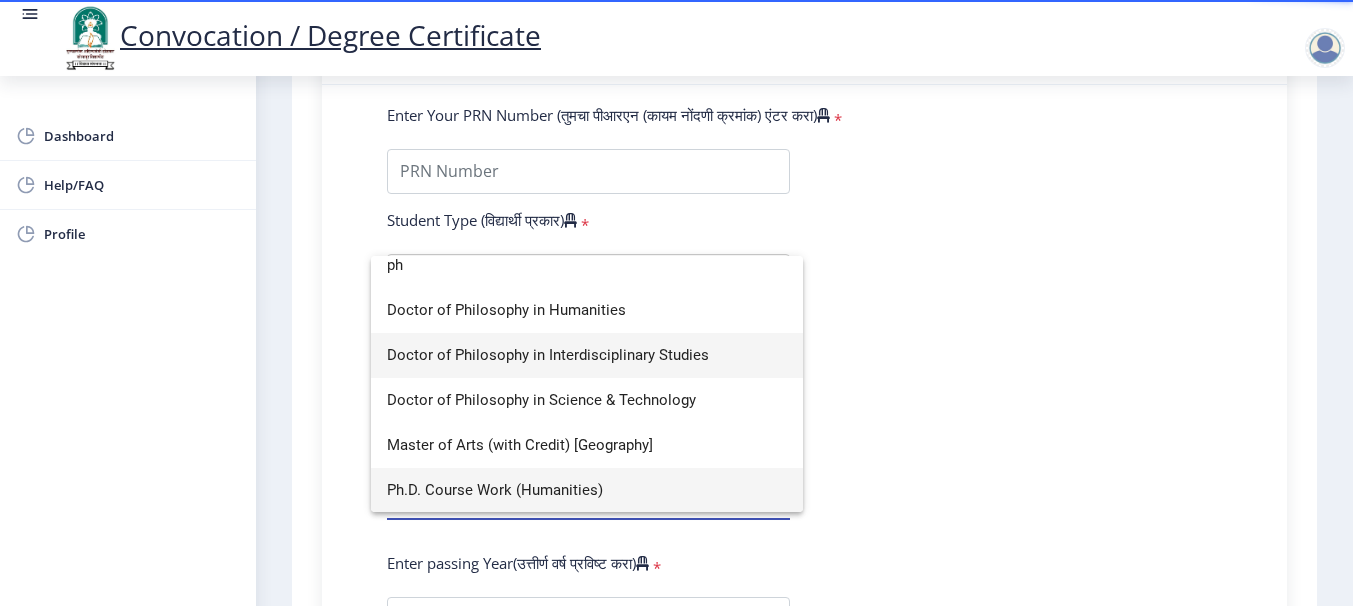 type on "ph" 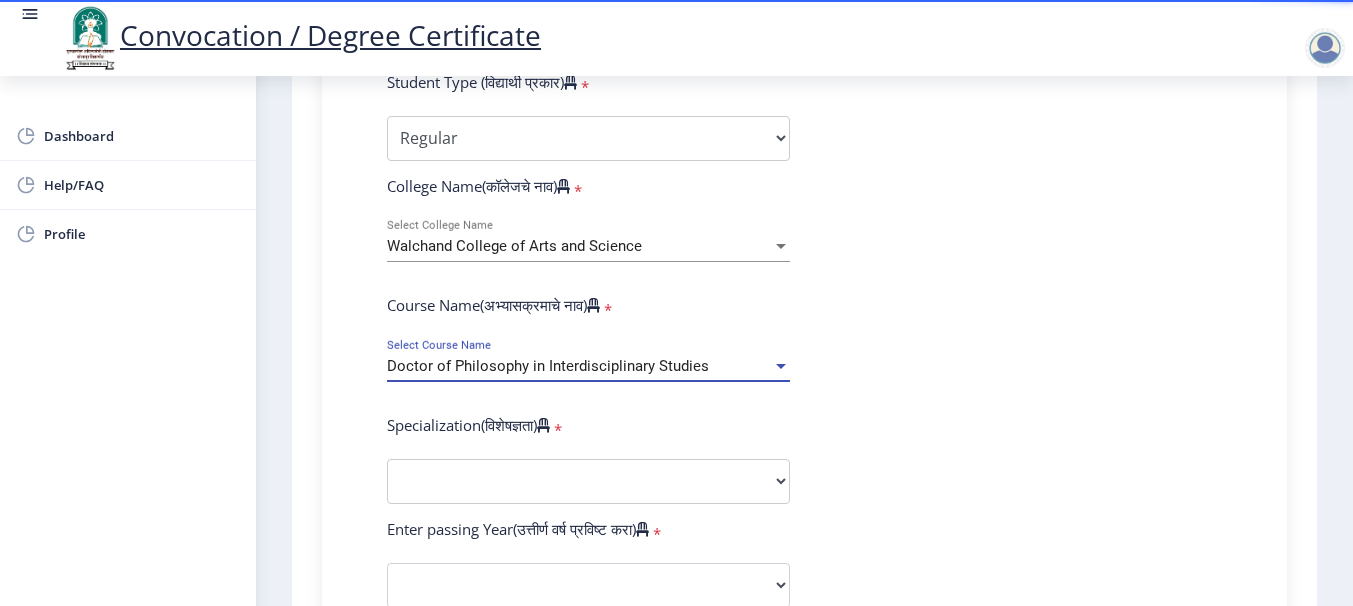 scroll, scrollTop: 699, scrollLeft: 0, axis: vertical 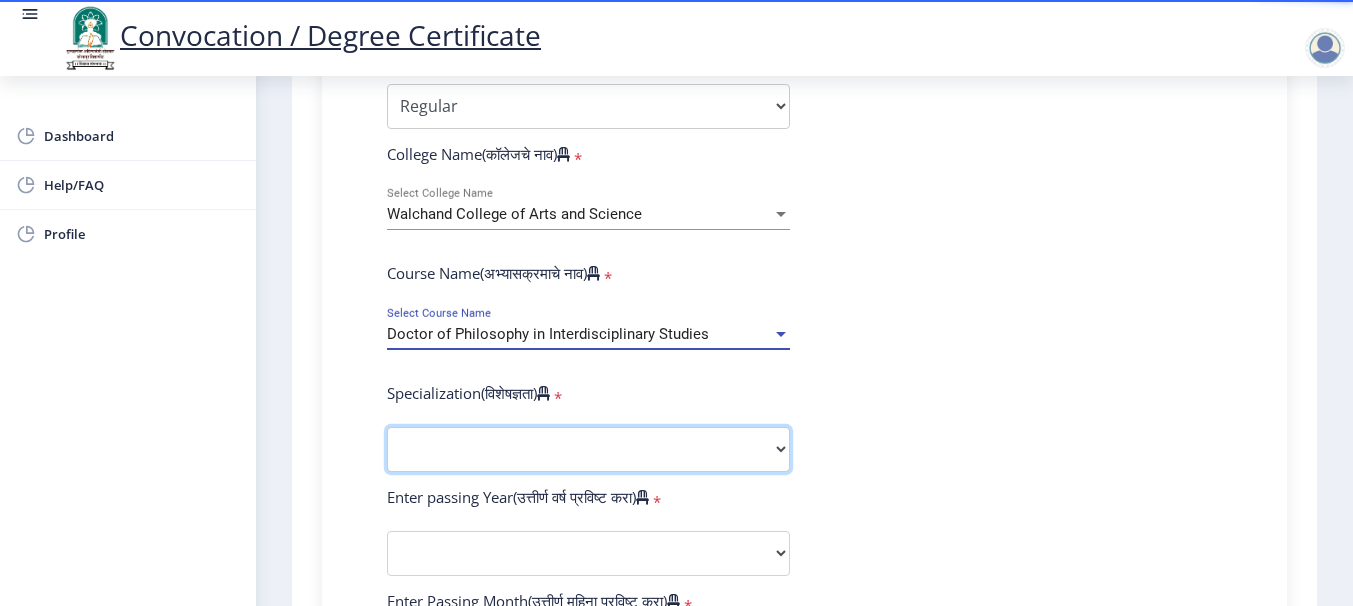 click on "Specialization English Ancient Indian History Culture & Archaeology Hindi Marathi Economics History Political Science Applied Geology Computer Science & Engineering Geology Mechanical Engineering Sociology Statistics Zoology Commerce Botany Mass Communication Social Work Law Education Geography Chemistry Electronics Physics Biotechnology Other" at bounding box center [588, 449] 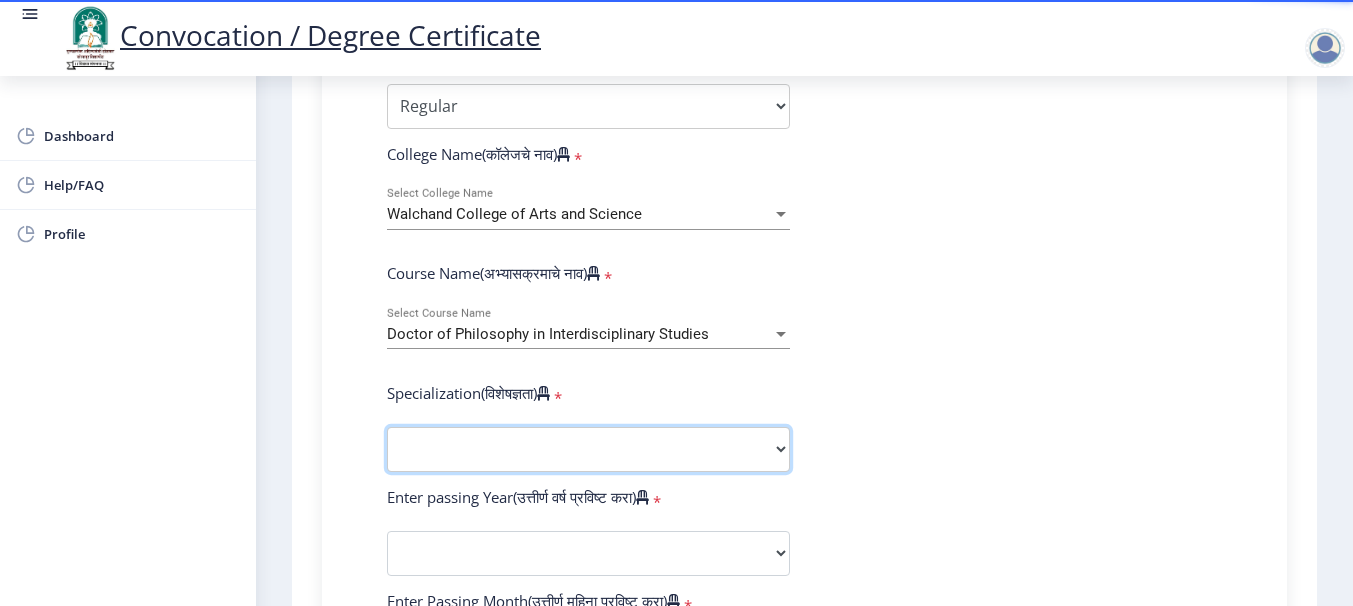 select on "Social Work" 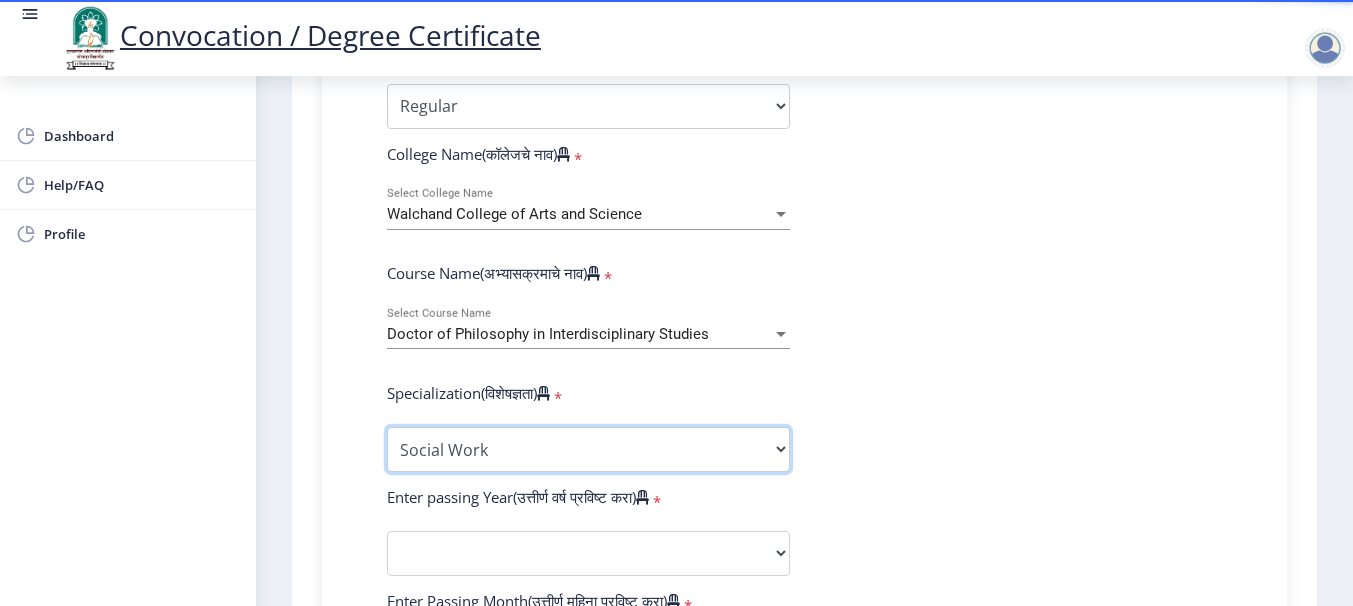 click on "Specialization English Ancient Indian History Culture & Archaeology Hindi Marathi Economics History Political Science Applied Geology Computer Science & Engineering Geology Mechanical Engineering Sociology Statistics Zoology Commerce Botany Mass Communication Social Work Law Education Geography Chemistry Electronics Physics Biotechnology Other" at bounding box center (588, 449) 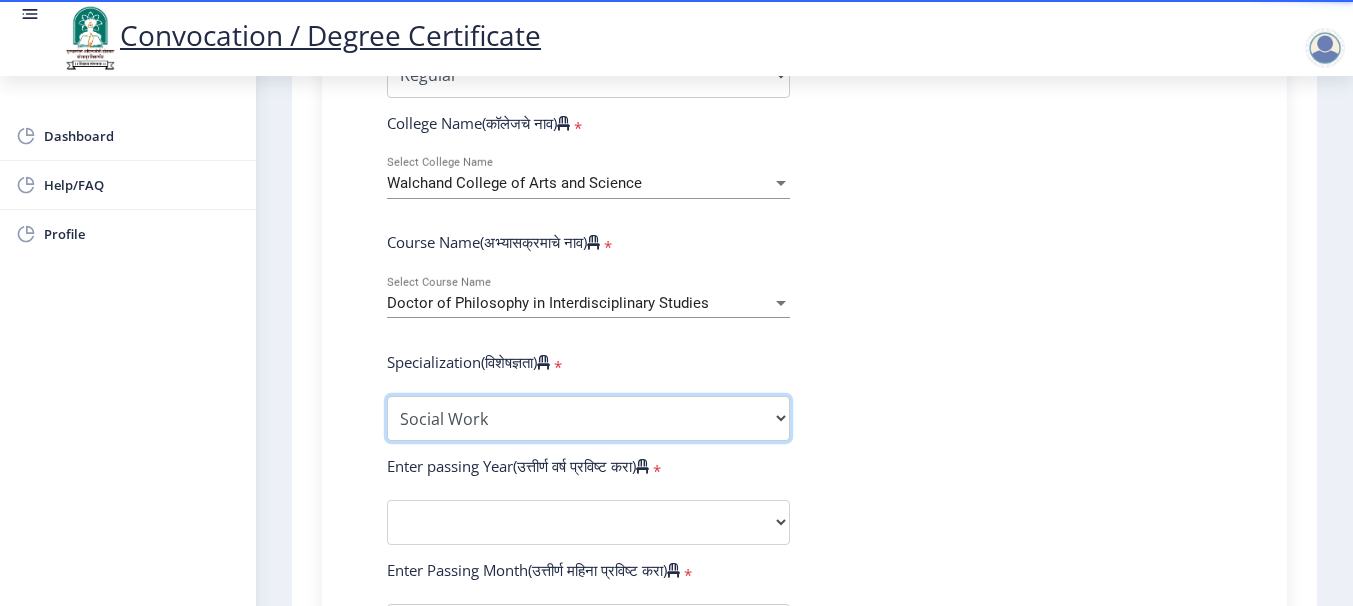 scroll, scrollTop: 733, scrollLeft: 0, axis: vertical 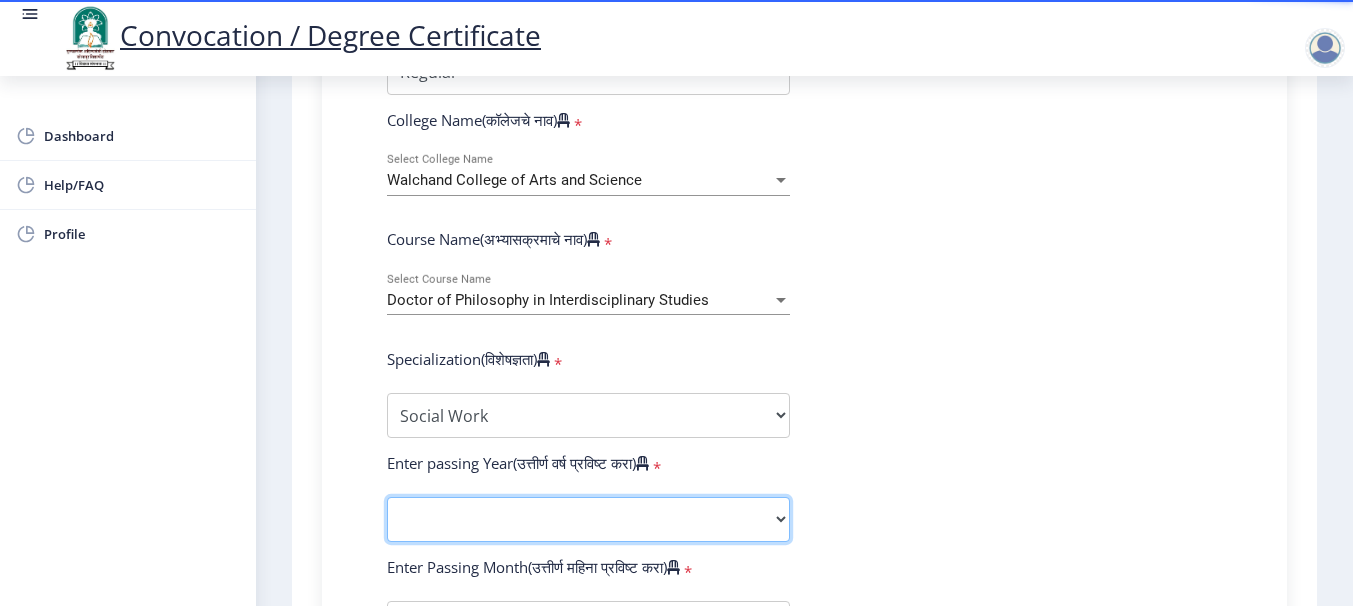 click on "2025   2024   2023   2022   2021   2020   2019   2018   2017   2016   2015   2014   2013   2012   2011   2010   2009   2008   2007   2006   2005   2004   2003   2002   2001   2000   1999   1998   1997   1996   1995   1994   1993   1992   1991   1990   1989   1988   1987   1986   1985   1984   1983   1982   1981   1980   1979   1978   1977   1976" 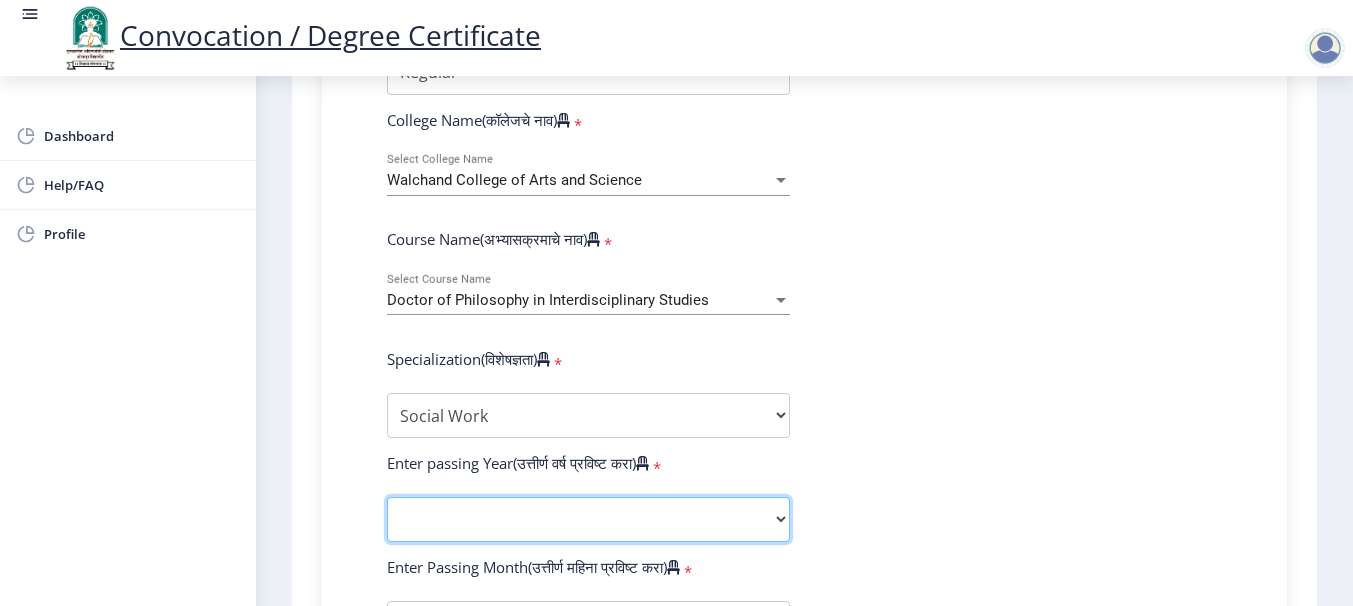 select on "2025" 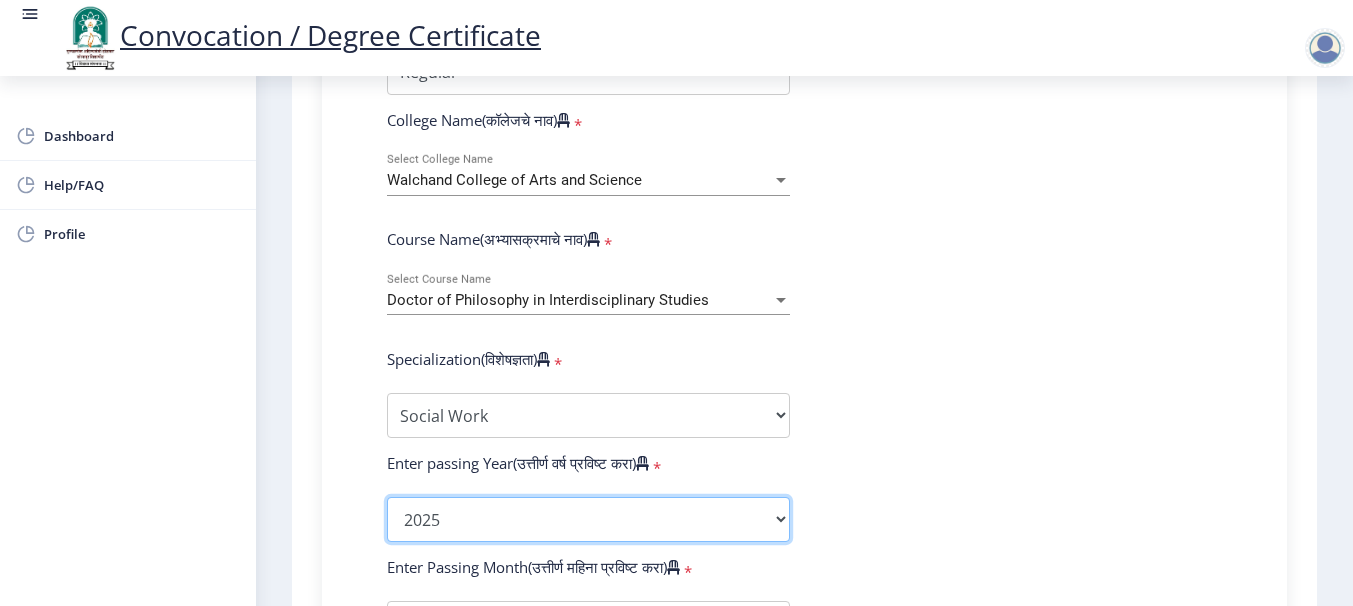 click on "2025   2024   2023   2022   2021   2020   2019   2018   2017   2016   2015   2014   2013   2012   2011   2010   2009   2008   2007   2006   2005   2004   2003   2002   2001   2000   1999   1998   1997   1996   1995   1994   1993   1992   1991   1990   1989   1988   1987   1986   1985   1984   1983   1982   1981   1980   1979   1978   1977   1976" 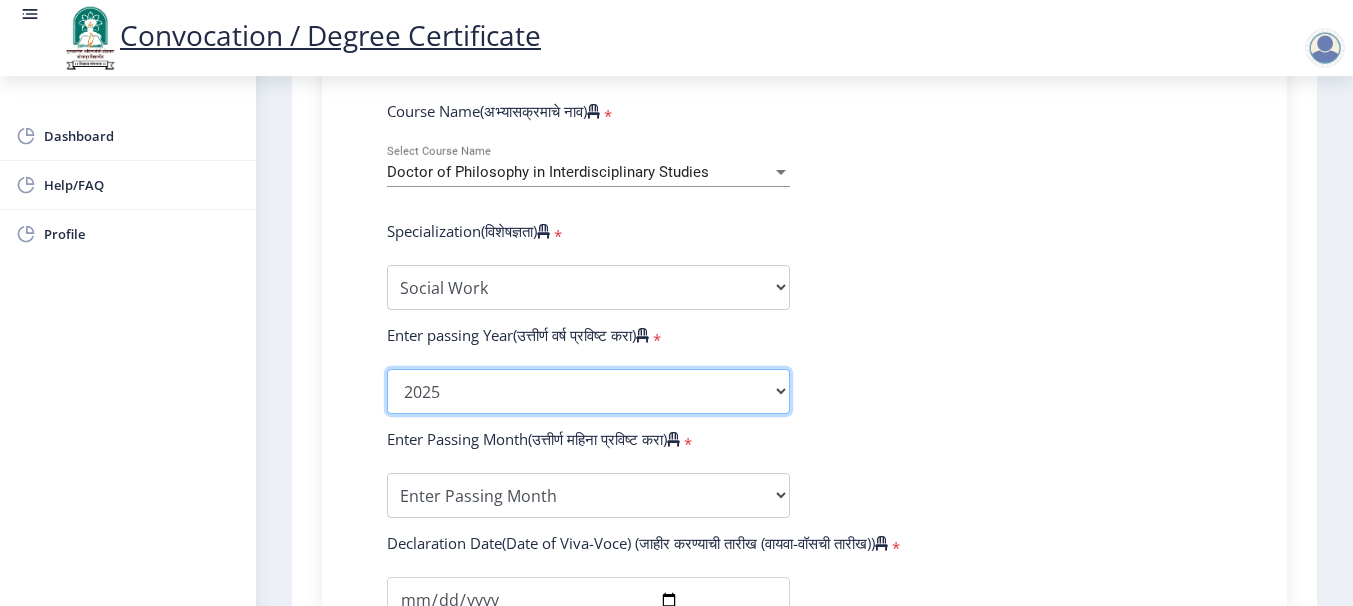 scroll, scrollTop: 932, scrollLeft: 0, axis: vertical 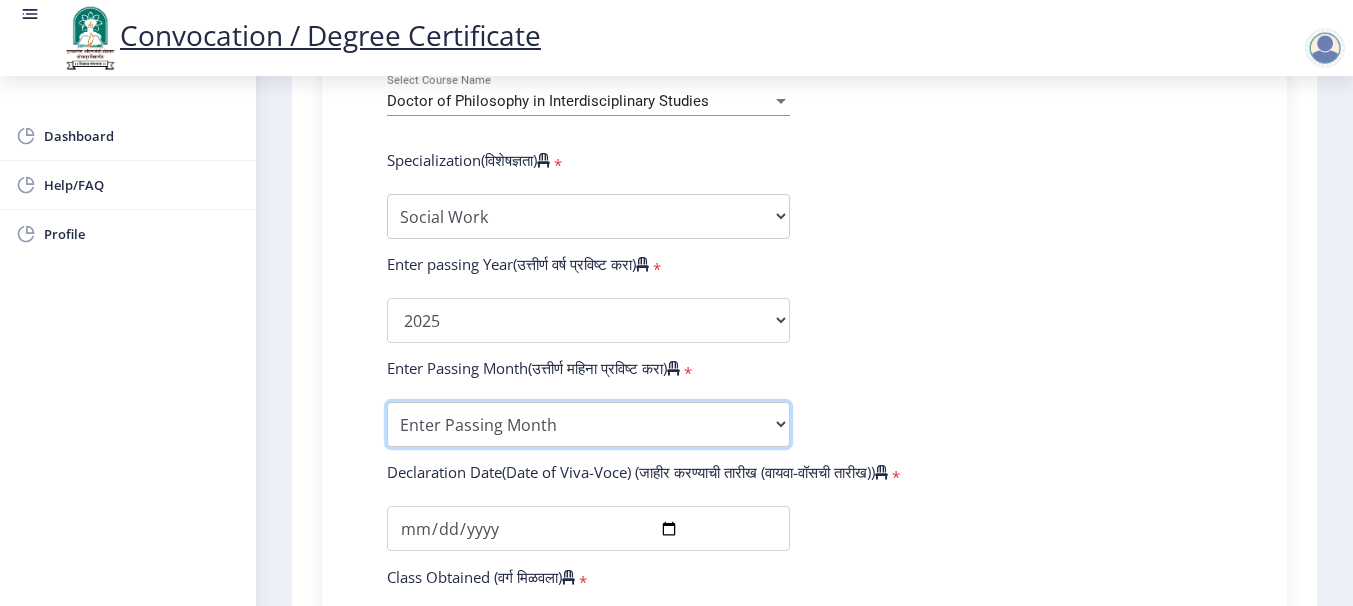 click on "Enter Passing Month March April May October November December" at bounding box center (588, 424) 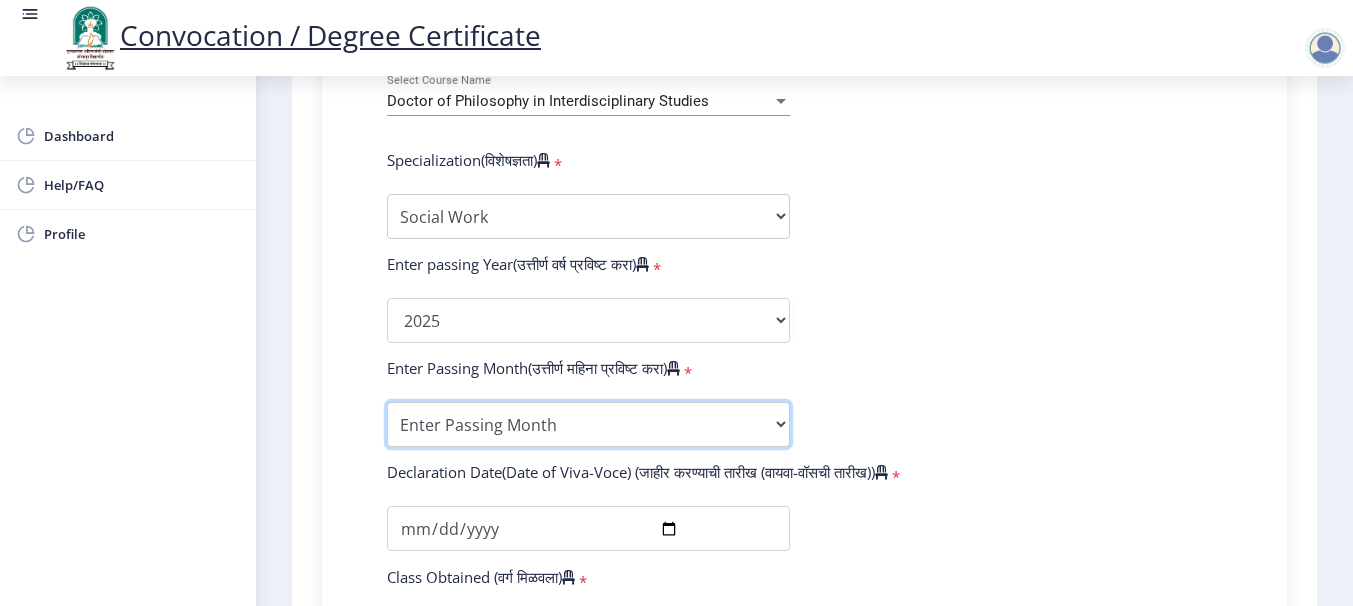 click on "Enter Passing Month March April May October November December" at bounding box center [588, 424] 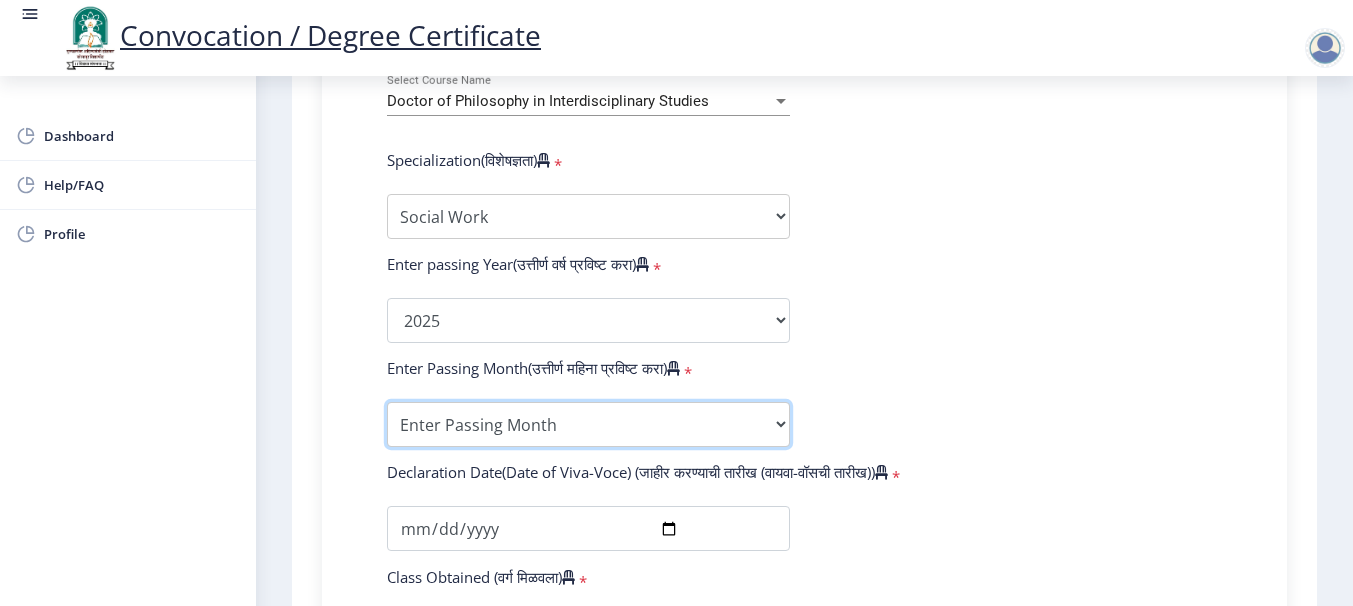 select on "March" 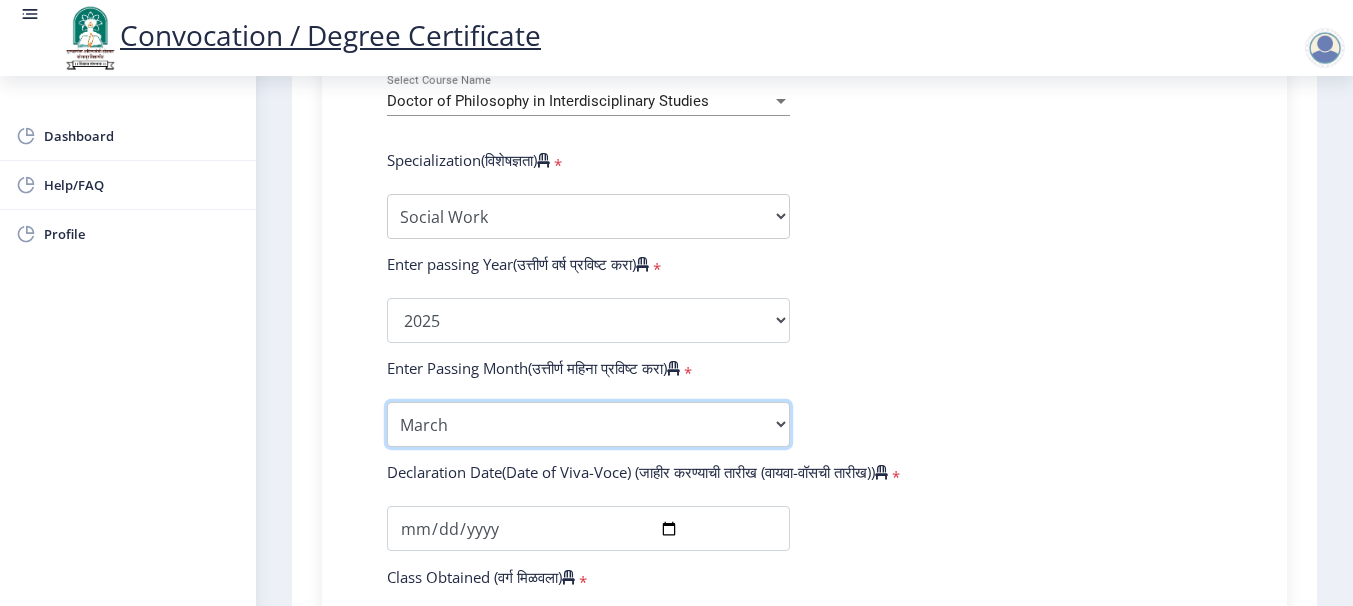 click on "Enter Passing Month March April May October November December" at bounding box center [588, 424] 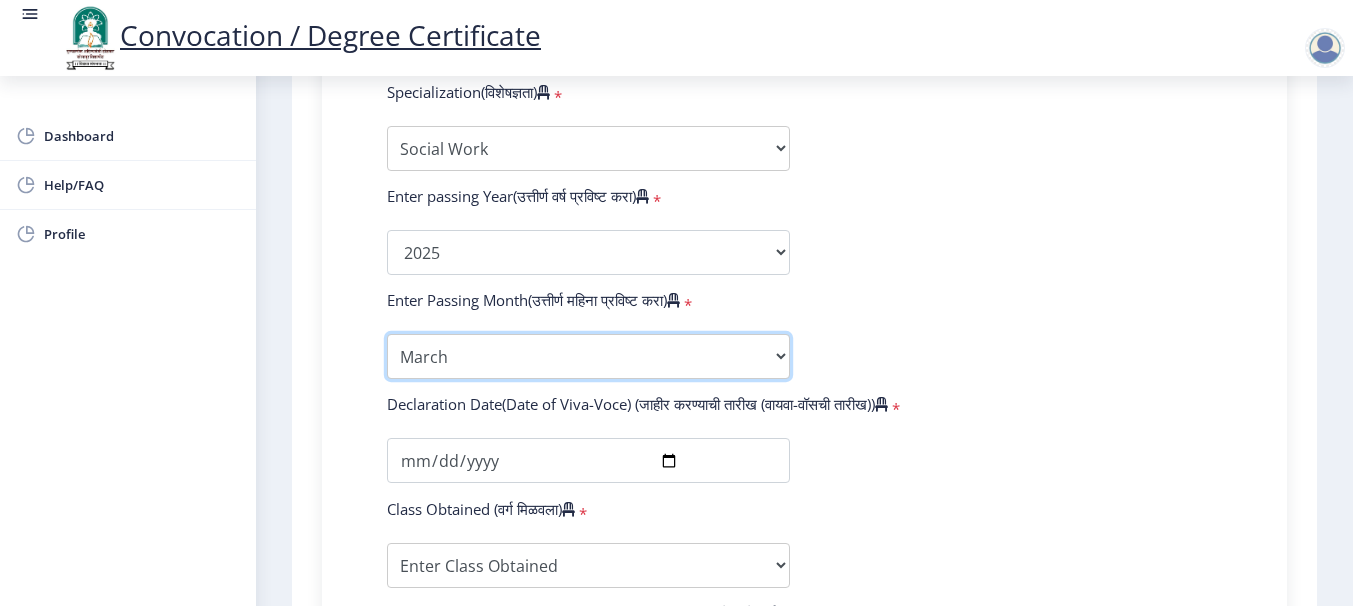 scroll, scrollTop: 1036, scrollLeft: 0, axis: vertical 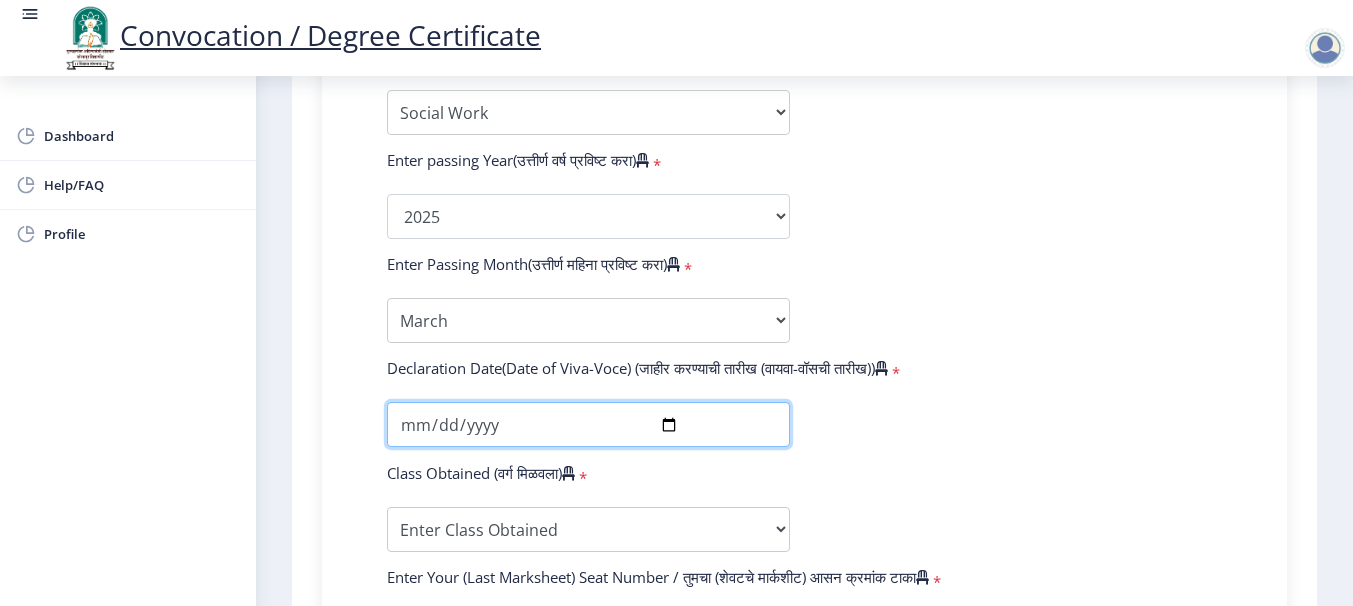 click at bounding box center [588, 424] 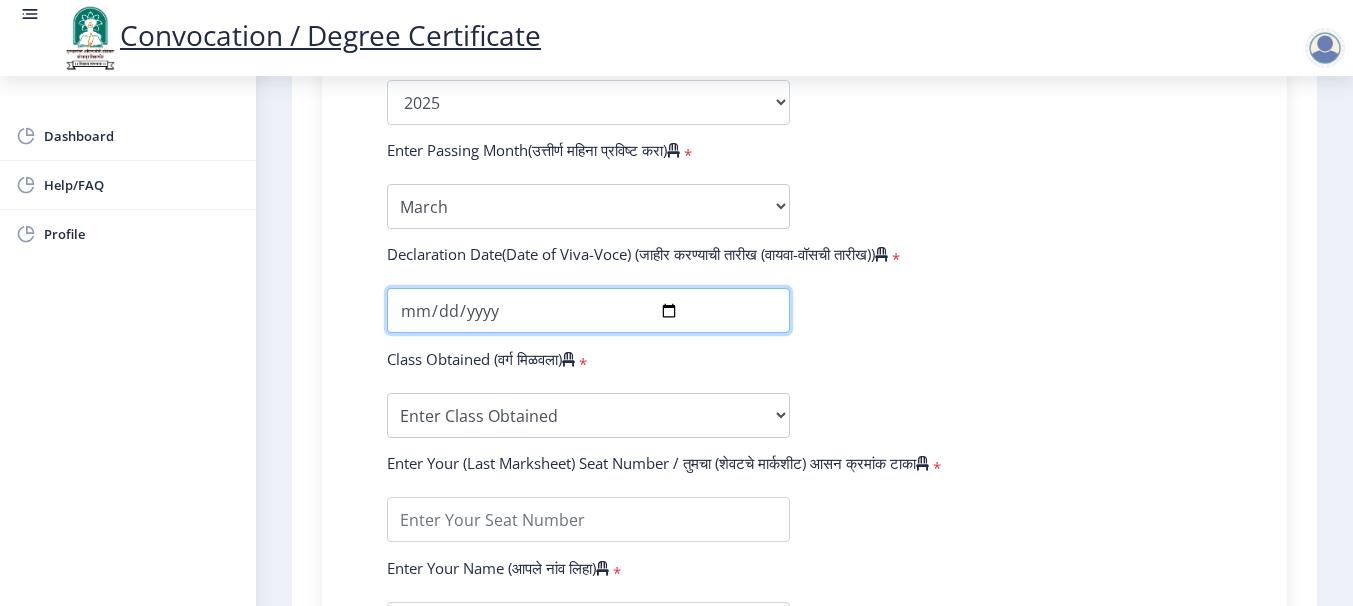 scroll, scrollTop: 1190, scrollLeft: 0, axis: vertical 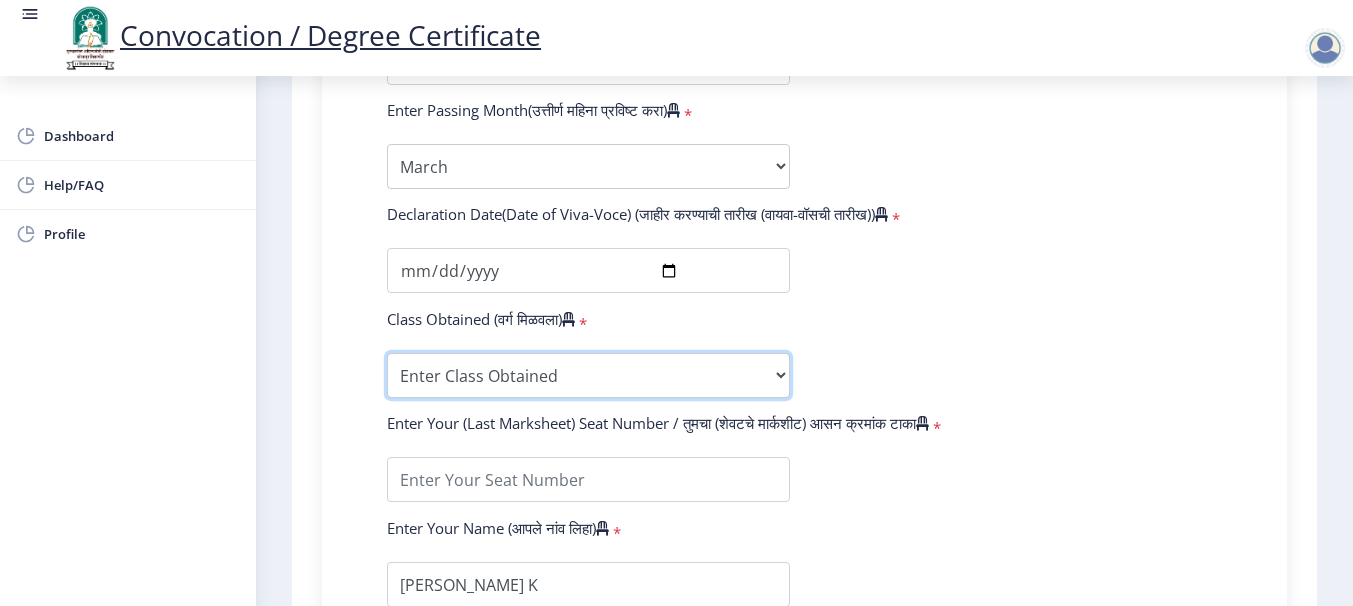 click on "Enter Class Obtained FIRST CLASS WITH DISTINCTION FIRST CLASS HIGHER SECOND CLASS SECOND CLASS PASS CLASS Grade O Grade A+ Grade A Grade B+ Grade B Grade C+ Grade C Grade D Grade E" at bounding box center [588, 375] 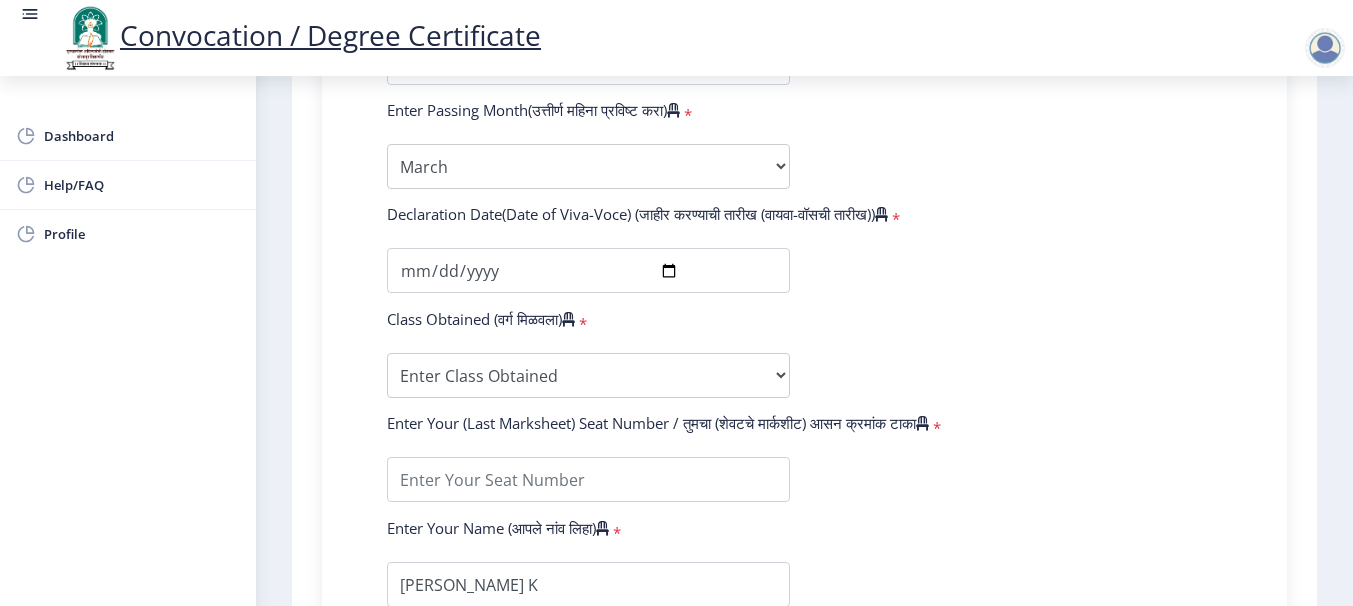 click on "Enter Your PRN Number (तुमचा पीआरएन (कायम नोंदणी क्रमांक) एंटर करा)   * Student Type (विद्यार्थी प्रकार)    * Select Student Type Regular External College Name(कॉलेजचे नाव)   * Walchand College of Arts and Science Select College Name Course Name(अभ्यासक्रमाचे नाव)   * Doctor of Philosophy in Interdisciplinary Studies Select Course Name  Specialization(विशेषज्ञता)   * Specialization English Ancient Indian History Culture & Archaeology Hindi Marathi Economics History Political Science Applied Geology Computer Science & Engineering Geology Mechanical Engineering Sociology Statistics Zoology Commerce Botany Mass Communication Social Work Law Education Geography Chemistry Electronics Physics Biotechnology Other Enter passing Year(उत्तीर्ण वर्ष प्रविष्ट करा)   *  2025   2024   2023  * *" 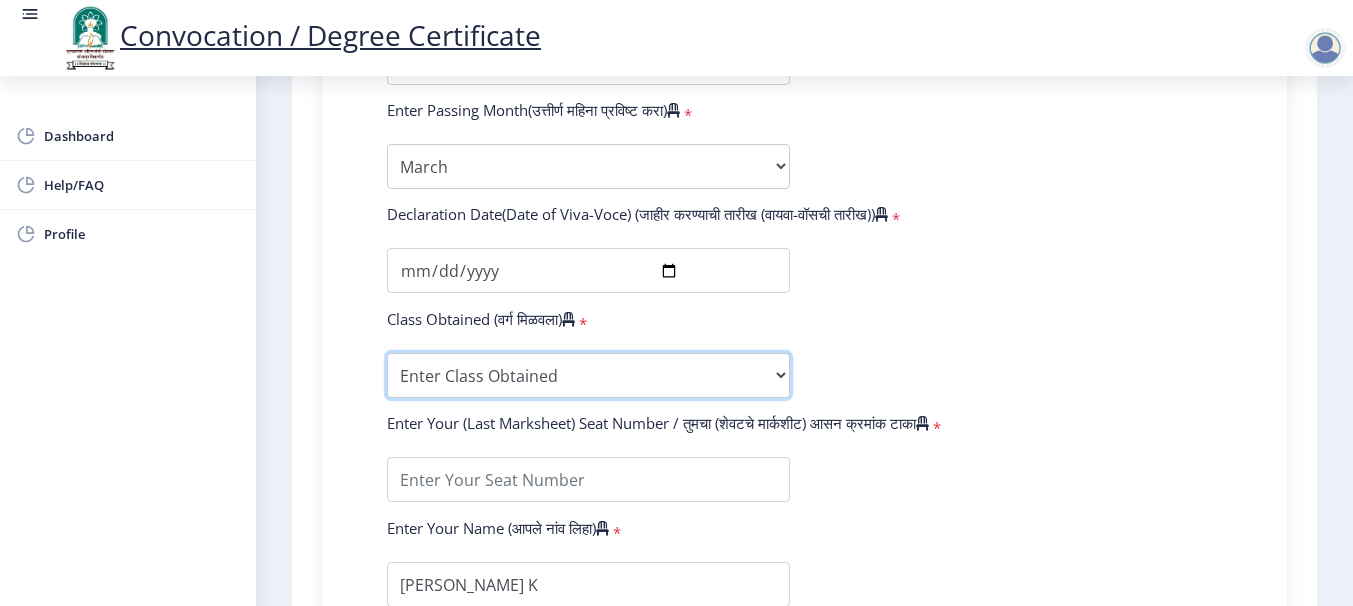 click on "Enter Class Obtained FIRST CLASS WITH DISTINCTION FIRST CLASS HIGHER SECOND CLASS SECOND CLASS PASS CLASS Grade O Grade A+ Grade A Grade B+ Grade B Grade C+ Grade C Grade D Grade E" at bounding box center [588, 375] 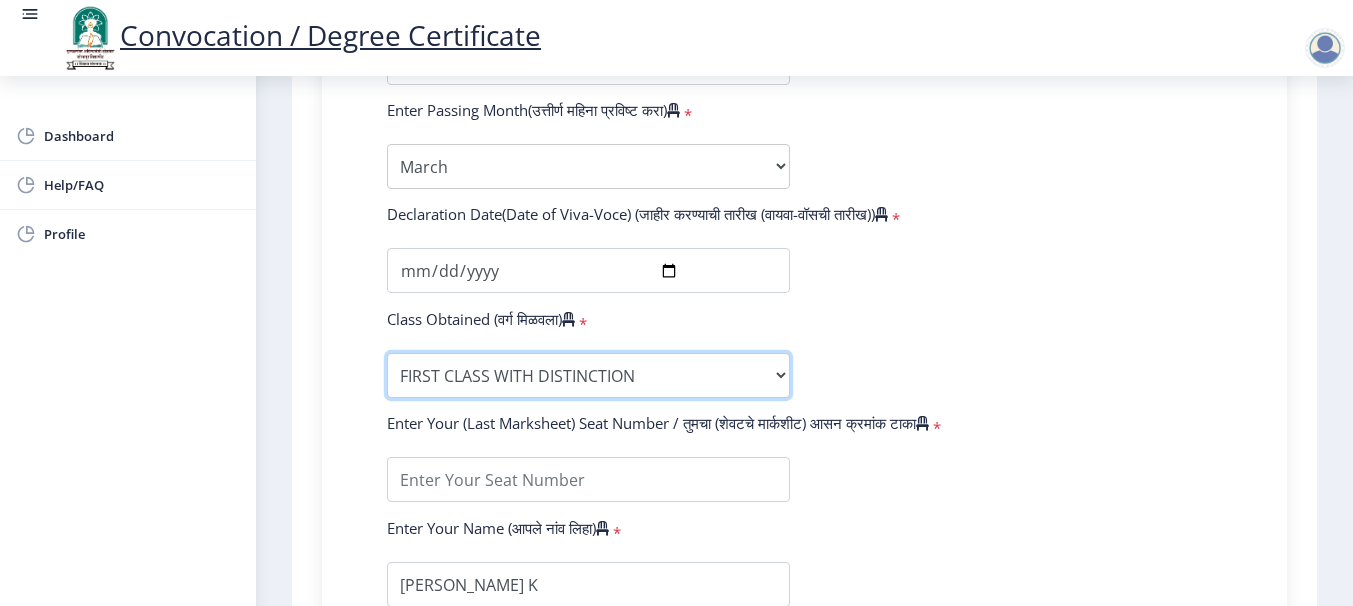 click on "Enter Class Obtained FIRST CLASS WITH DISTINCTION FIRST CLASS HIGHER SECOND CLASS SECOND CLASS PASS CLASS Grade O Grade A+ Grade A Grade B+ Grade B Grade C+ Grade C Grade D Grade E" at bounding box center [588, 375] 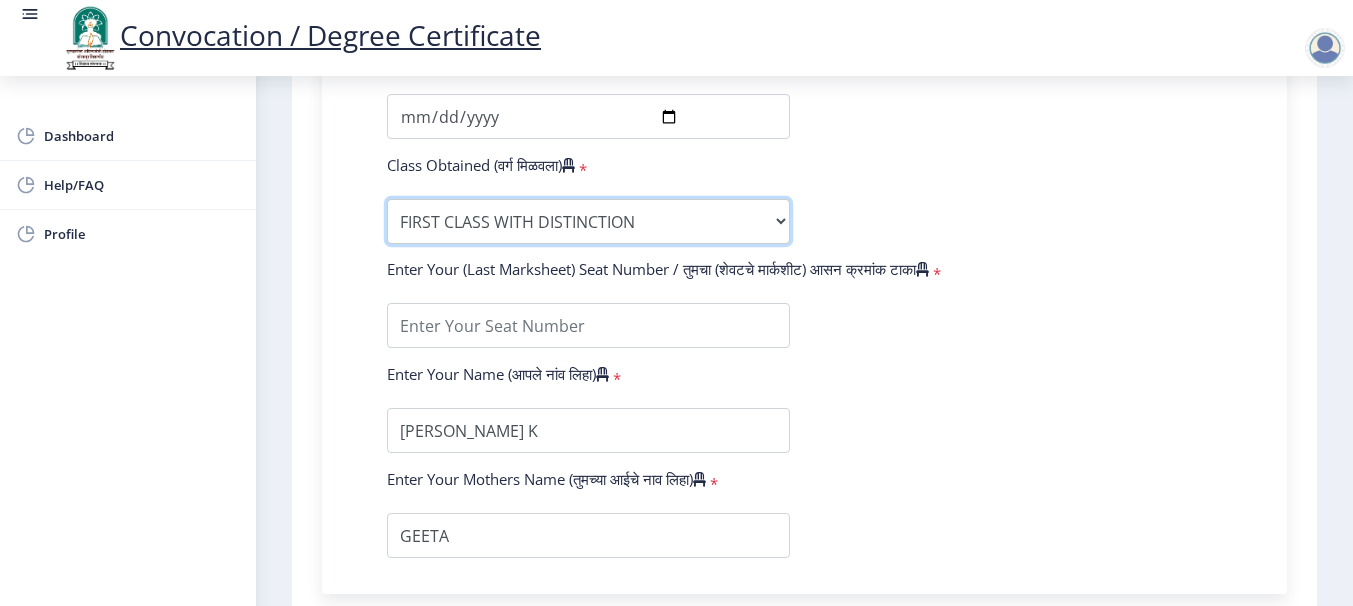 scroll, scrollTop: 1349, scrollLeft: 0, axis: vertical 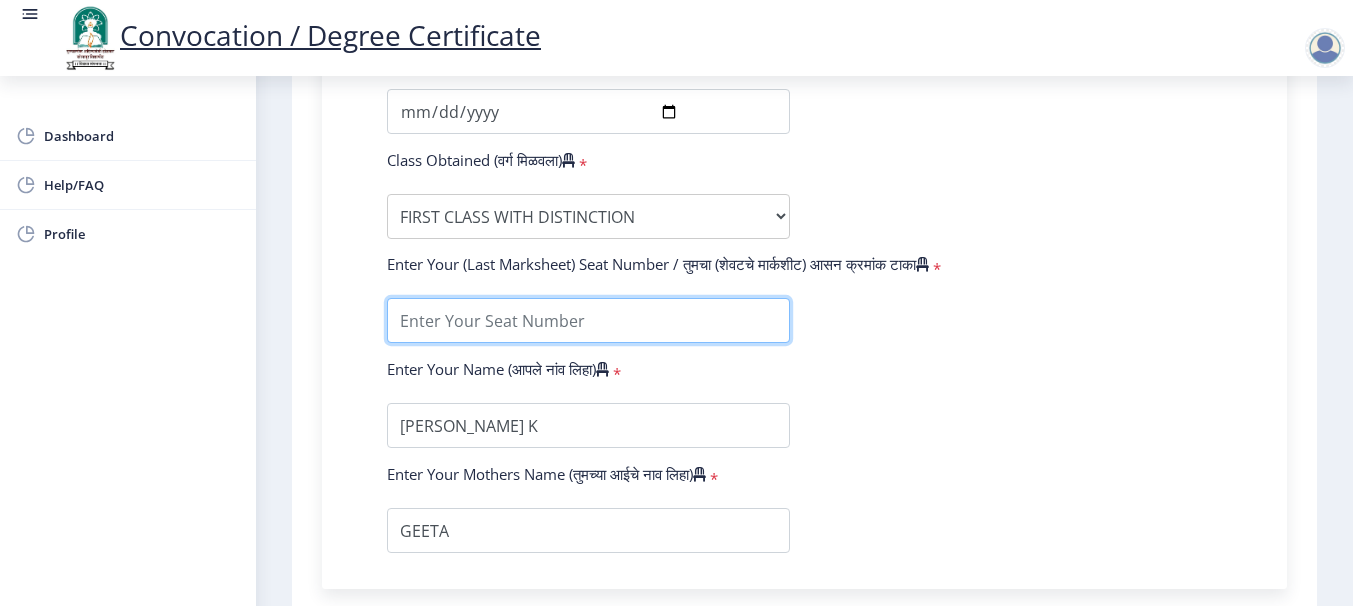 click at bounding box center [588, 320] 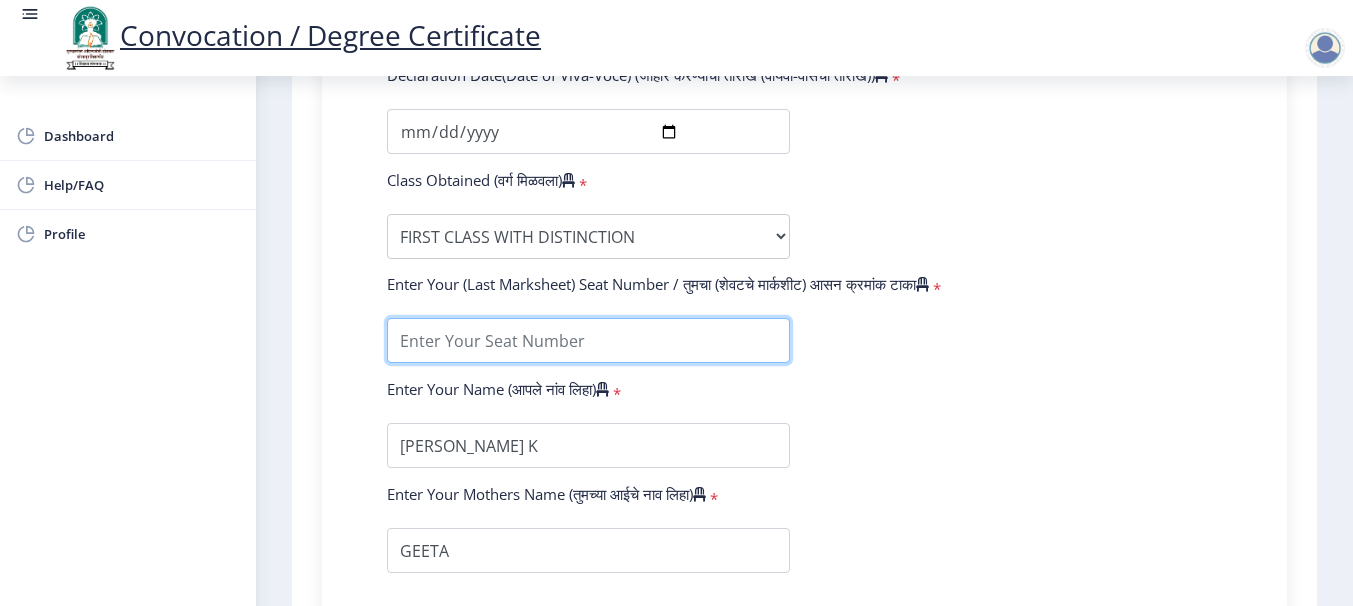 scroll, scrollTop: 1264, scrollLeft: 0, axis: vertical 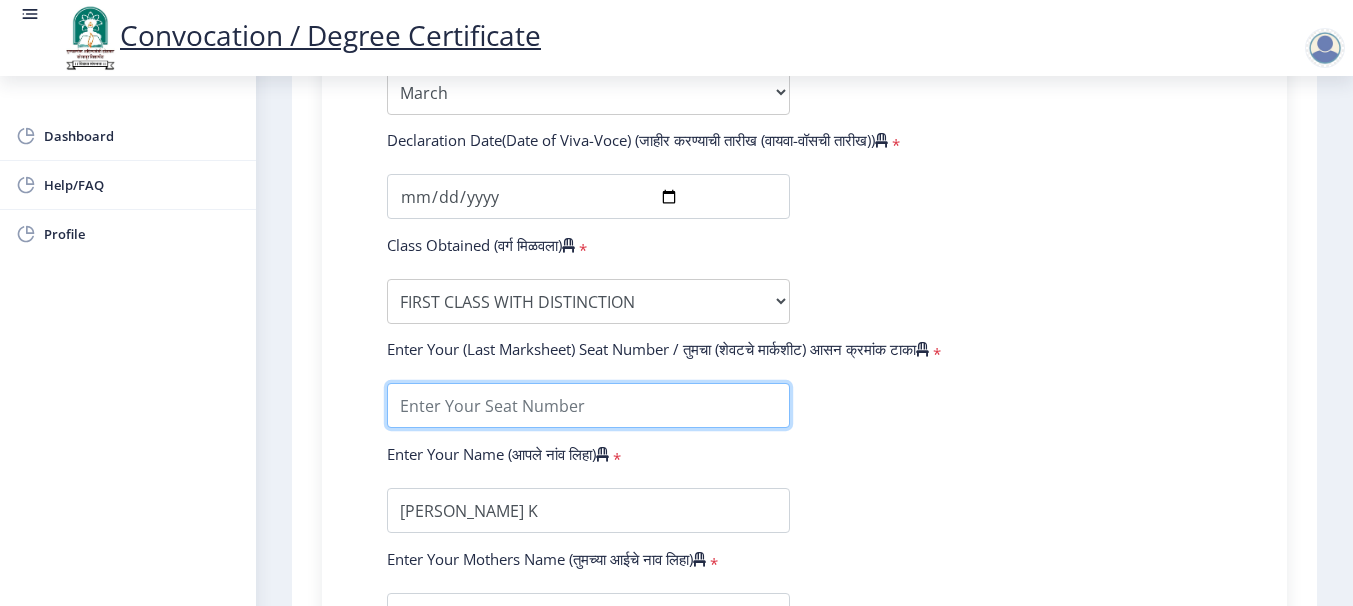 click at bounding box center [588, 405] 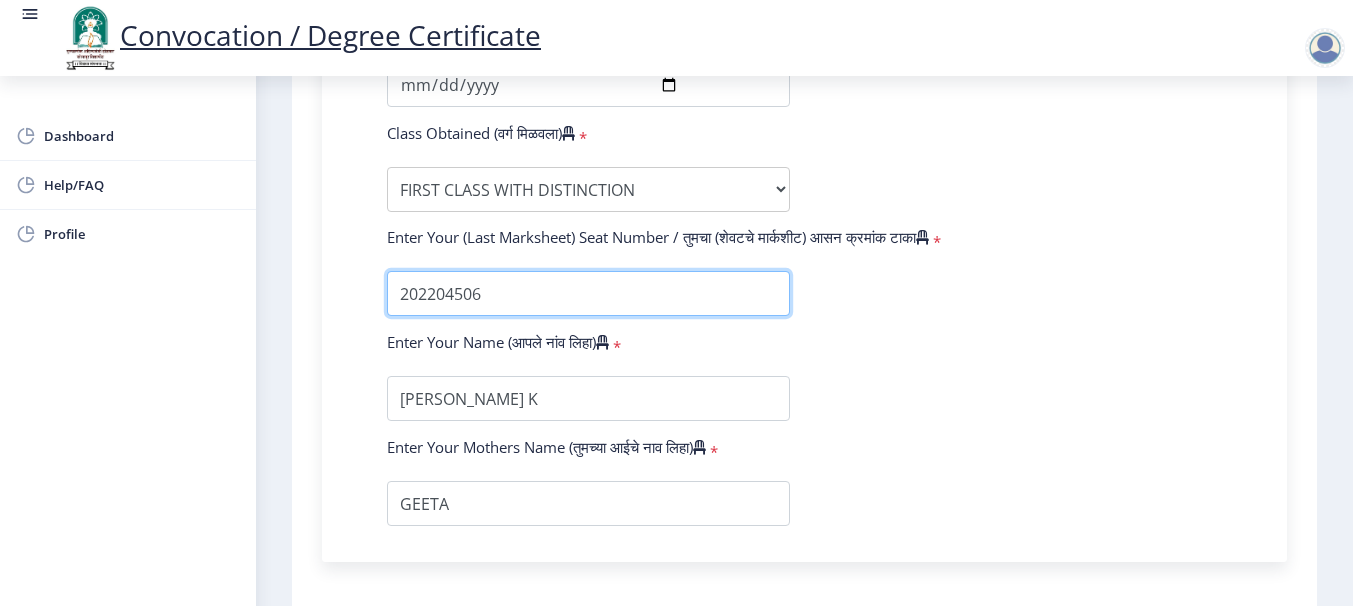 scroll, scrollTop: 1395, scrollLeft: 0, axis: vertical 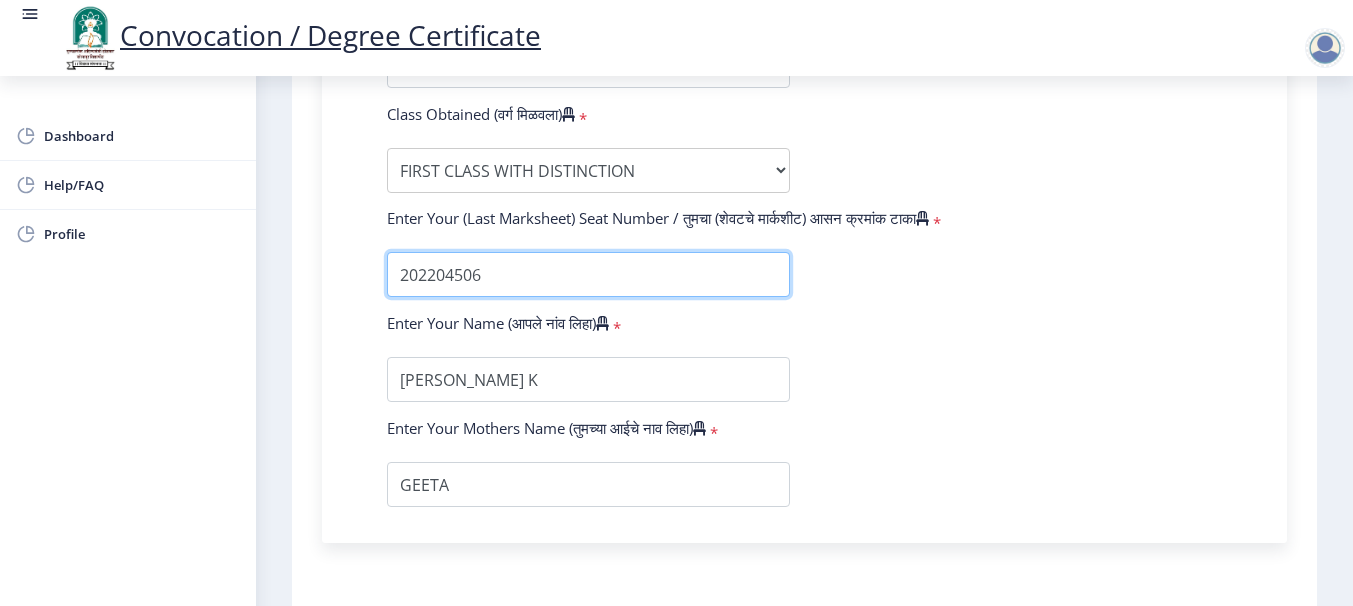 type on "202204506" 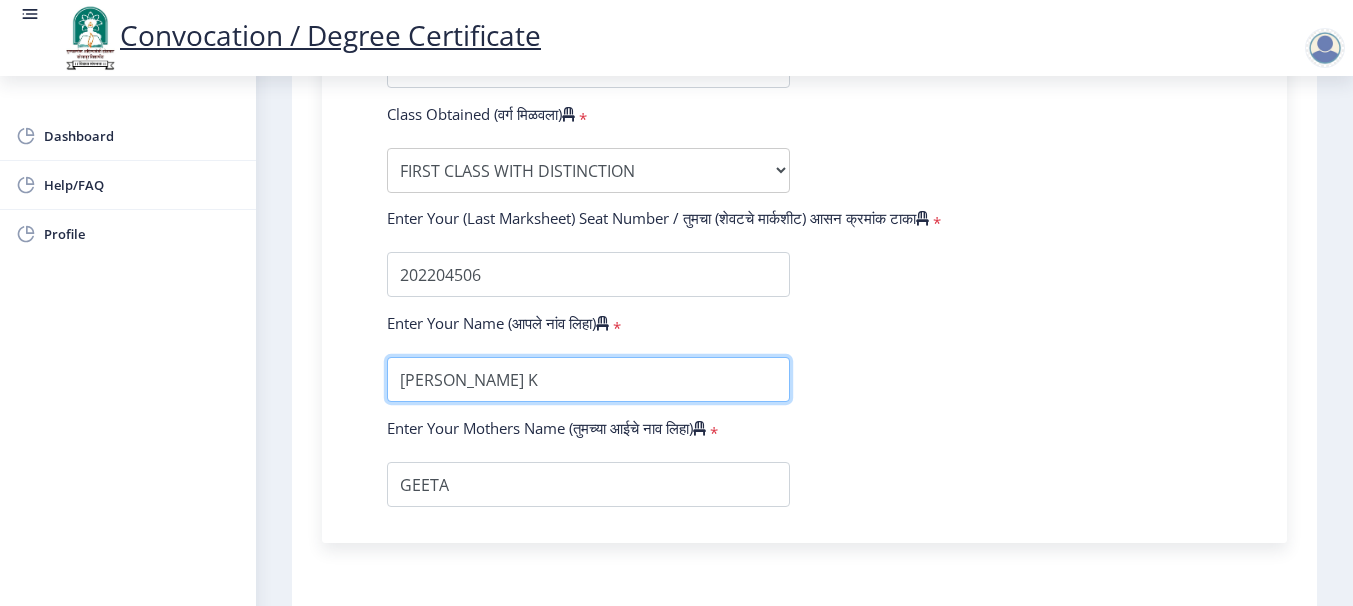 click at bounding box center (588, 379) 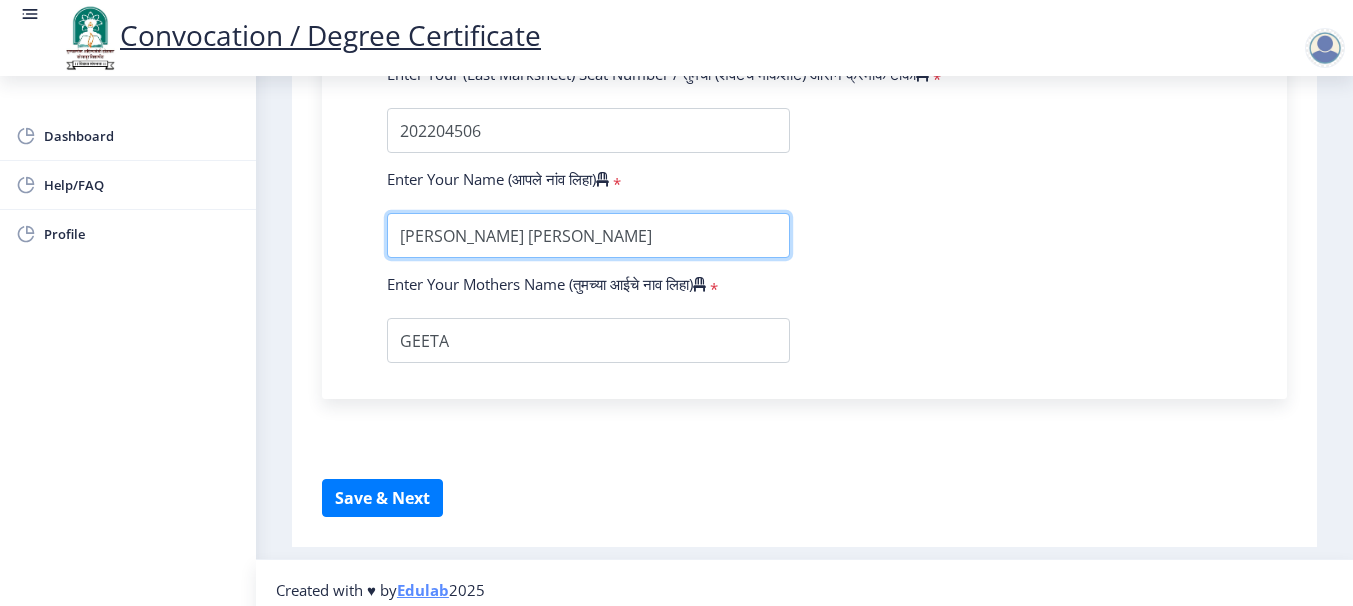 scroll, scrollTop: 1553, scrollLeft: 0, axis: vertical 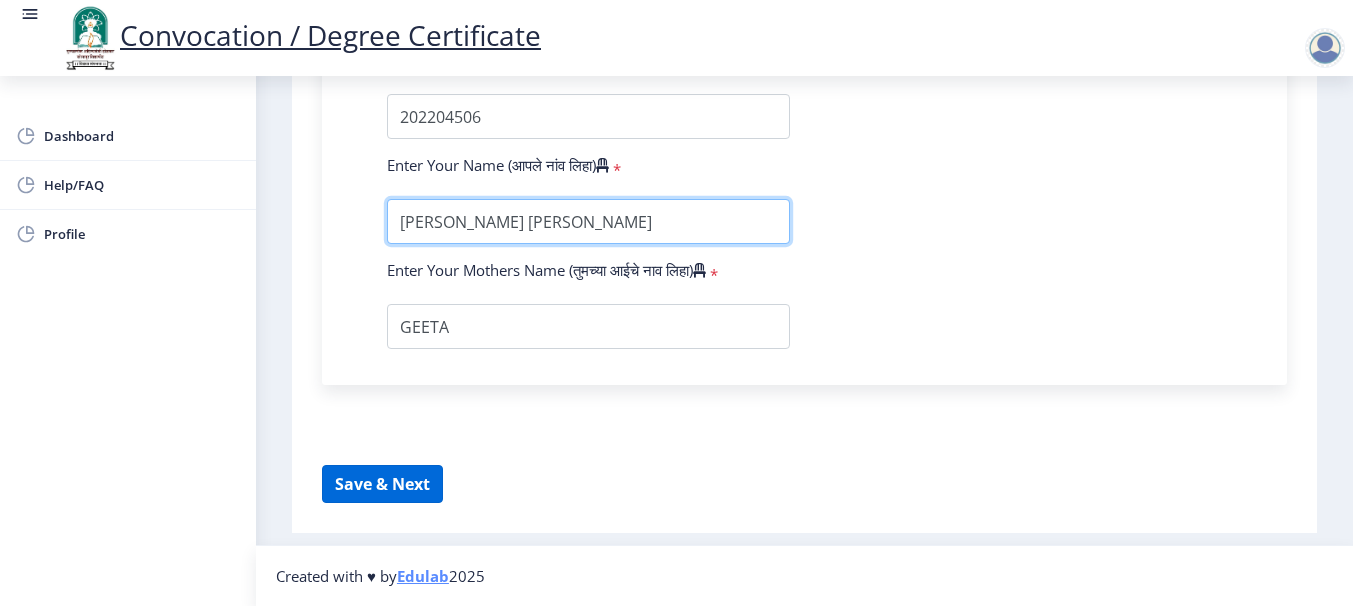 type on "[PERSON_NAME] [PERSON_NAME]" 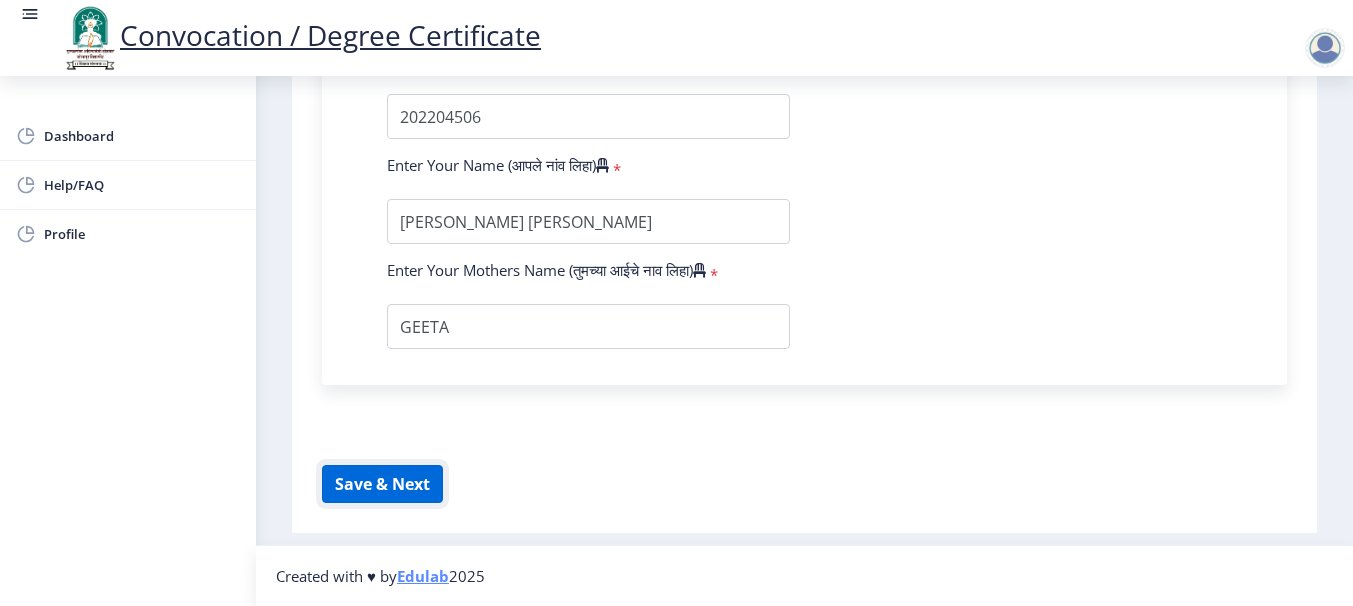 click on "Save & Next" 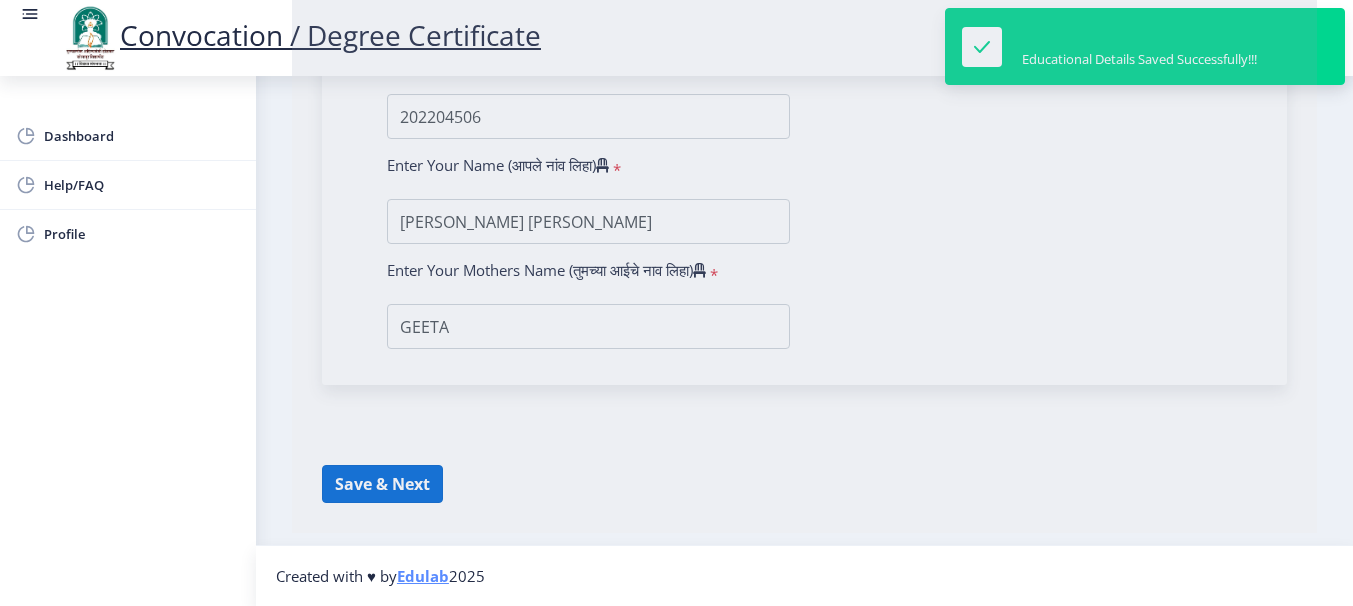 select 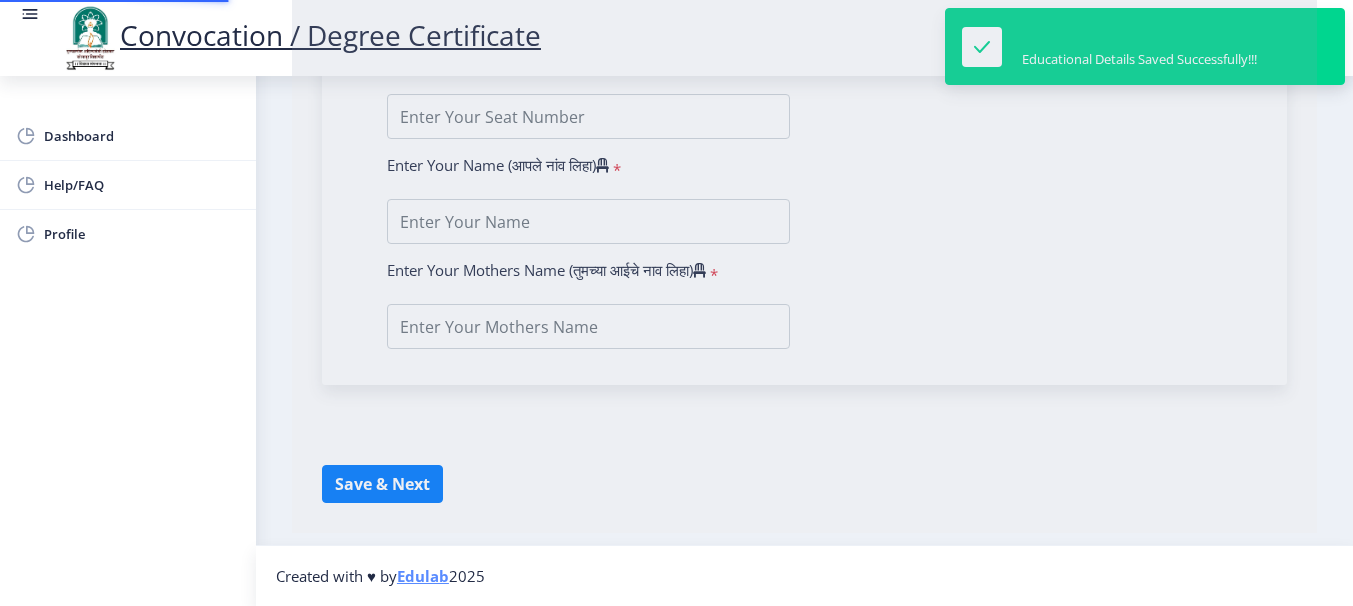 type on "[PERSON_NAME] K" 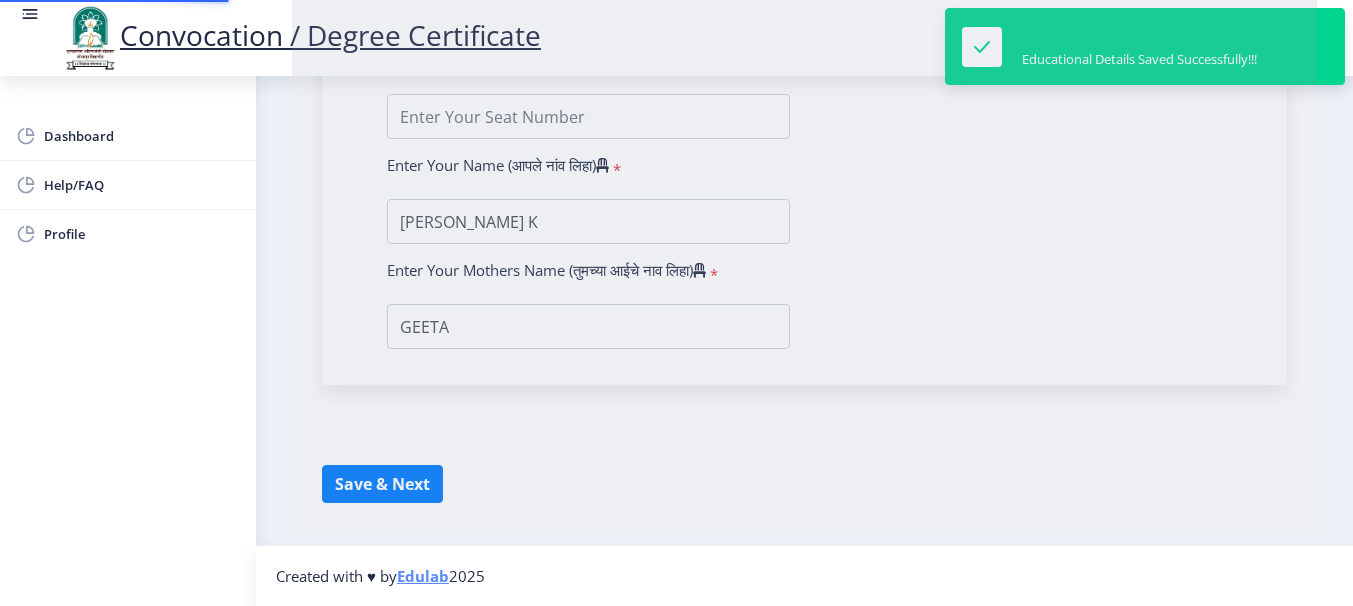 scroll, scrollTop: 0, scrollLeft: 0, axis: both 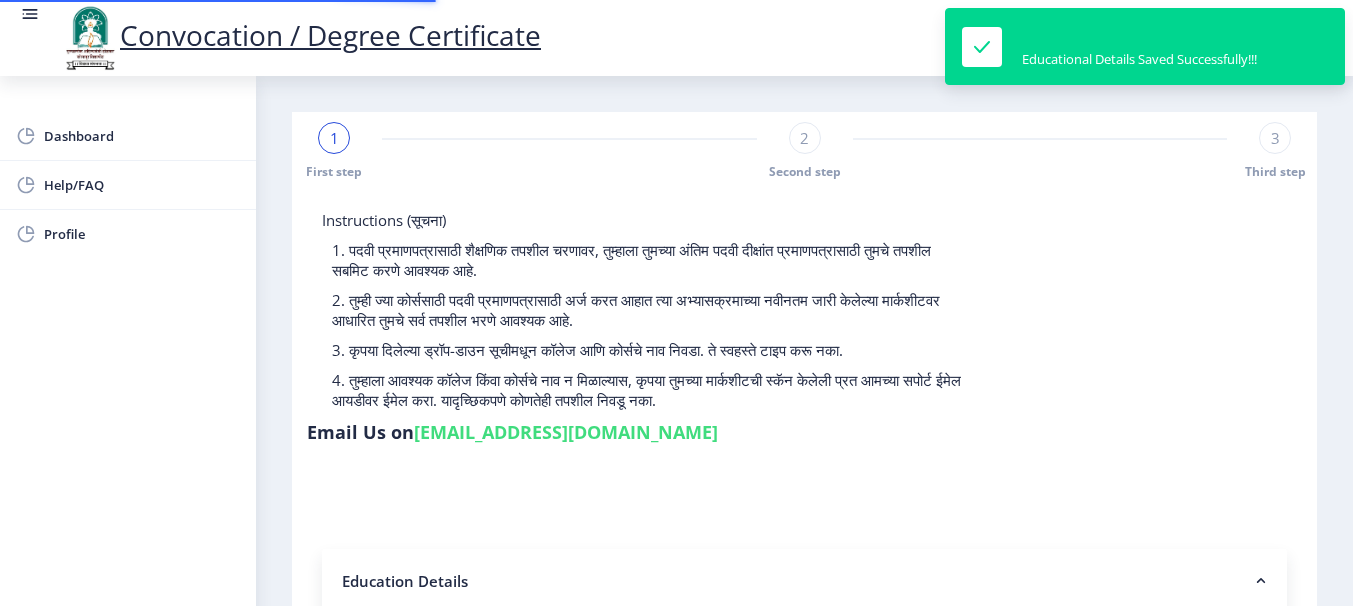 select on "Regular" 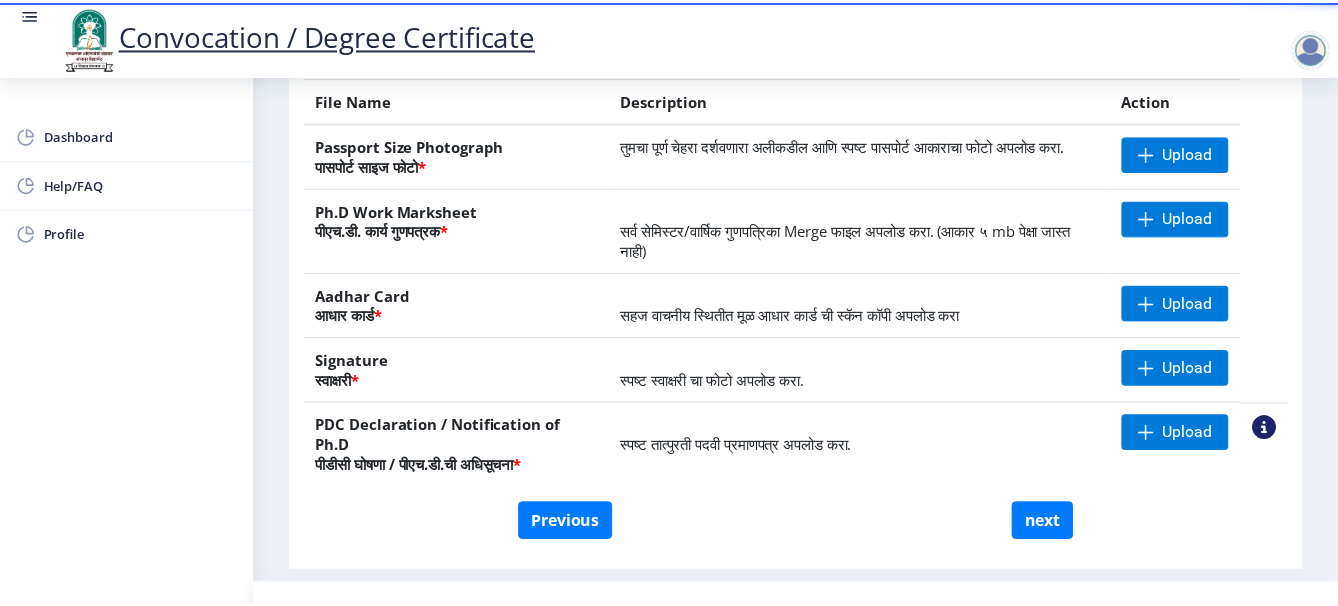 scroll, scrollTop: 364, scrollLeft: 0, axis: vertical 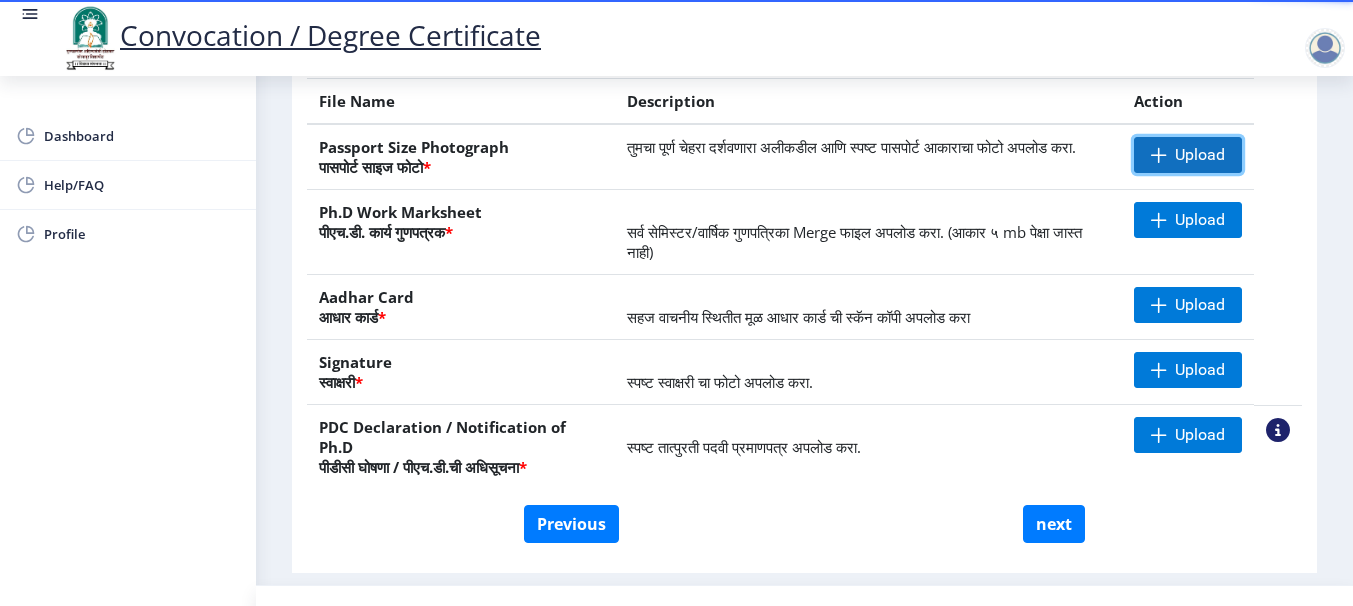 click on "Upload" 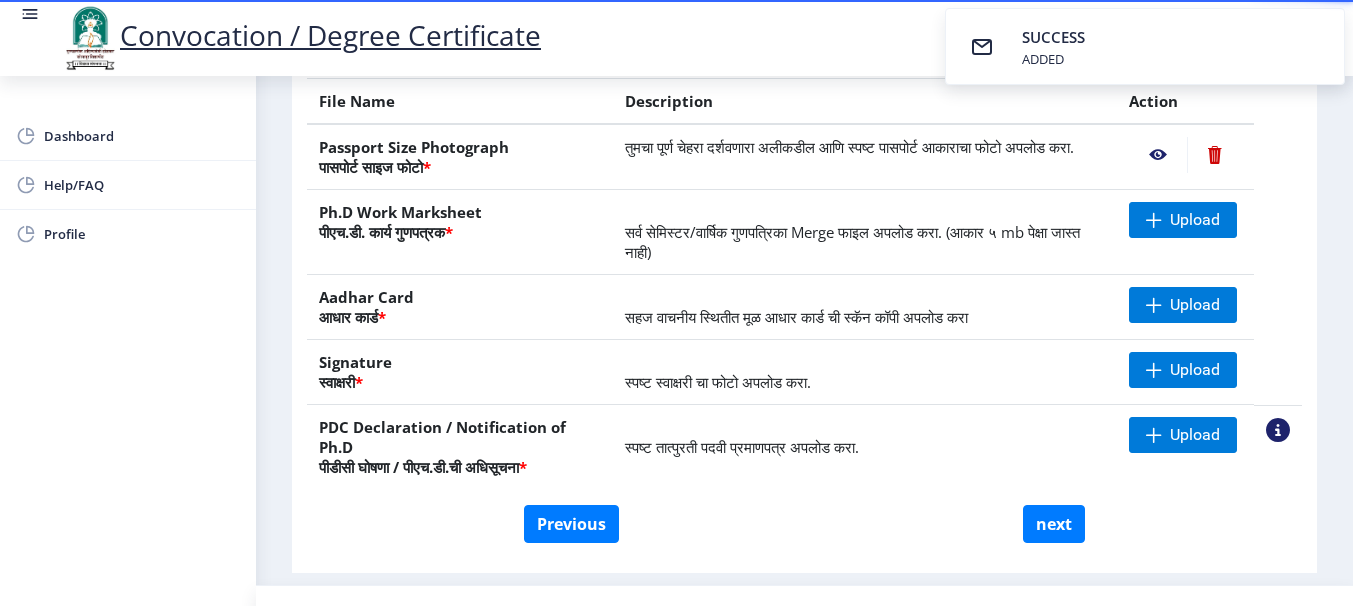 click 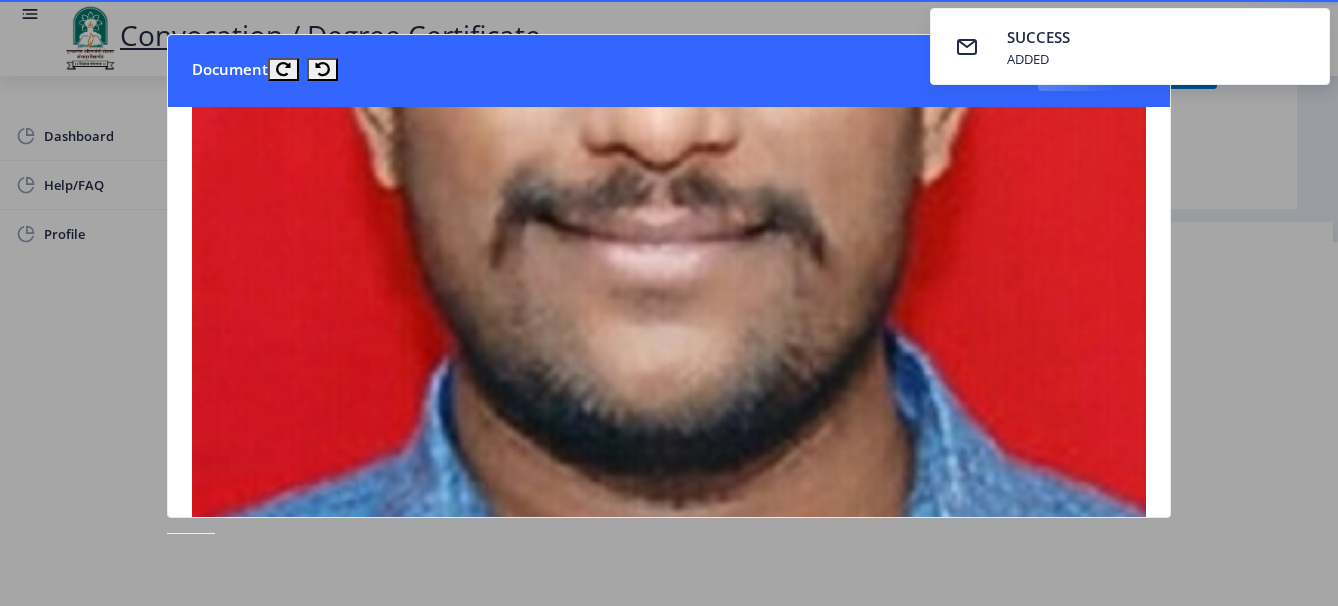 scroll, scrollTop: 666, scrollLeft: 0, axis: vertical 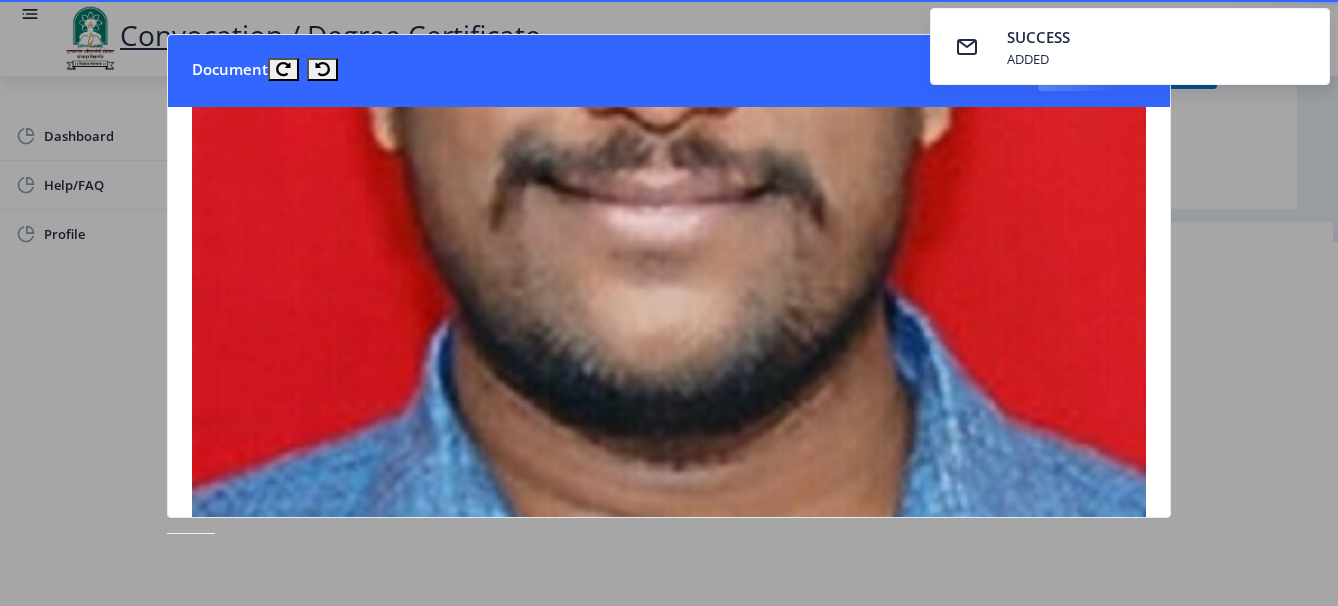 click 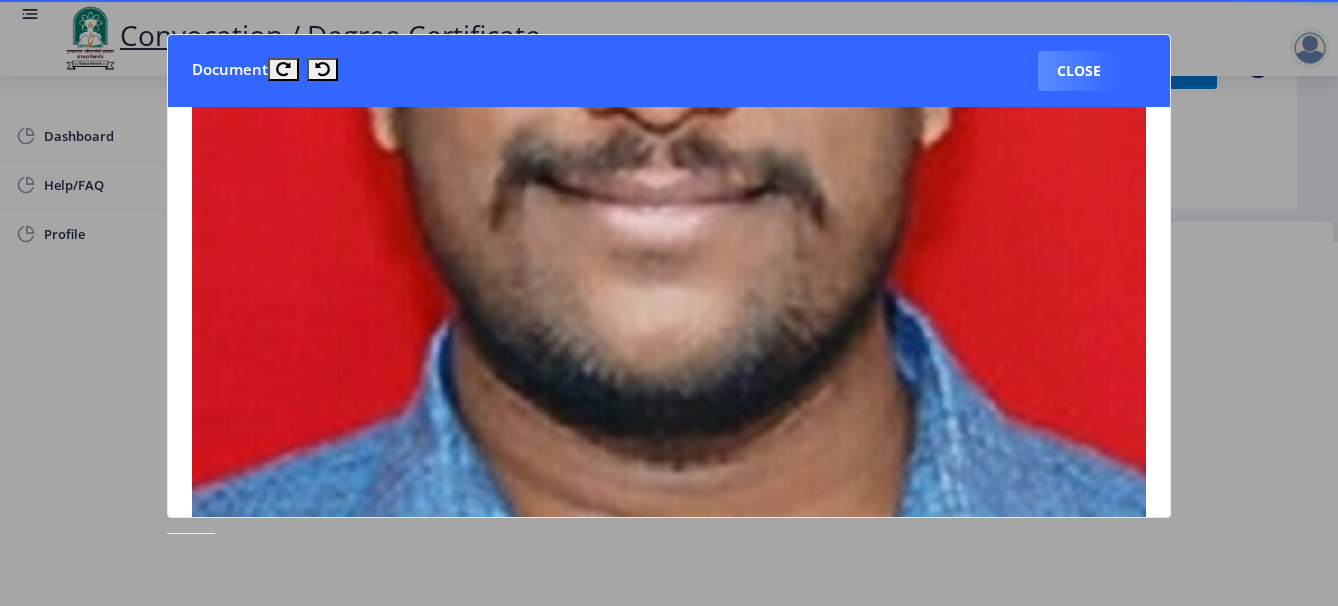 click 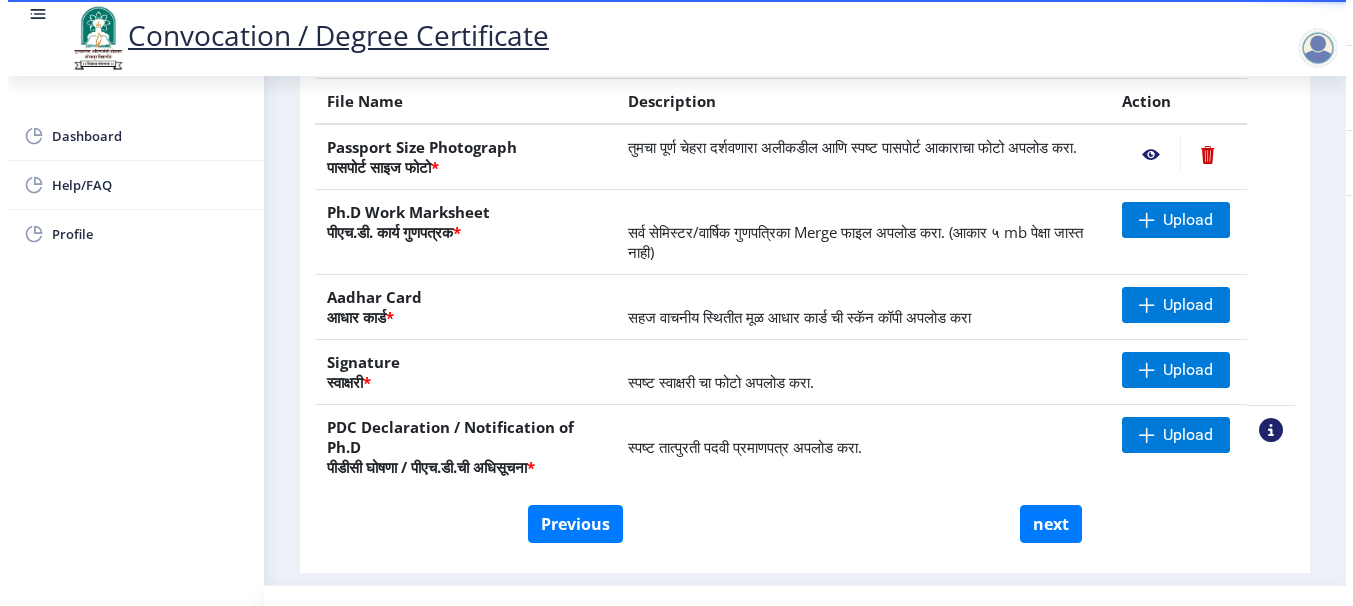 scroll, scrollTop: 208, scrollLeft: 0, axis: vertical 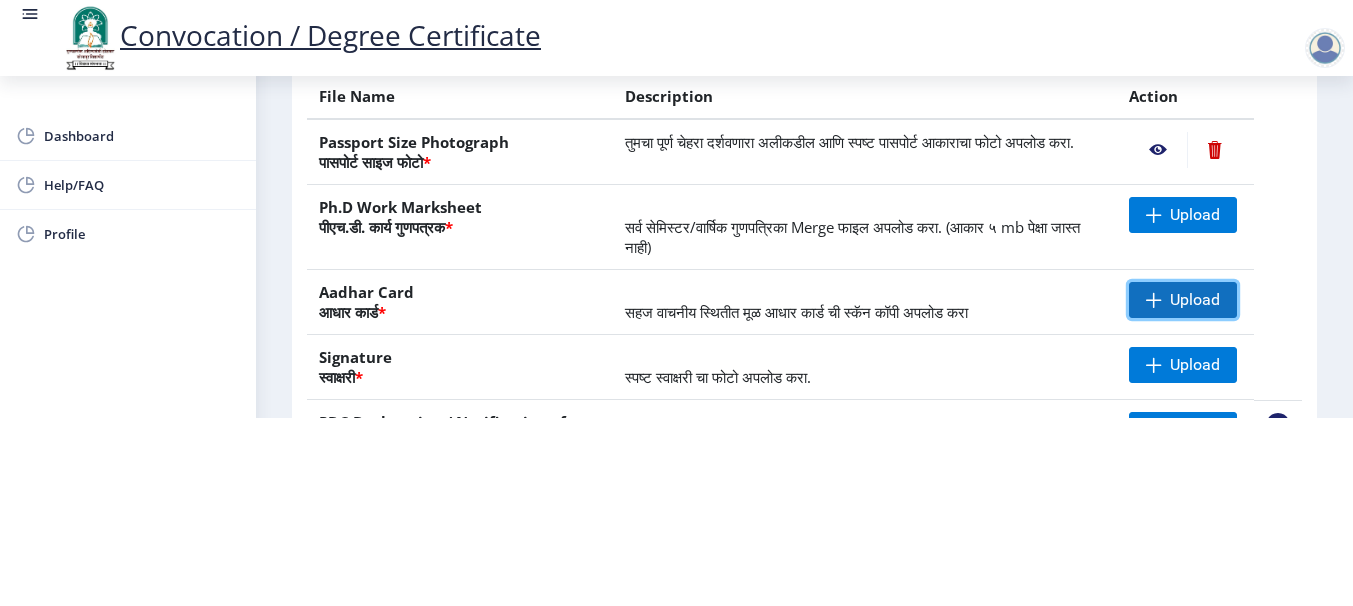 click on "Upload" 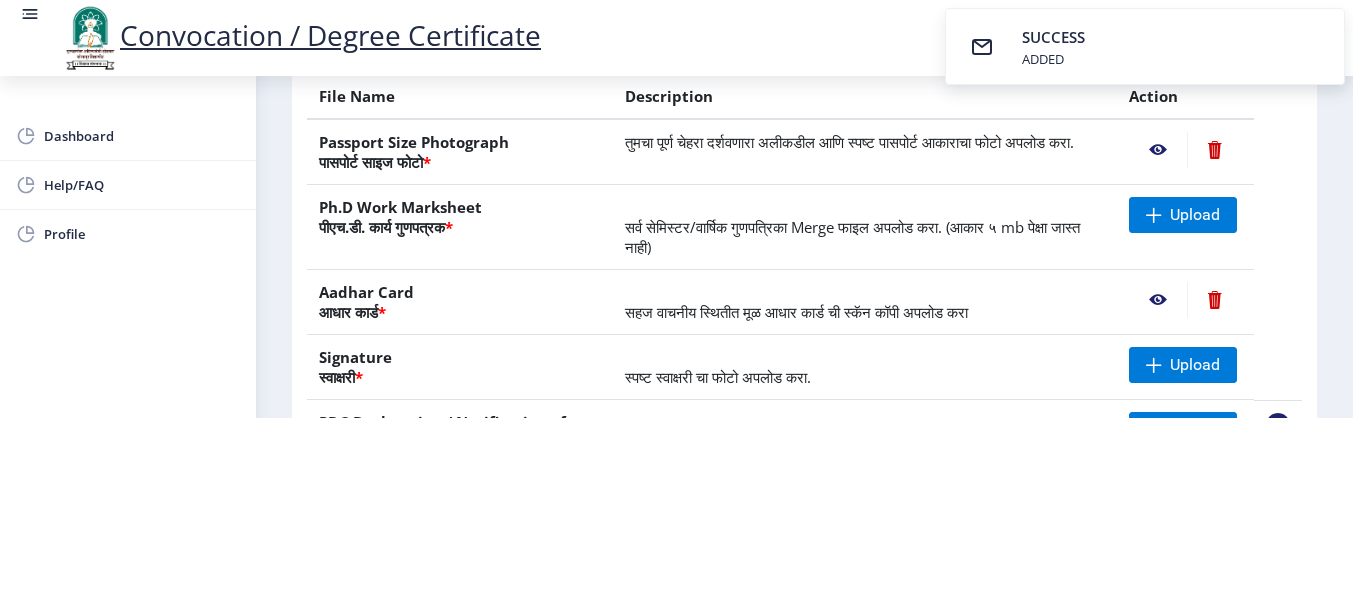 click 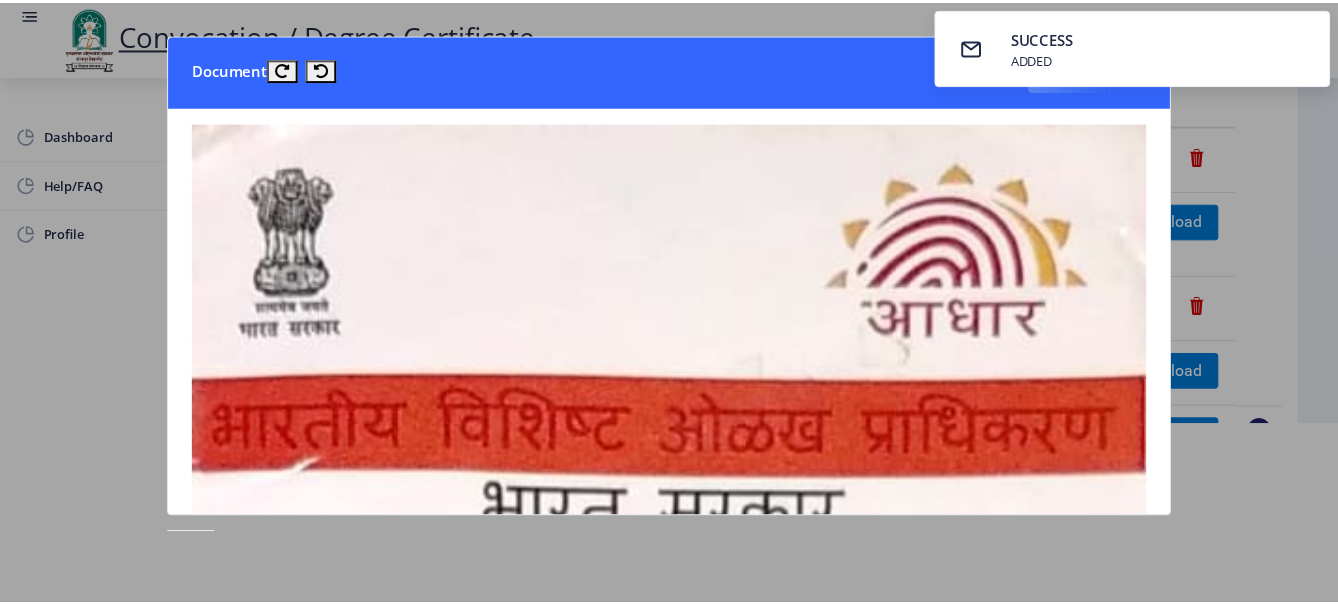 scroll, scrollTop: 0, scrollLeft: 0, axis: both 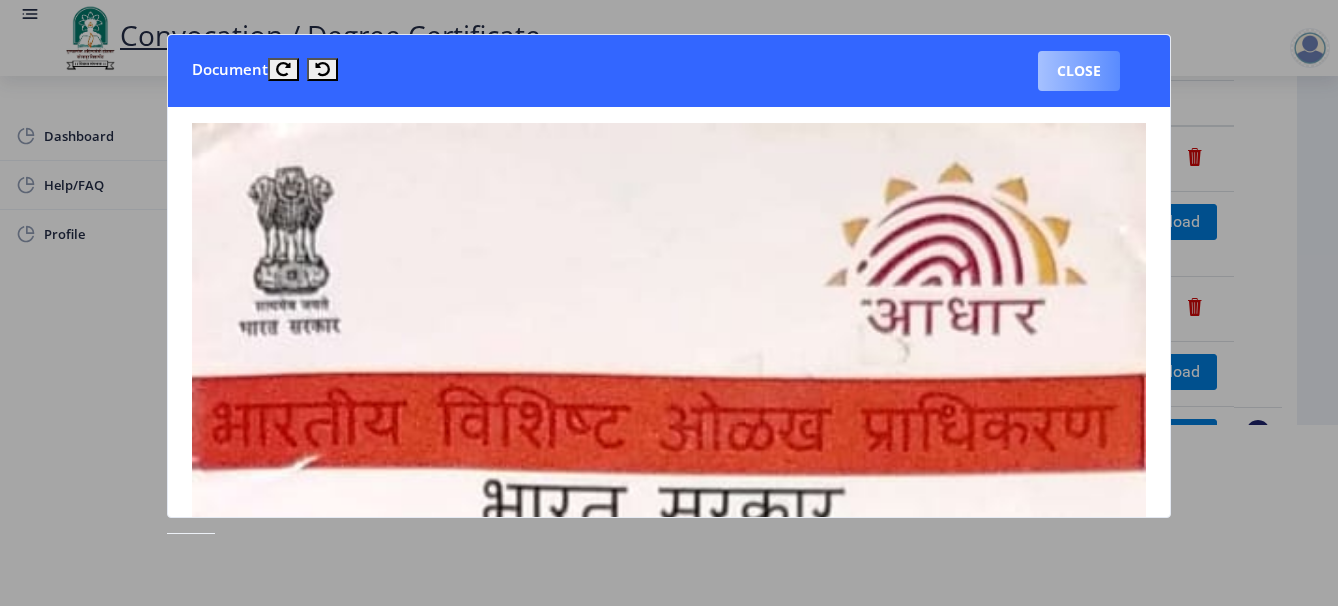 click on "Close" at bounding box center [1079, 71] 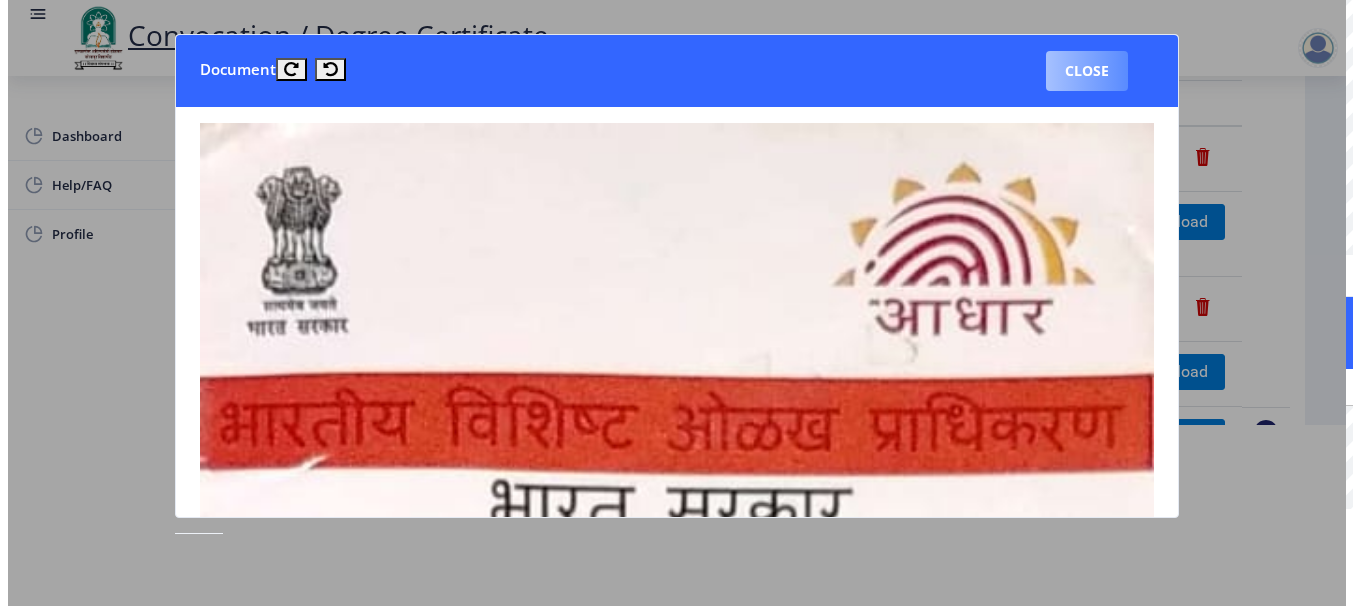 scroll, scrollTop: 181, scrollLeft: 0, axis: vertical 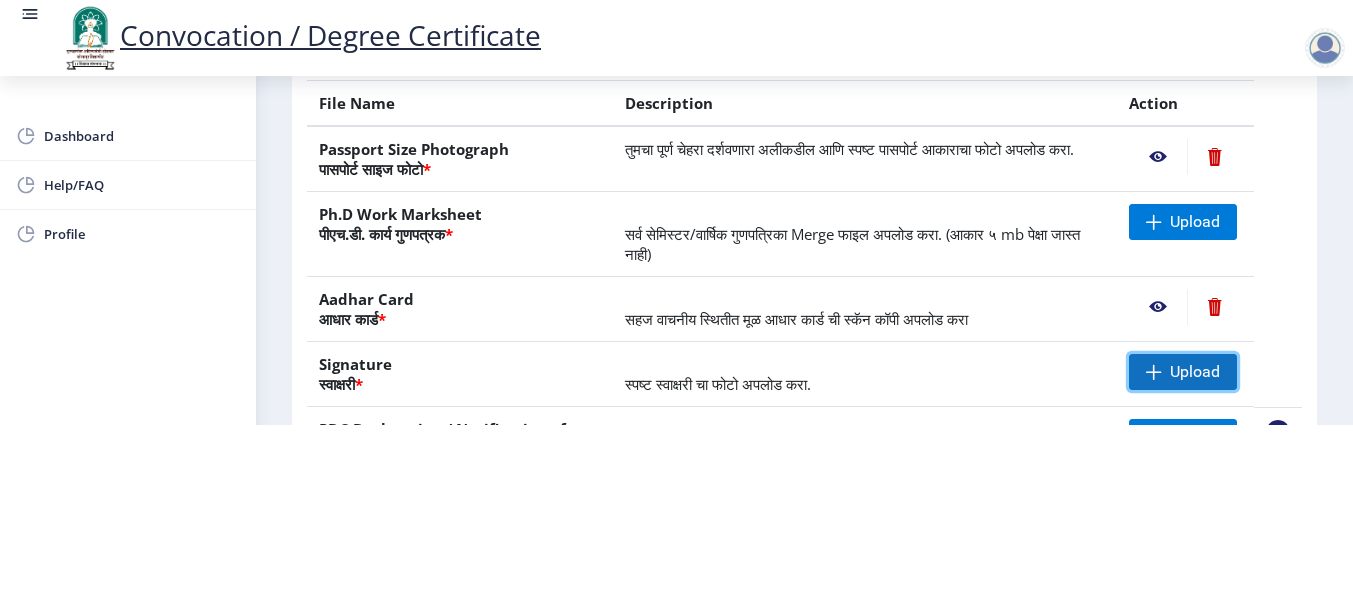 click on "Upload" 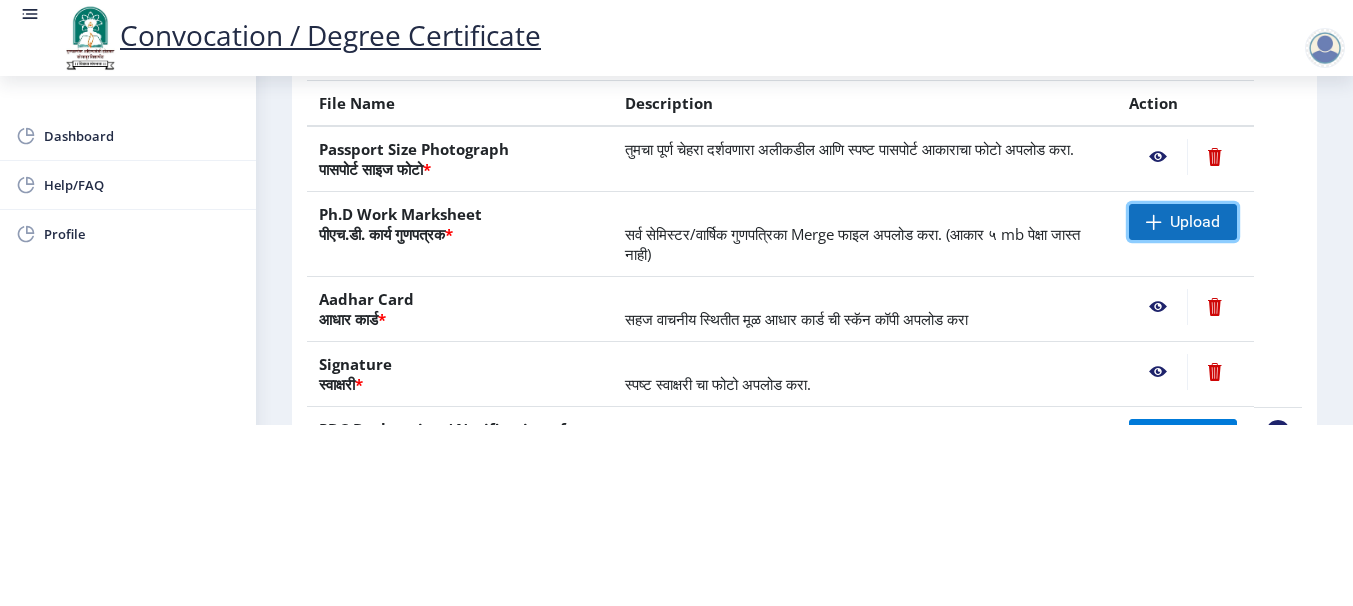 click on "Upload" 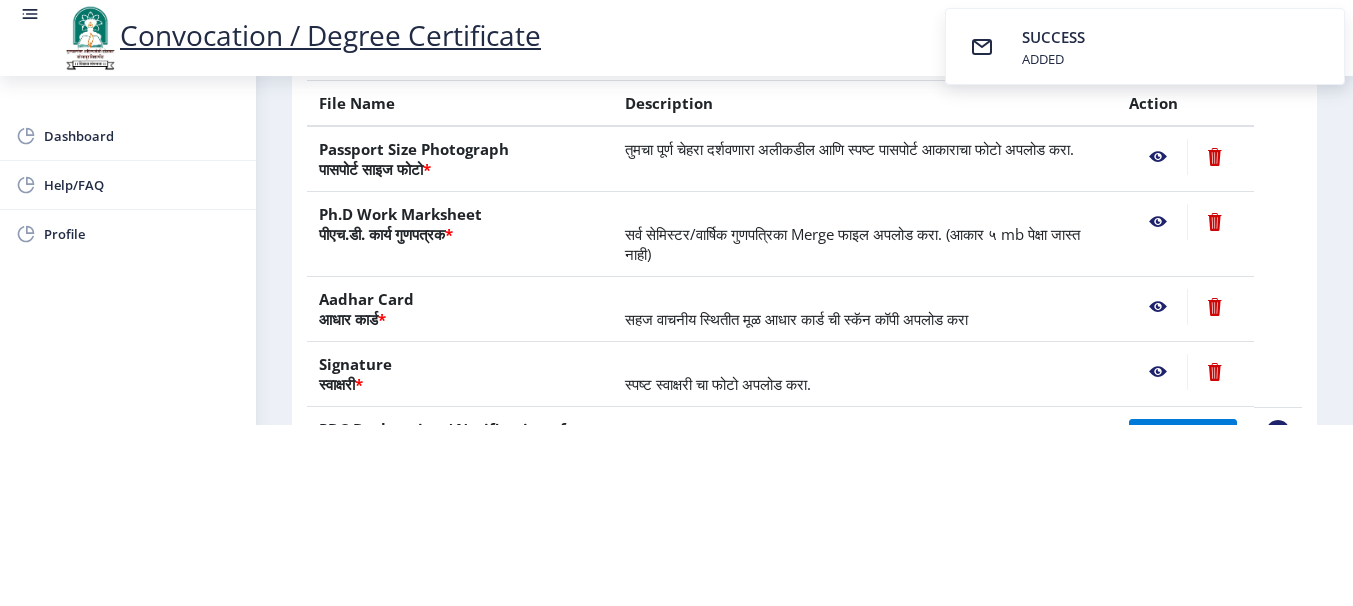 click 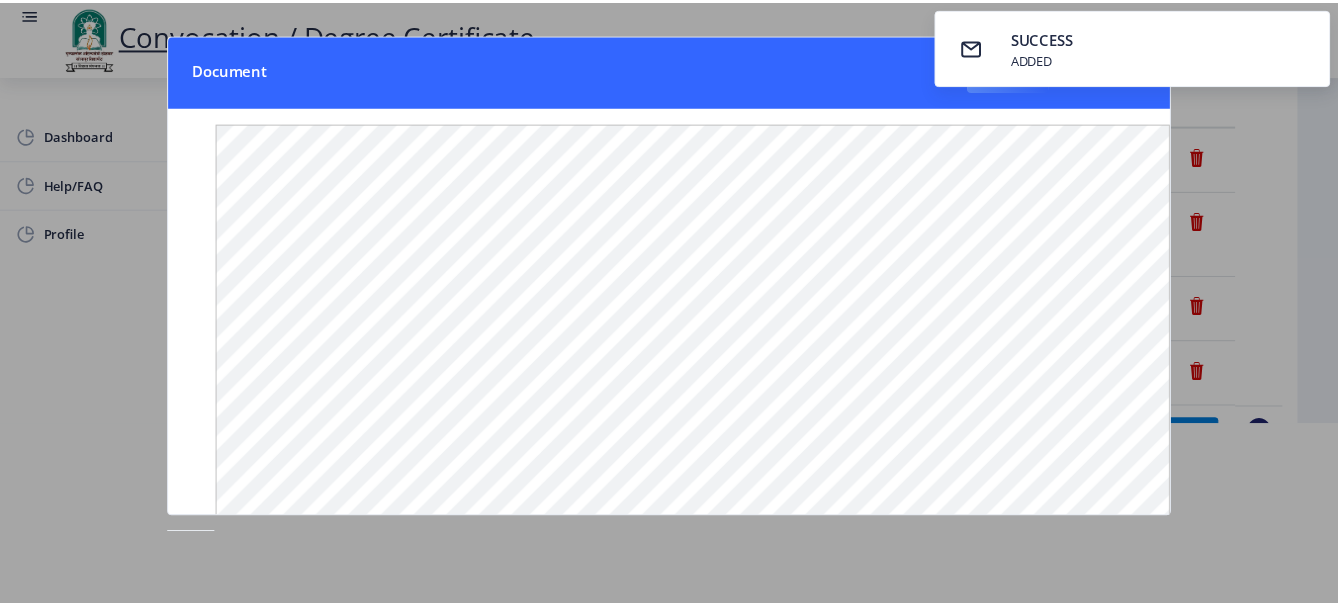 scroll, scrollTop: 0, scrollLeft: 0, axis: both 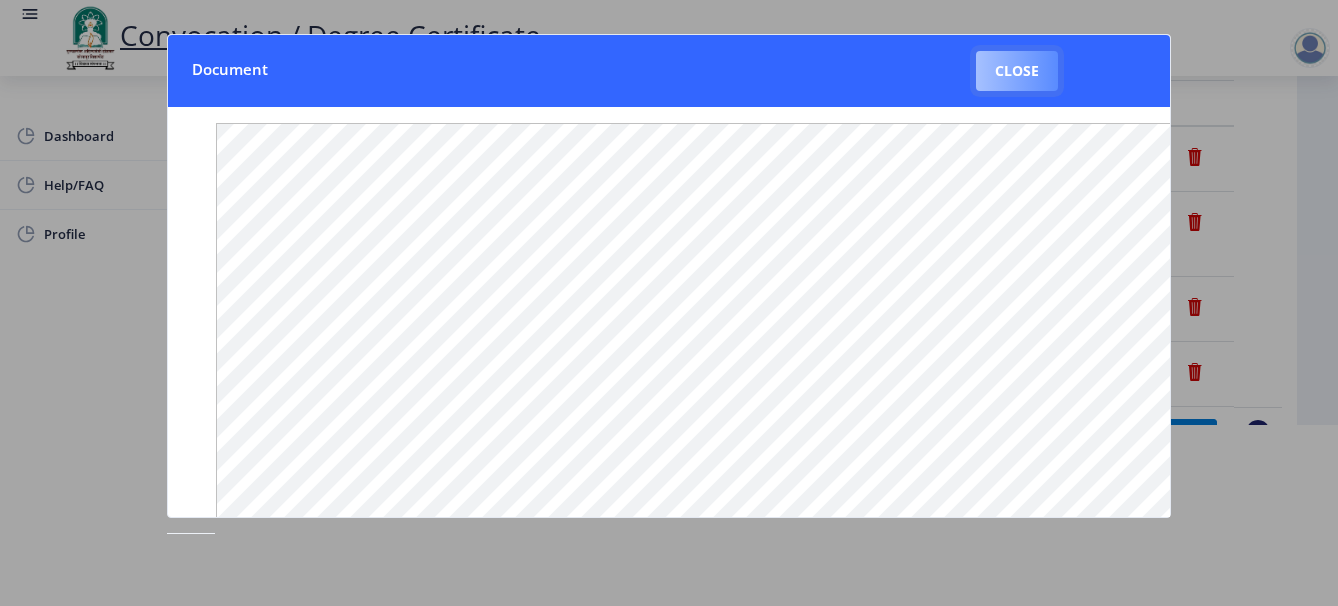 click on "Close" at bounding box center (1017, 71) 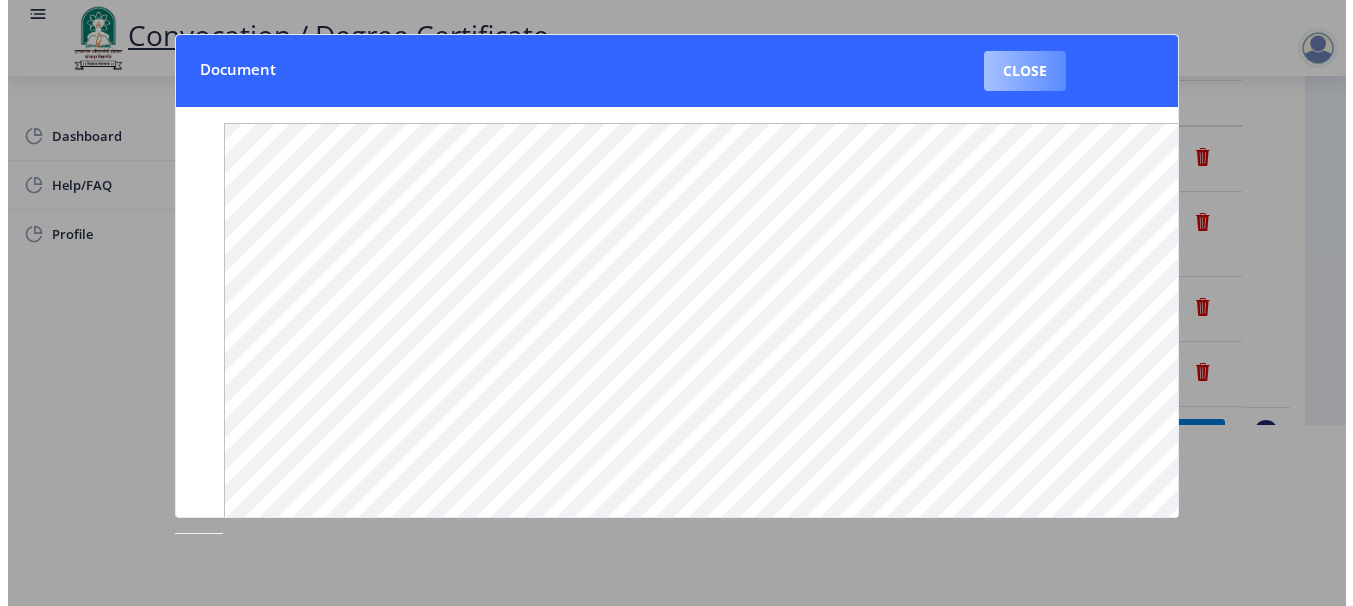 scroll, scrollTop: 181, scrollLeft: 0, axis: vertical 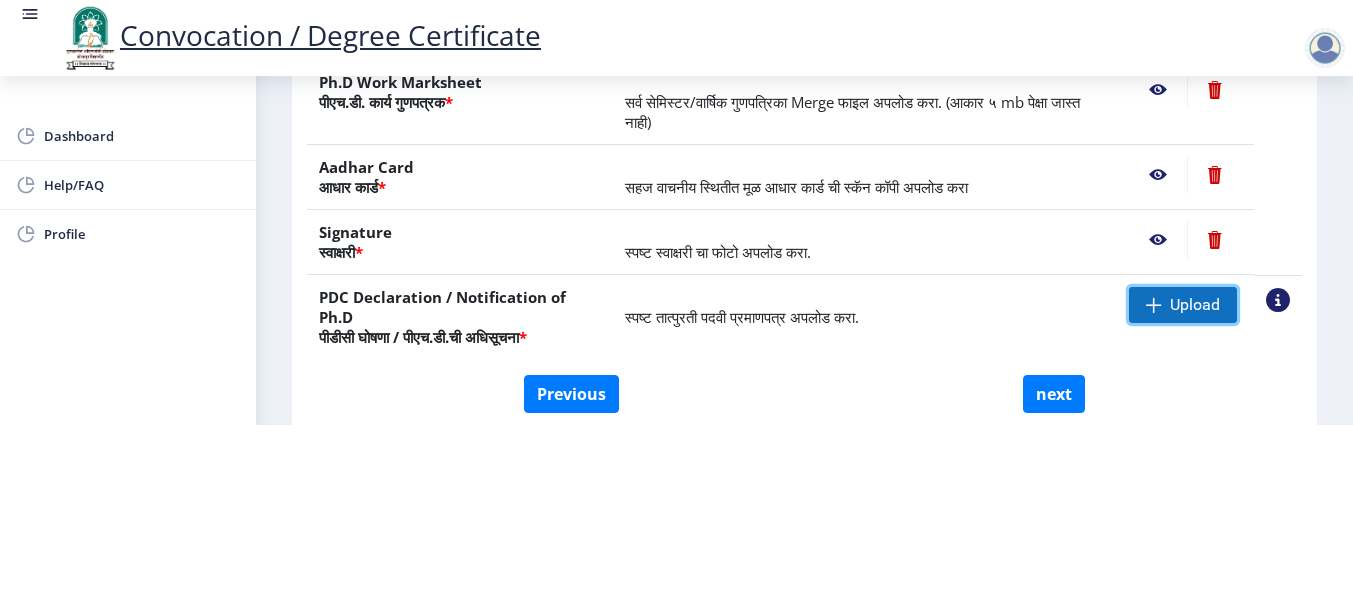 click on "Upload" 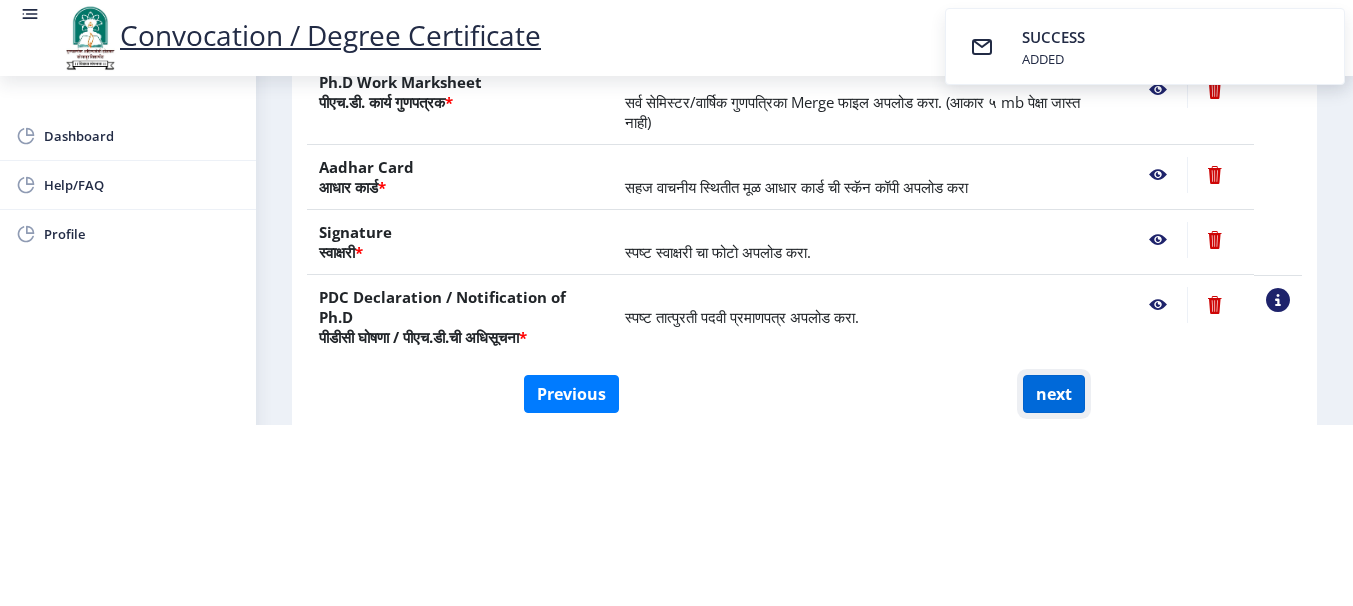 click on "next" 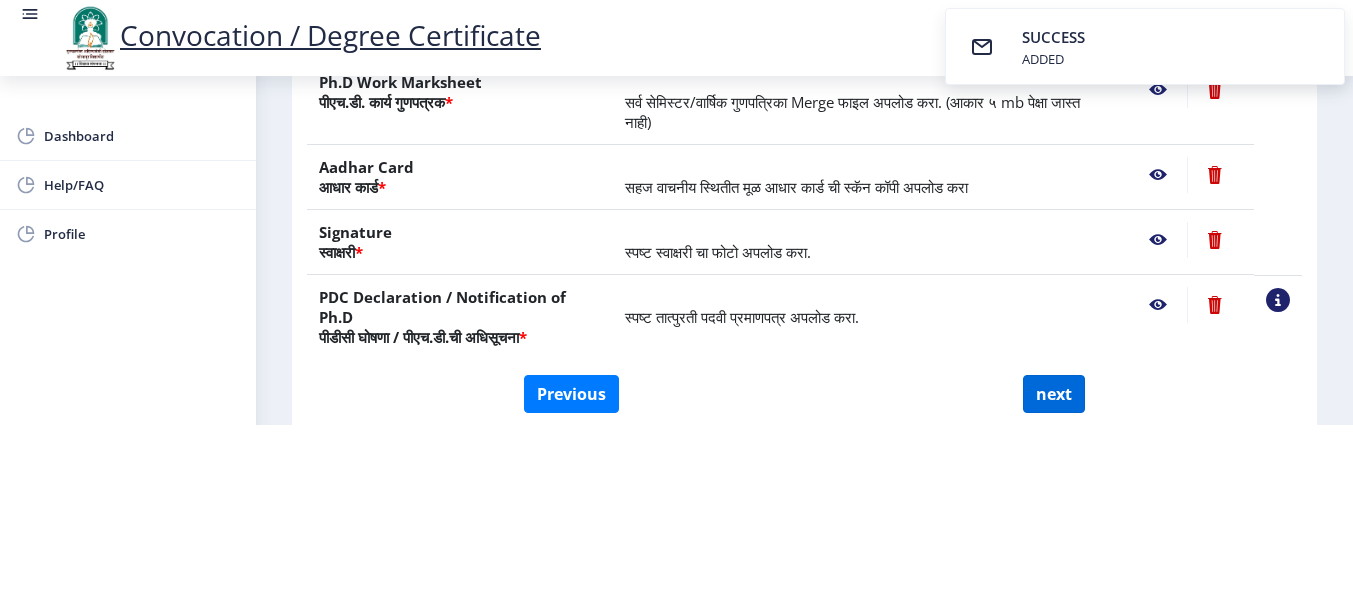 select 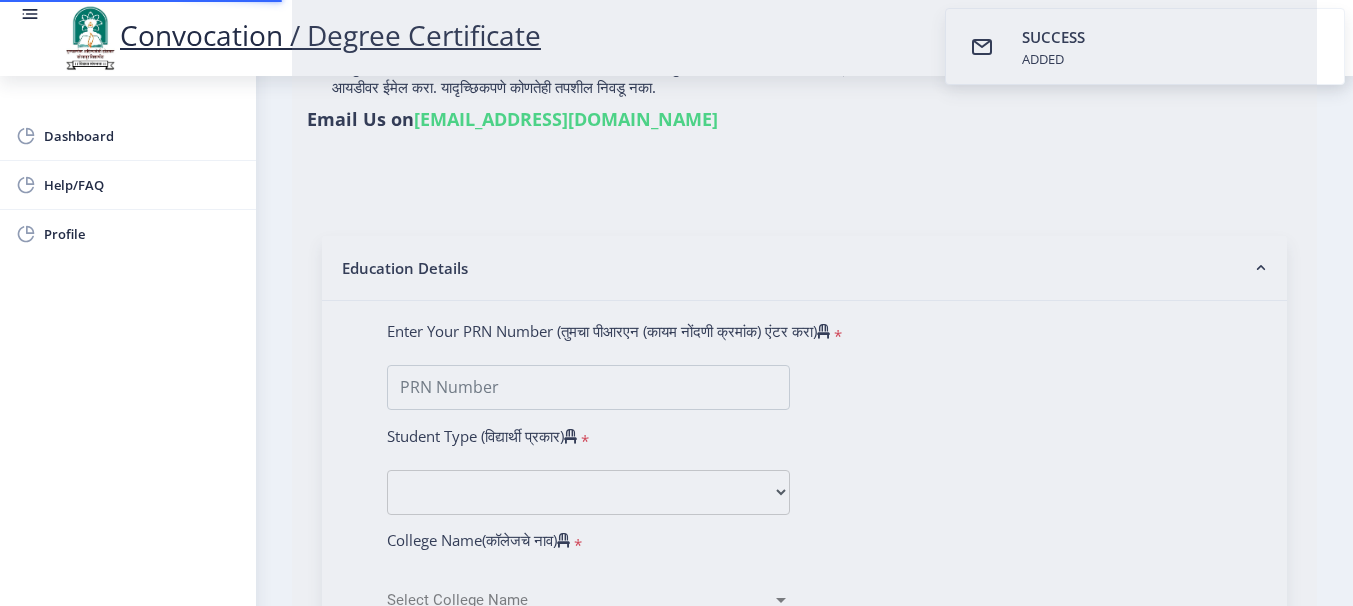 type on "[PERSON_NAME] K" 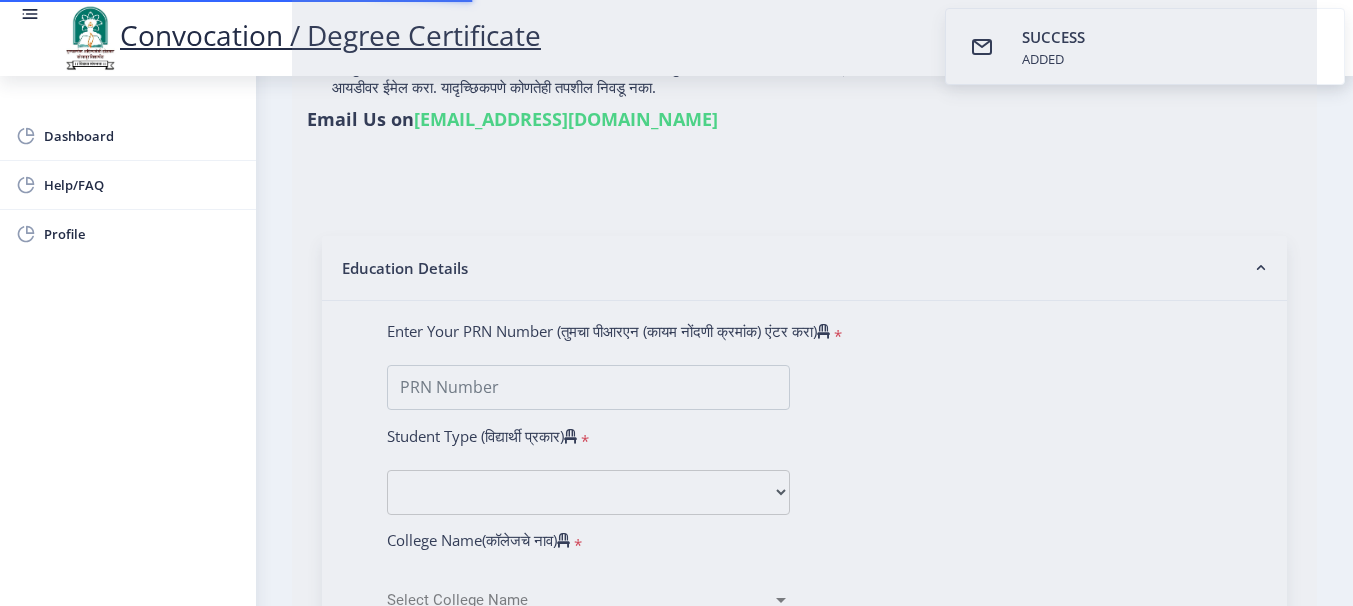 scroll, scrollTop: 0, scrollLeft: 0, axis: both 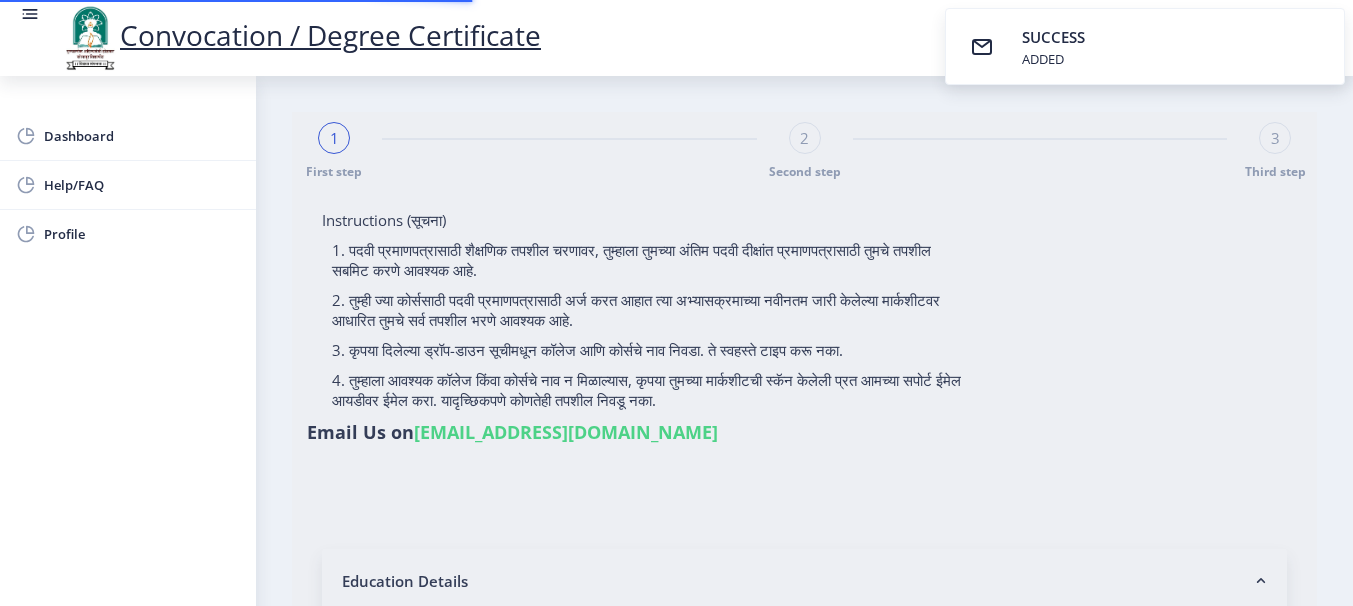 select on "Regular" 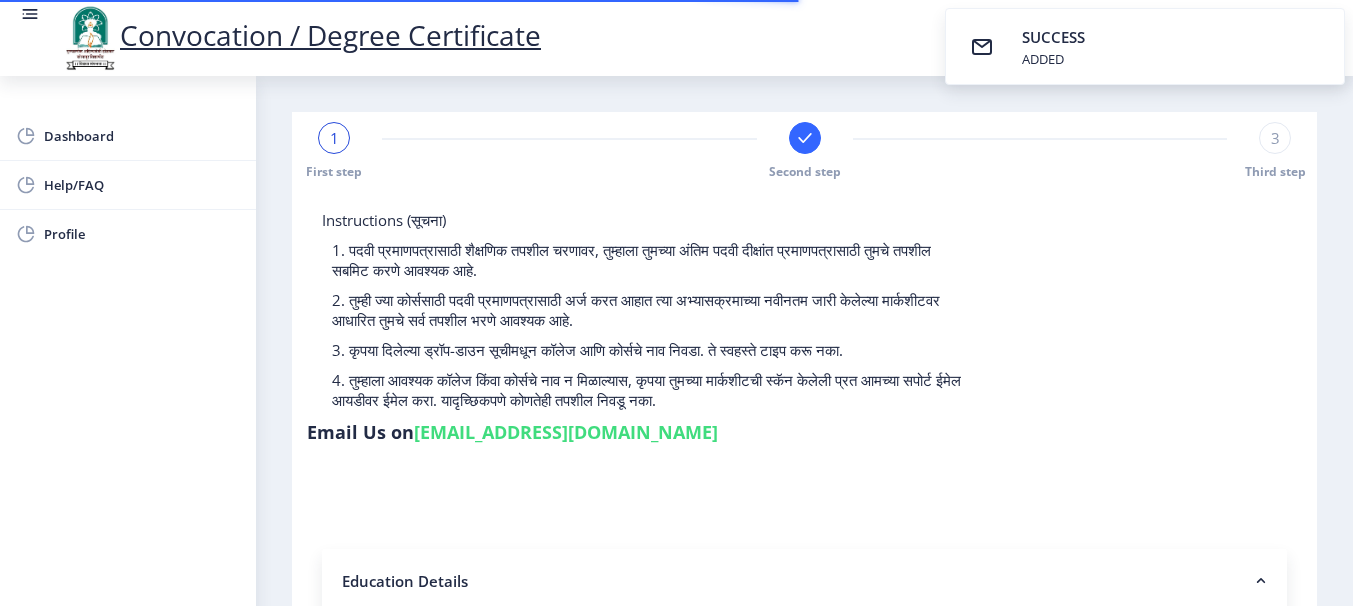 select 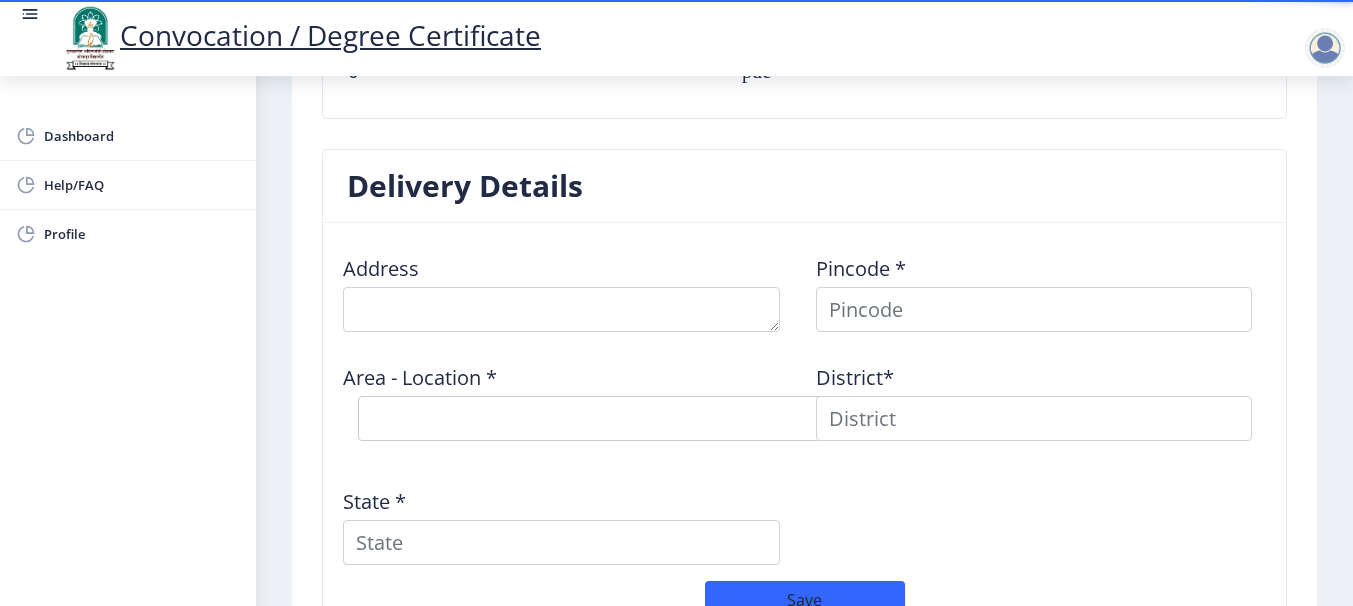 scroll, scrollTop: 1559, scrollLeft: 0, axis: vertical 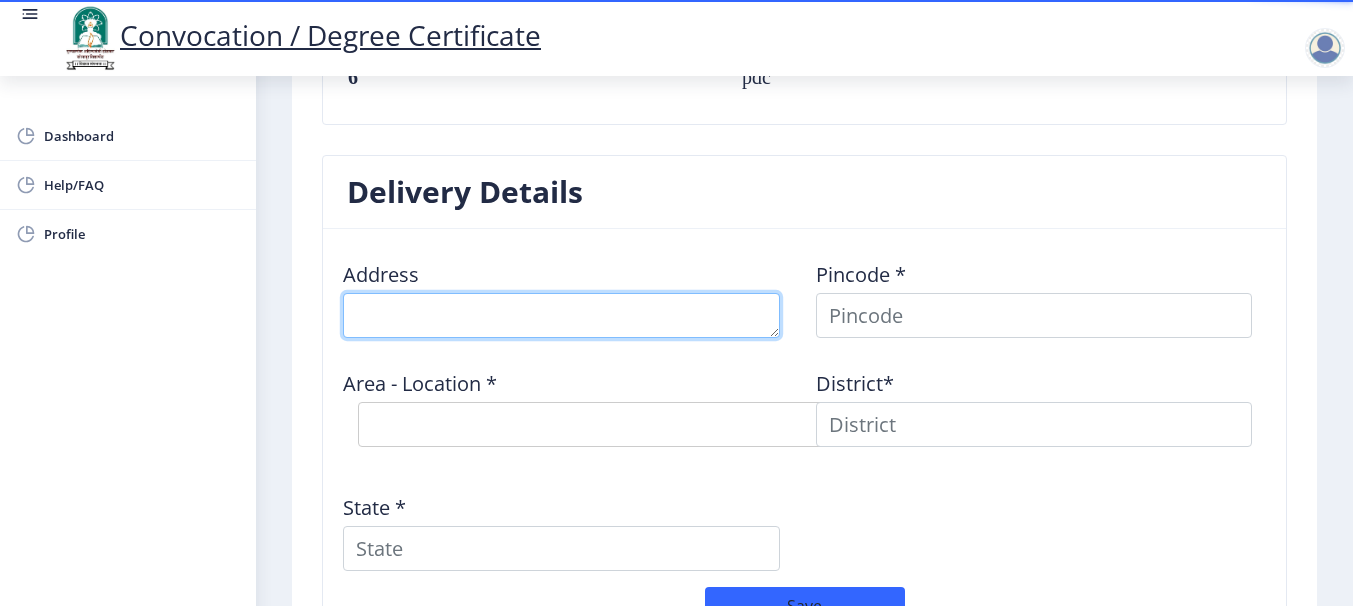 click at bounding box center [561, 315] 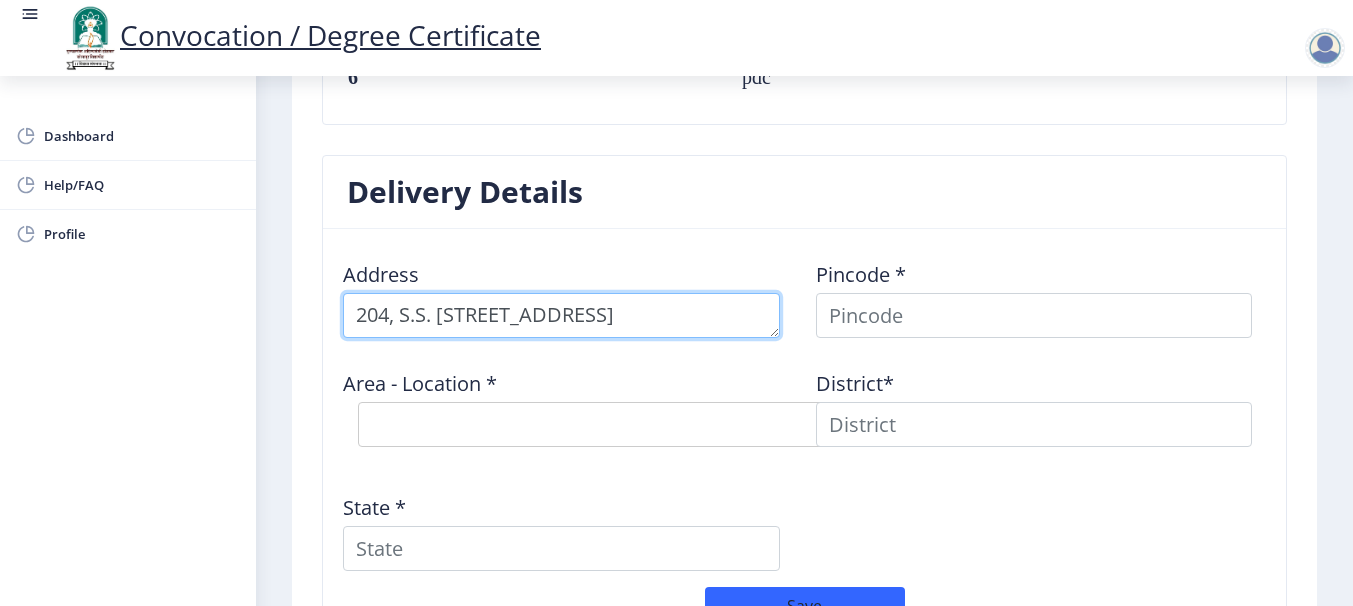 scroll, scrollTop: 51, scrollLeft: 0, axis: vertical 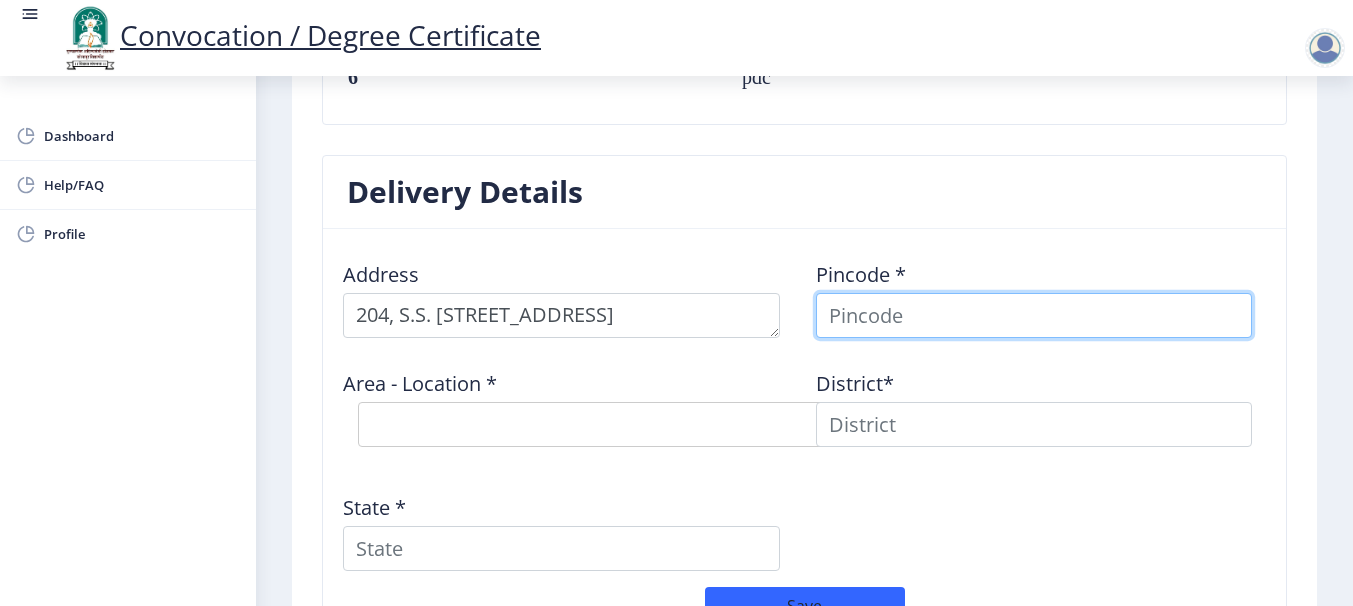click at bounding box center (1034, 315) 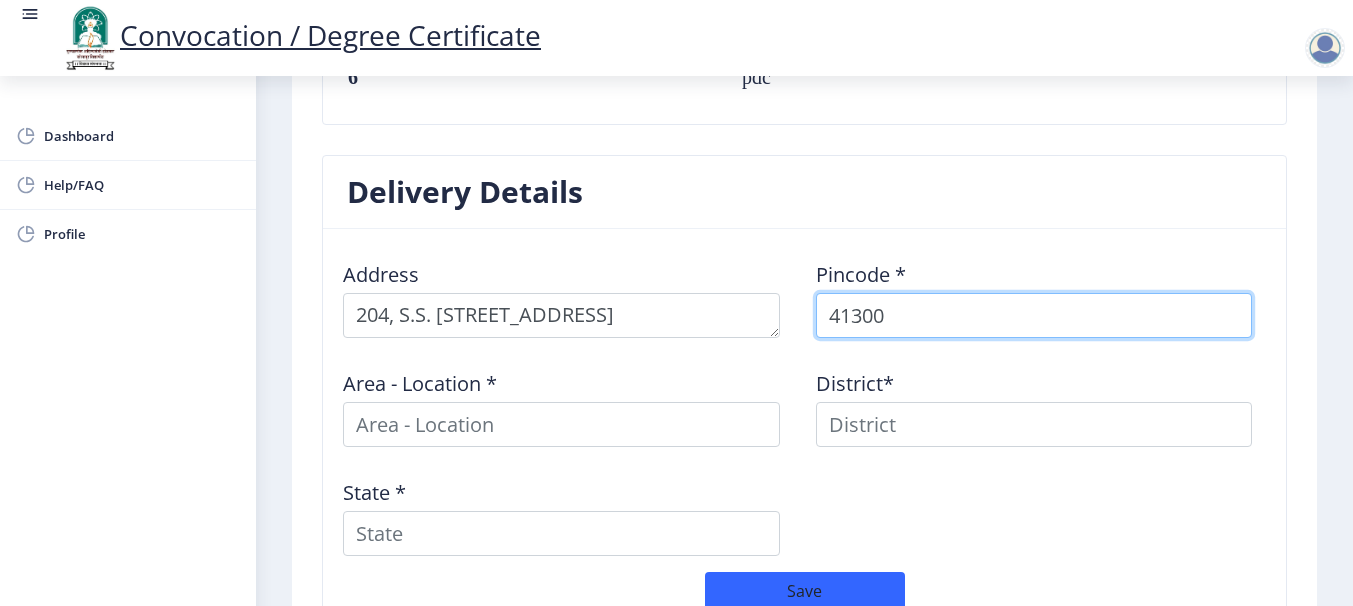 type on "413006" 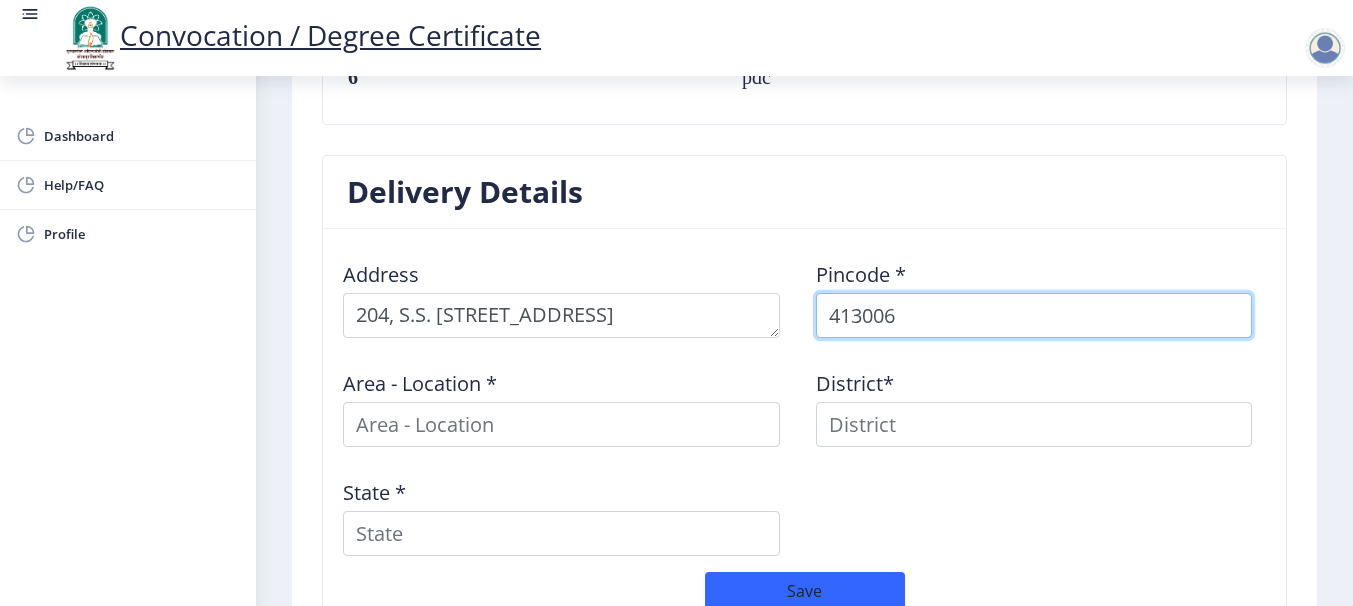 select 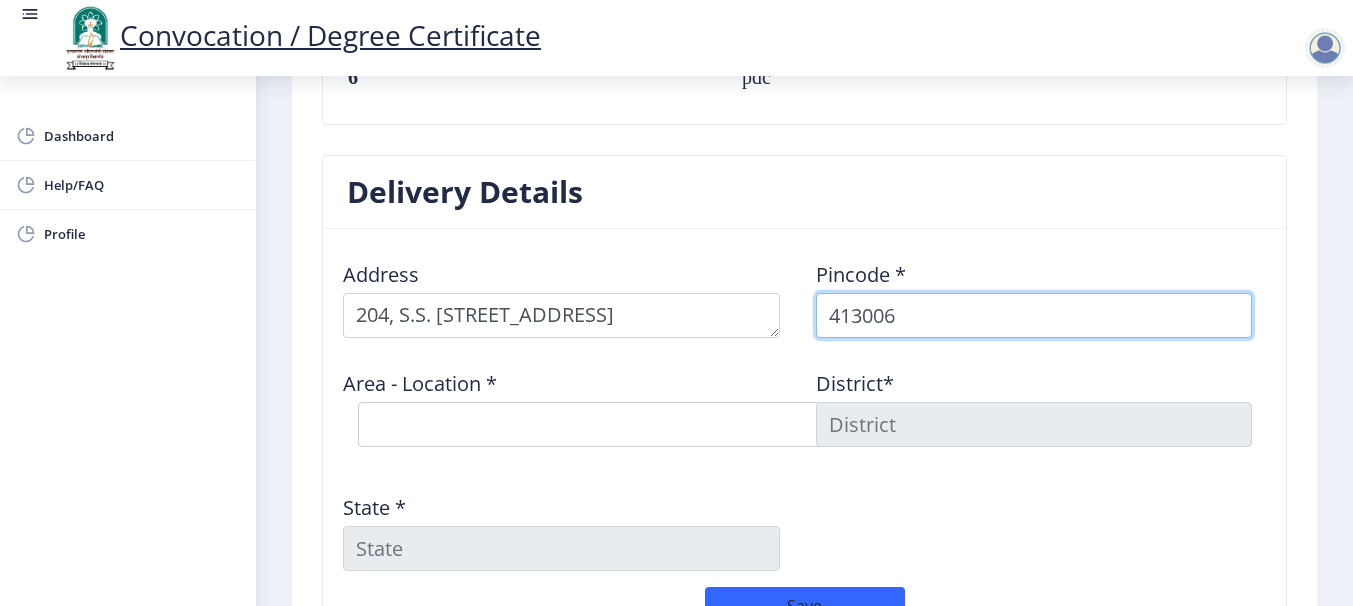 type on "413006" 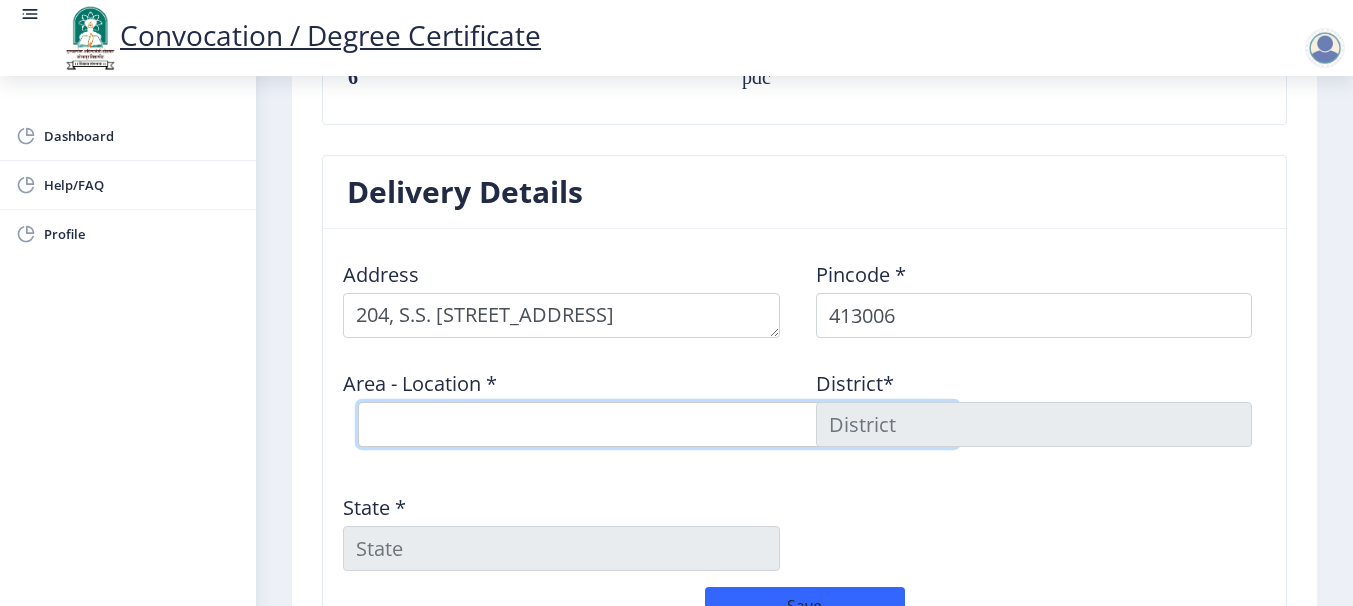 click on "Select Area Location [GEOGRAPHIC_DATA] Chowk S.O Kardehalli [PERSON_NAME] B.O Midc Solapur S.O Mulegaon B.O" at bounding box center (658, 424) 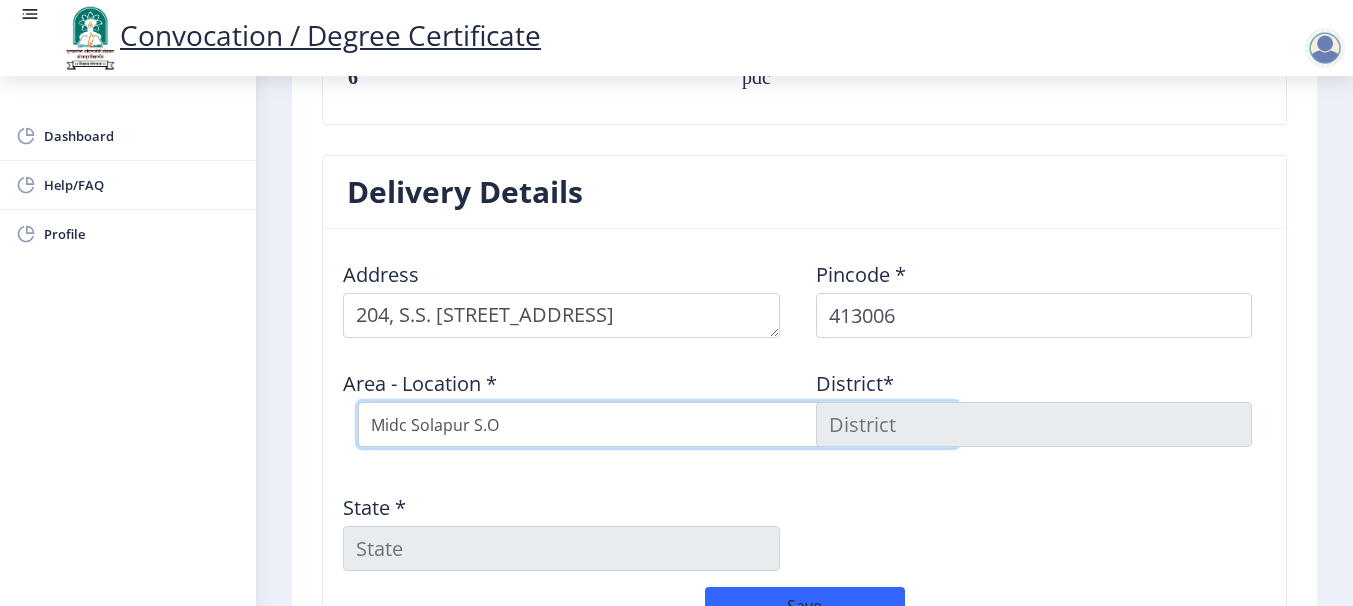 click on "Select Area Location [GEOGRAPHIC_DATA] Chowk S.O Kardehalli [PERSON_NAME] B.O Midc Solapur S.O Mulegaon B.O" at bounding box center (658, 424) 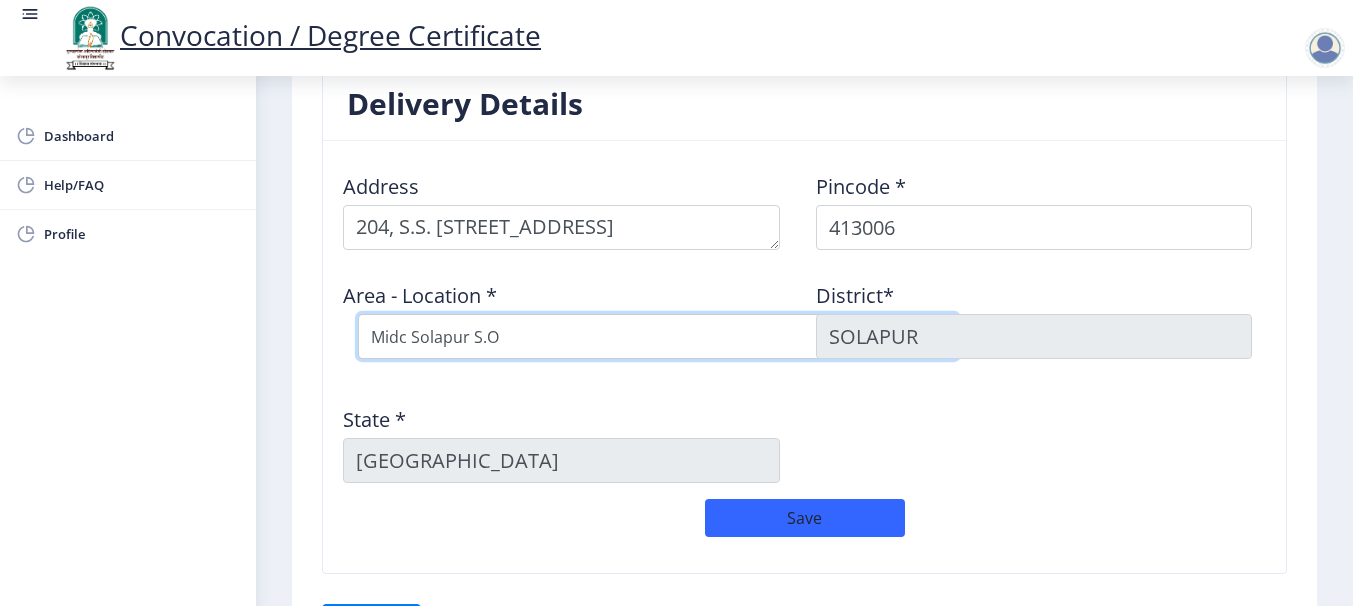 scroll, scrollTop: 1652, scrollLeft: 0, axis: vertical 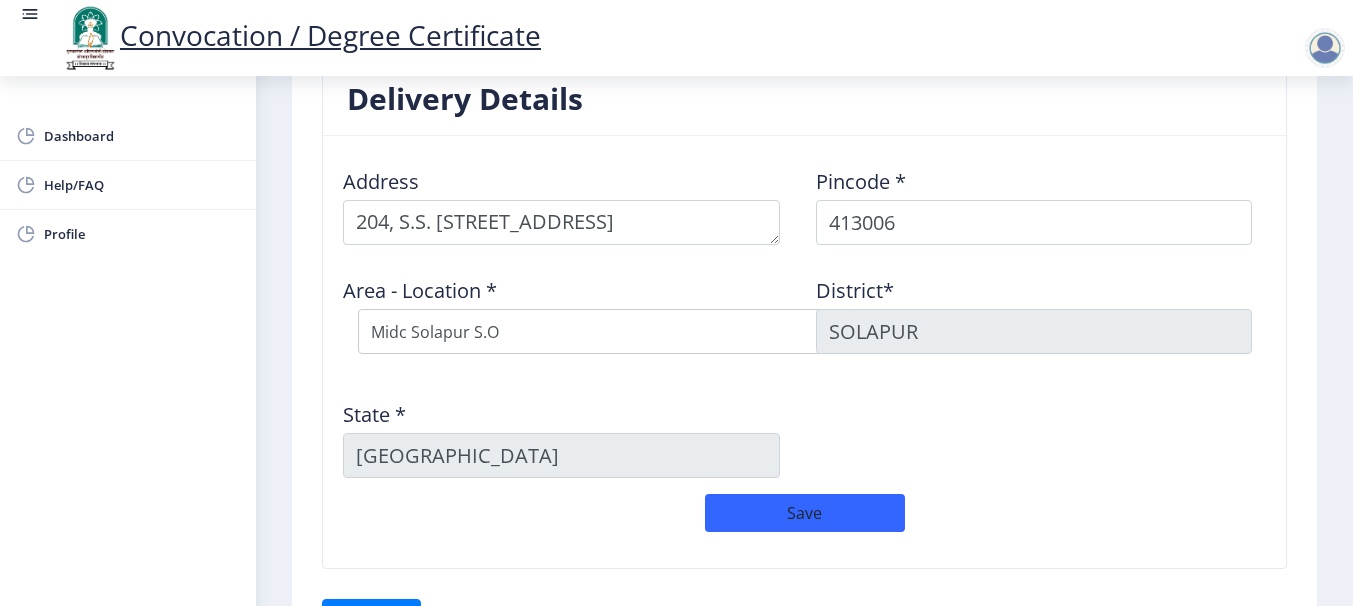 click on "Address    Pincode *  413006 Area - Location *  Select Area Location [GEOGRAPHIC_DATA] [GEOGRAPHIC_DATA][PERSON_NAME] S.O [GEOGRAPHIC_DATA]*  [GEOGRAPHIC_DATA] *  [GEOGRAPHIC_DATA]" 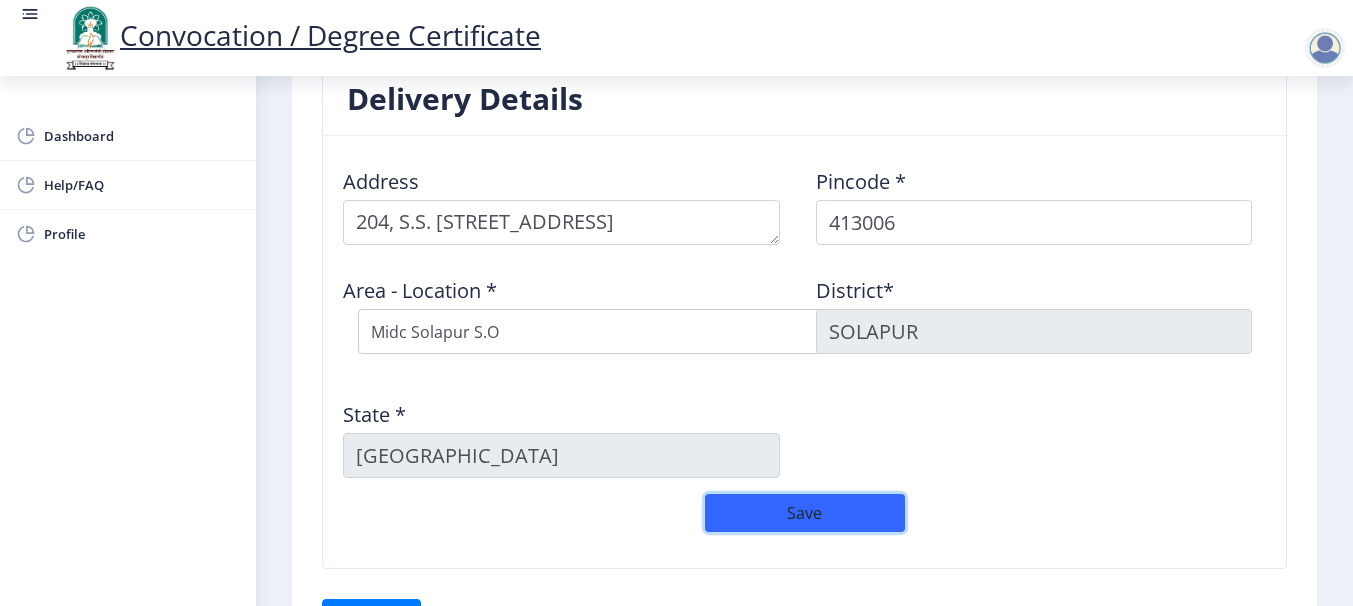 click on "Save" 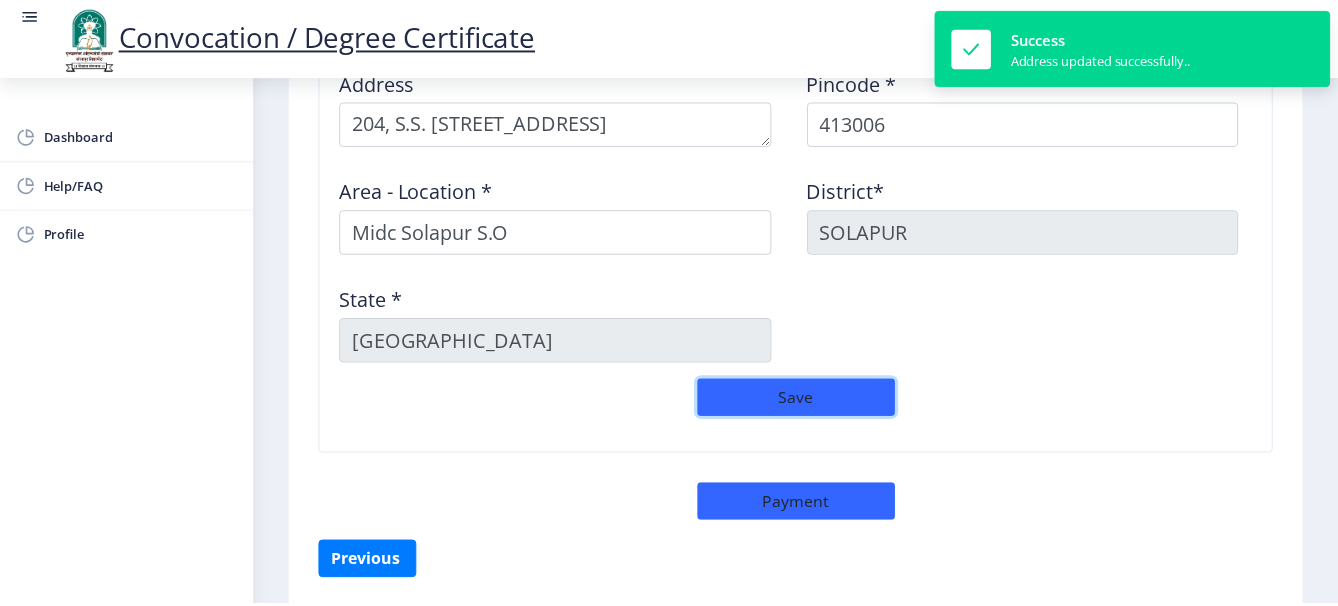 scroll, scrollTop: 1798, scrollLeft: 0, axis: vertical 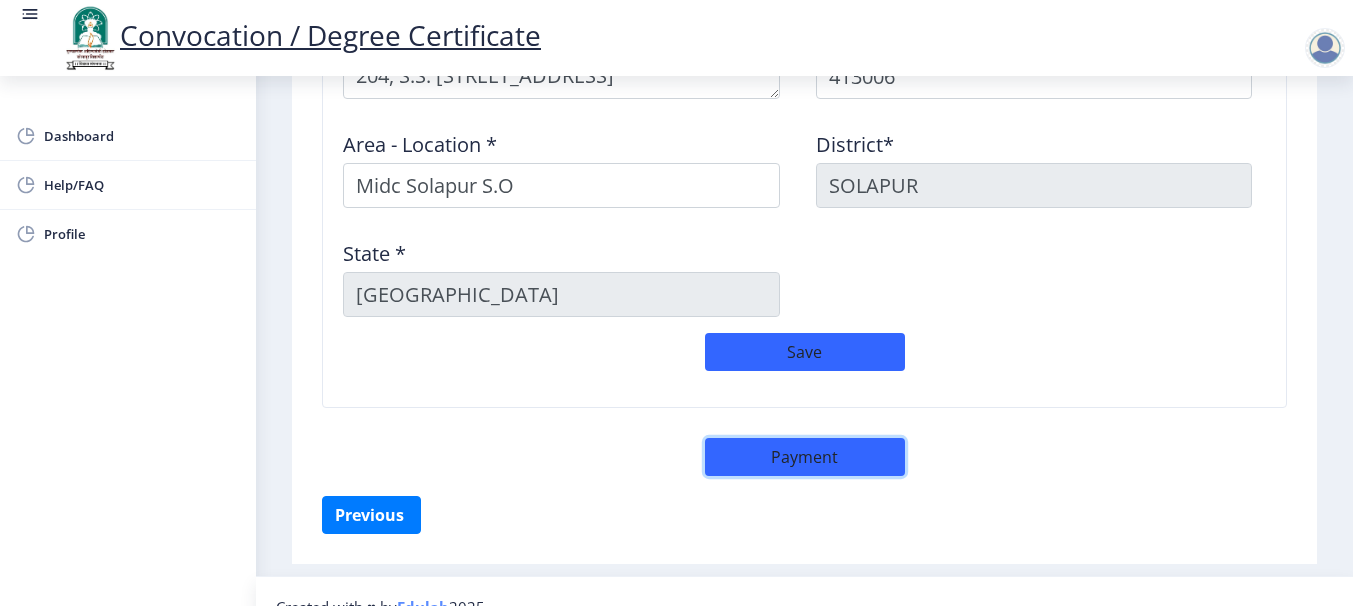 click on "Payment" 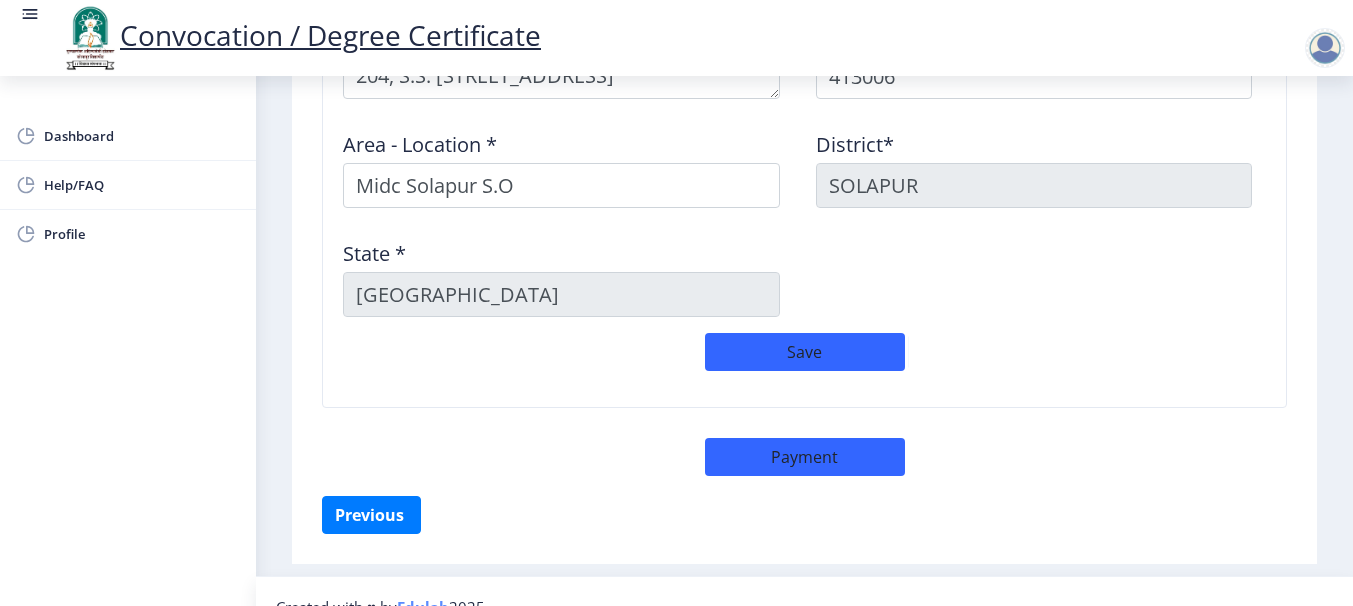 select on "sealed" 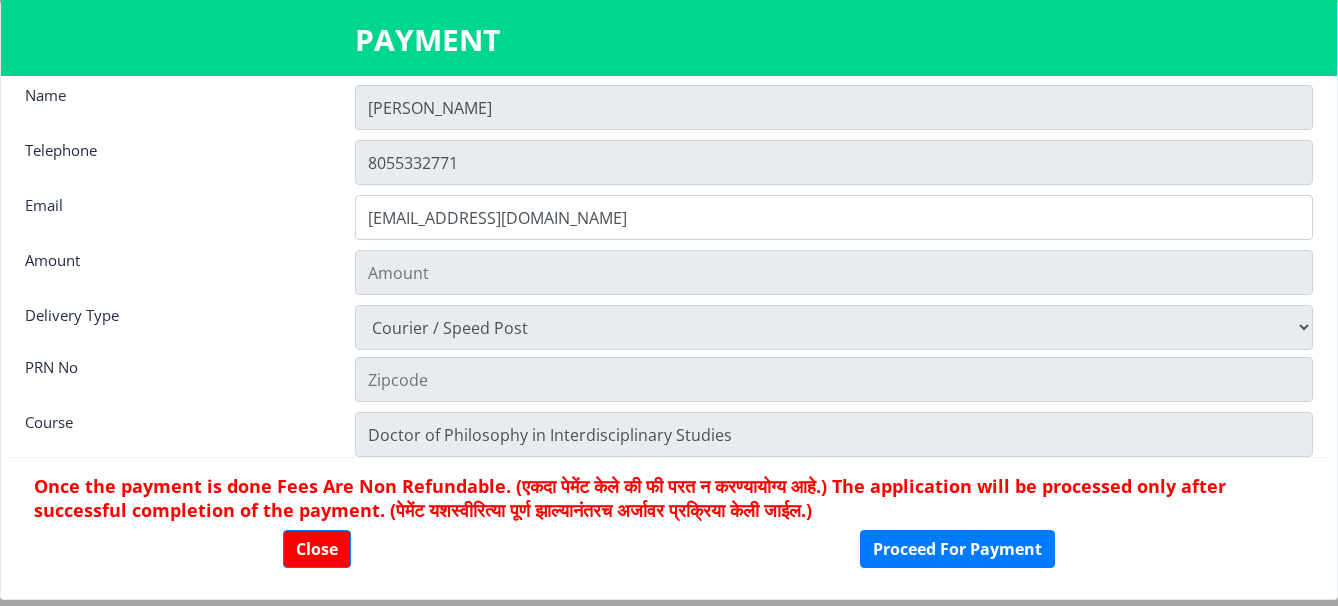 scroll, scrollTop: 28, scrollLeft: 0, axis: vertical 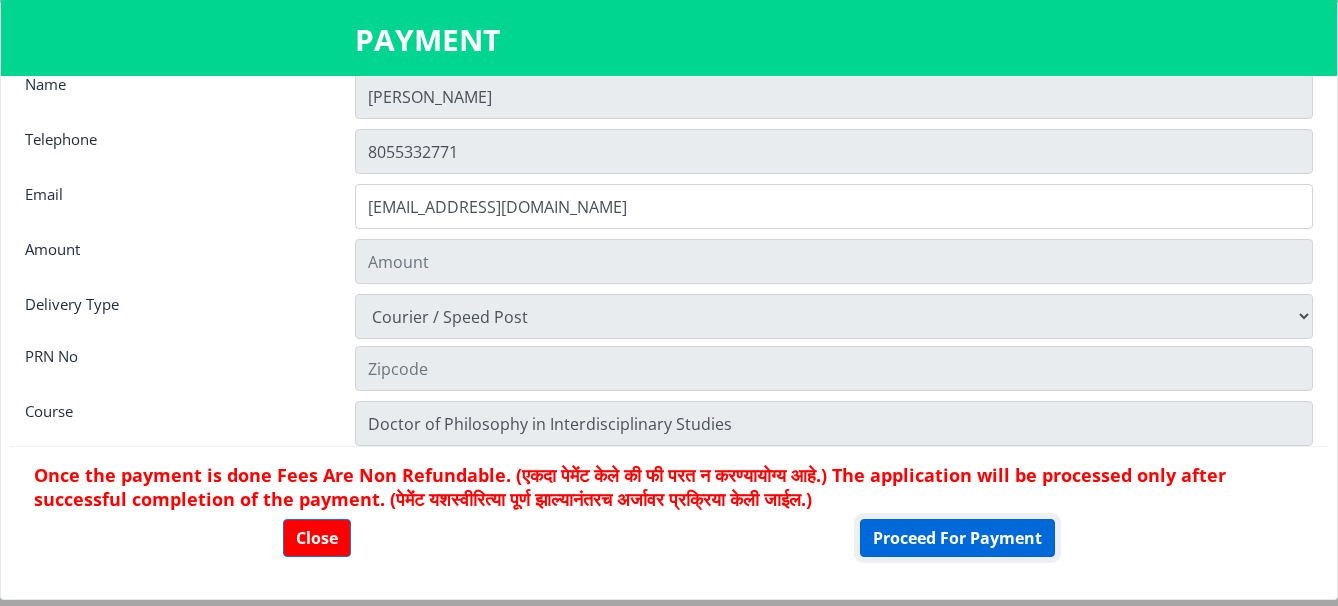 click on "Proceed For Payment" 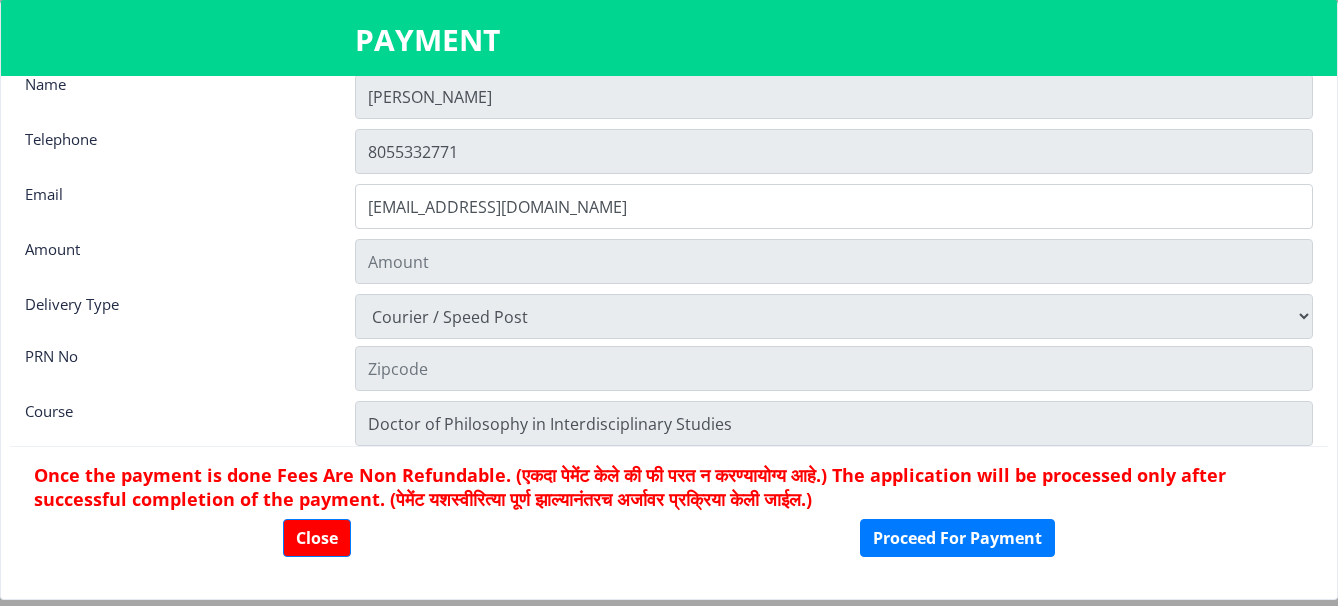 click on "Email" 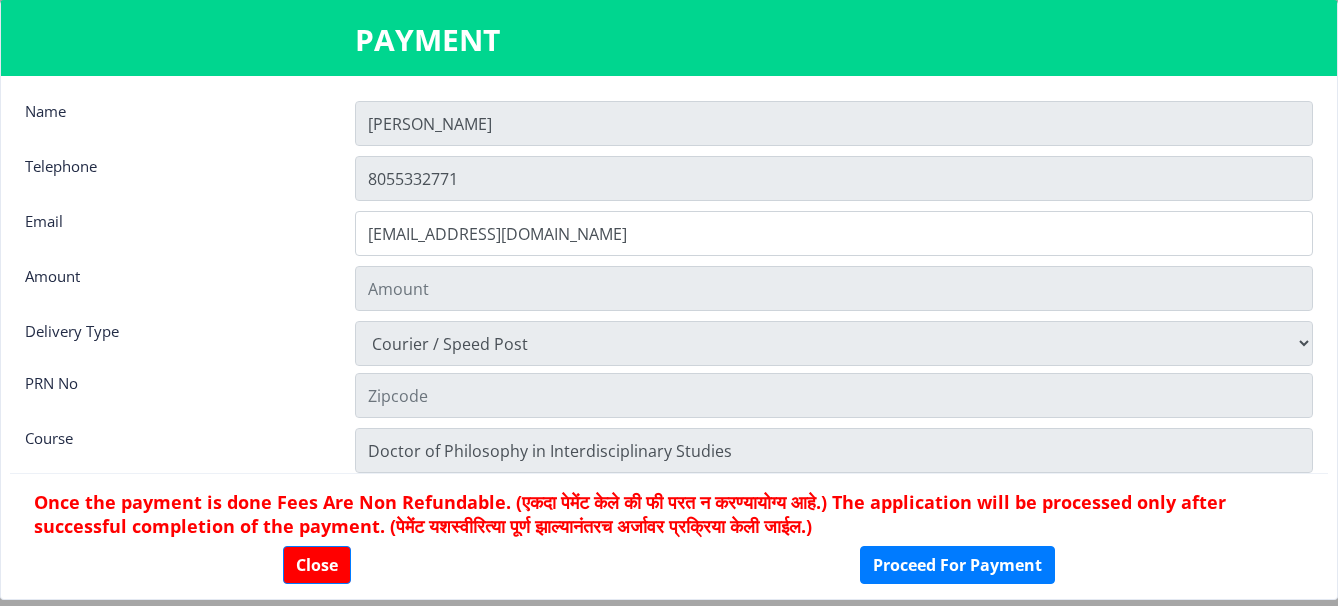 scroll, scrollTop: 0, scrollLeft: 0, axis: both 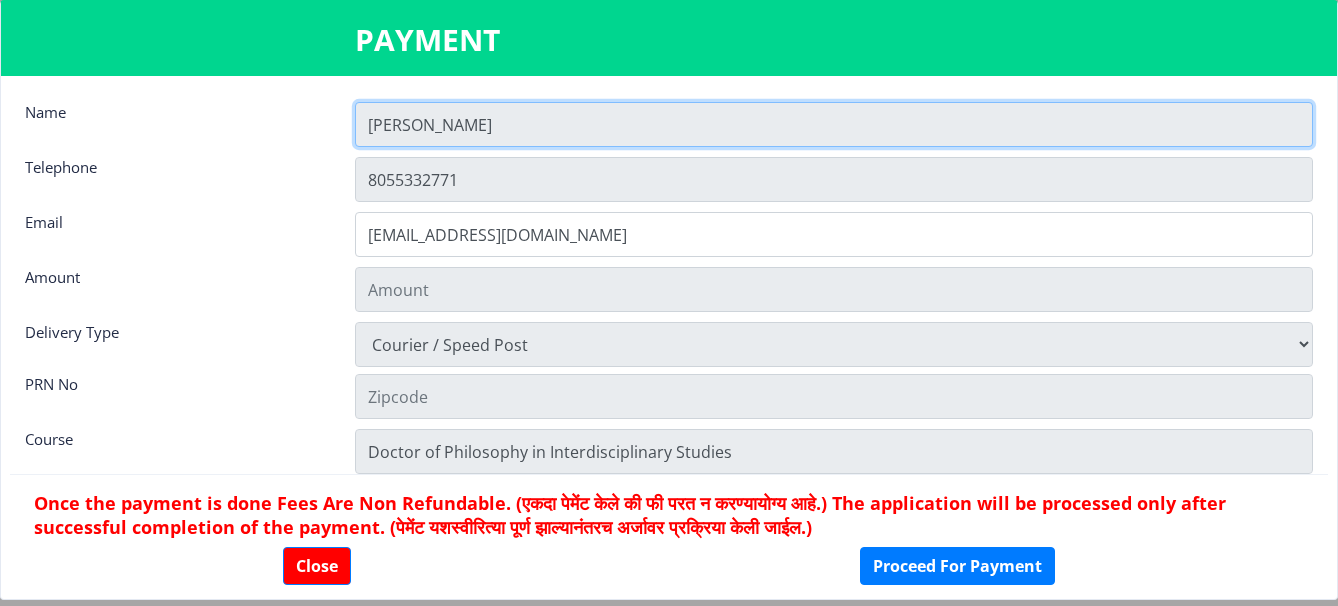 click on "[PERSON_NAME]" 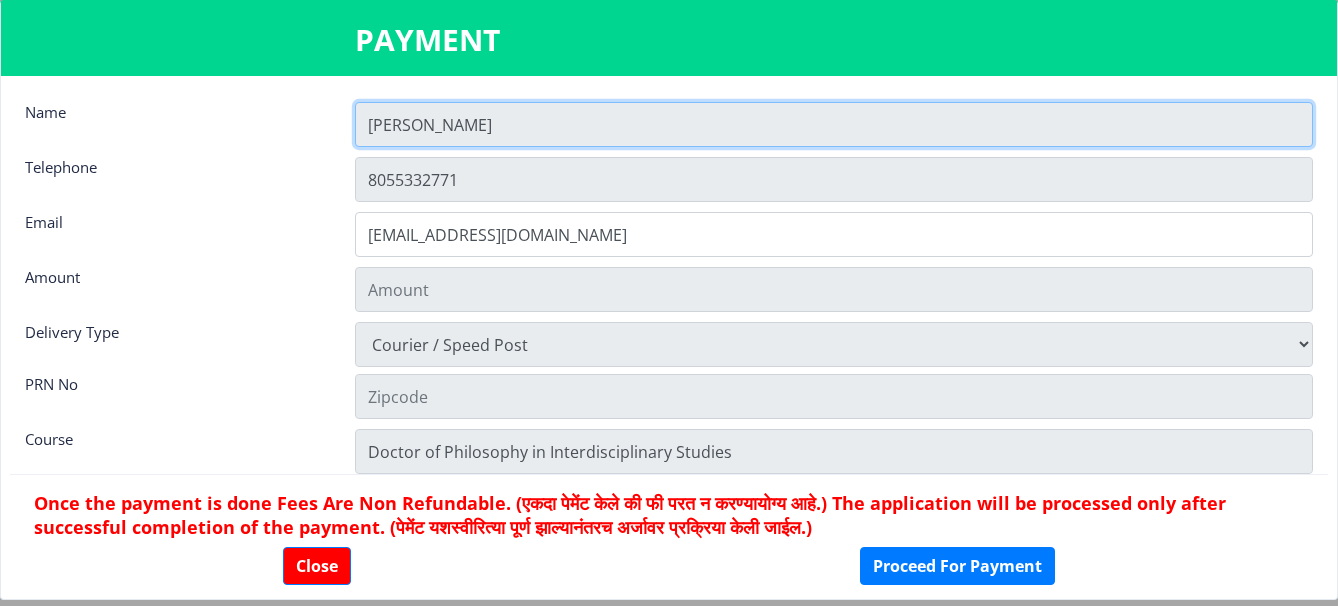 click on "[PERSON_NAME]" 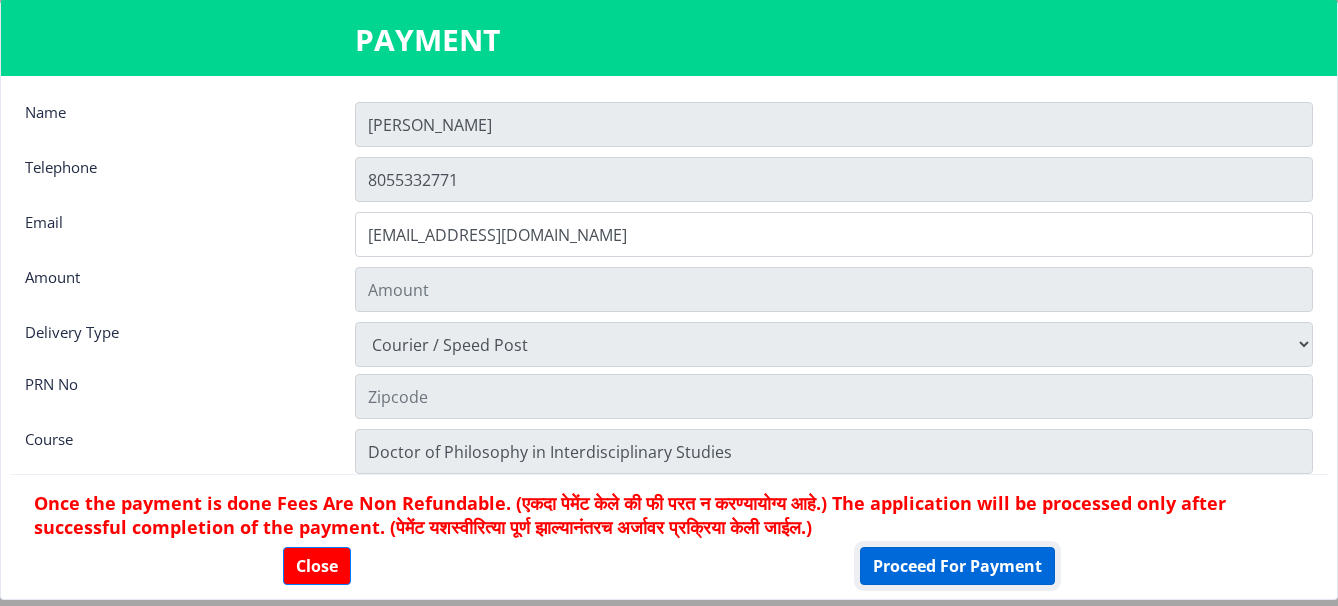 click on "Proceed For Payment" 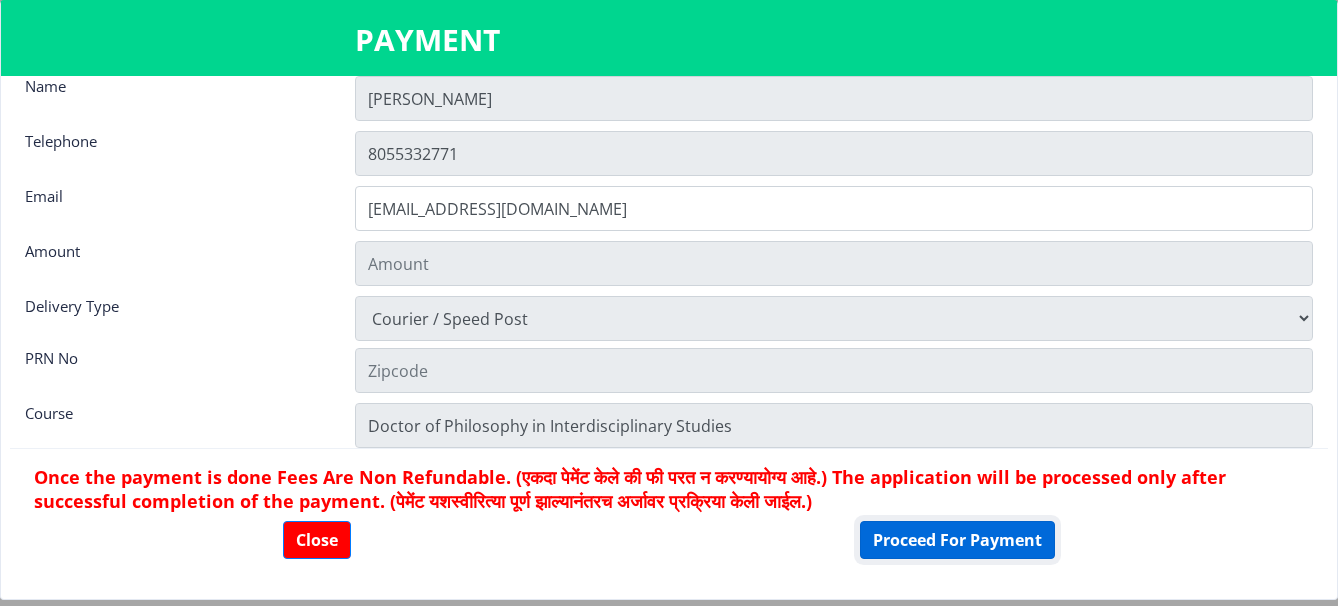 scroll, scrollTop: 28, scrollLeft: 0, axis: vertical 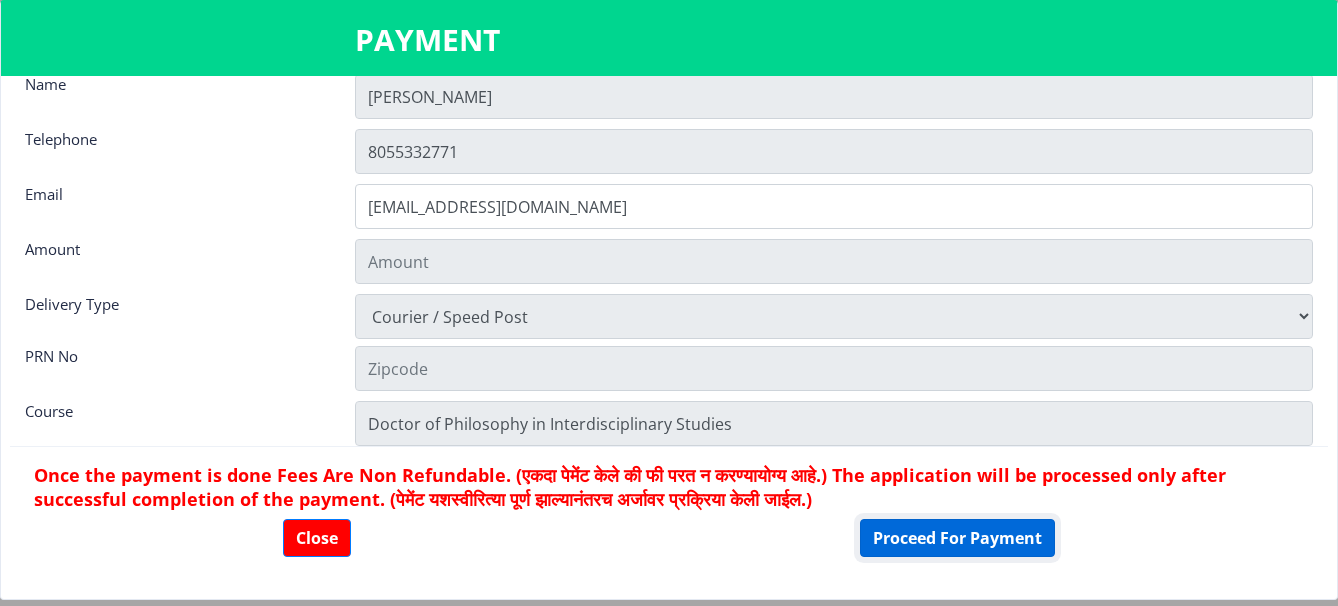 click on "Proceed For Payment" 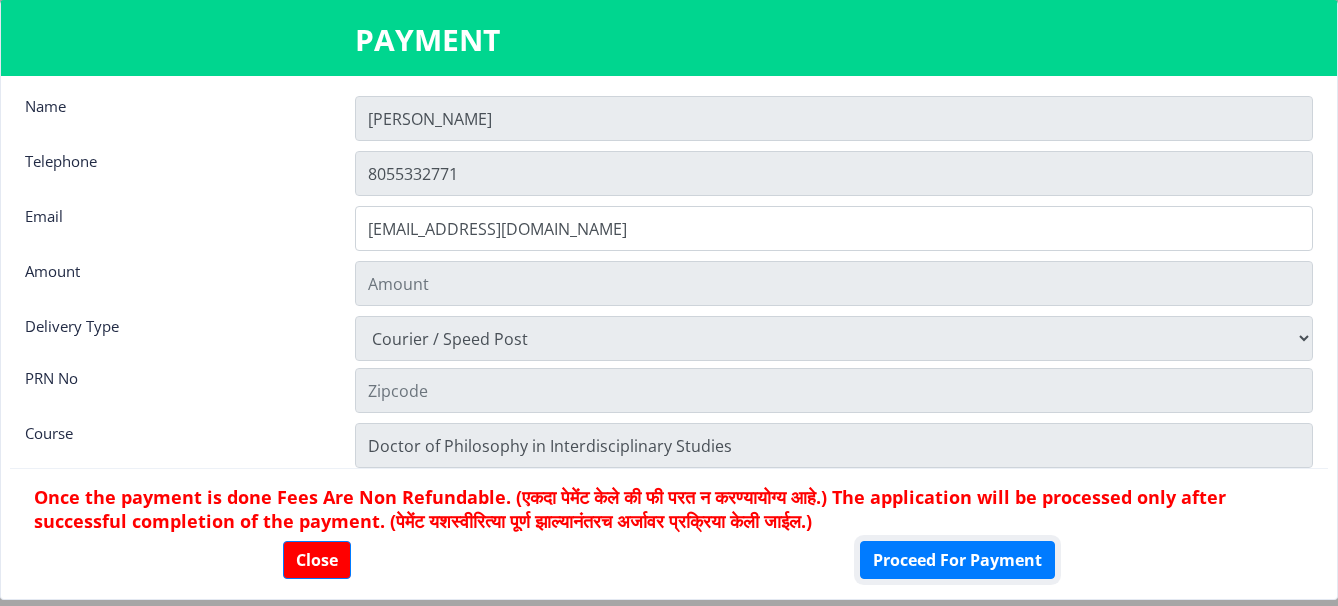 scroll, scrollTop: 0, scrollLeft: 0, axis: both 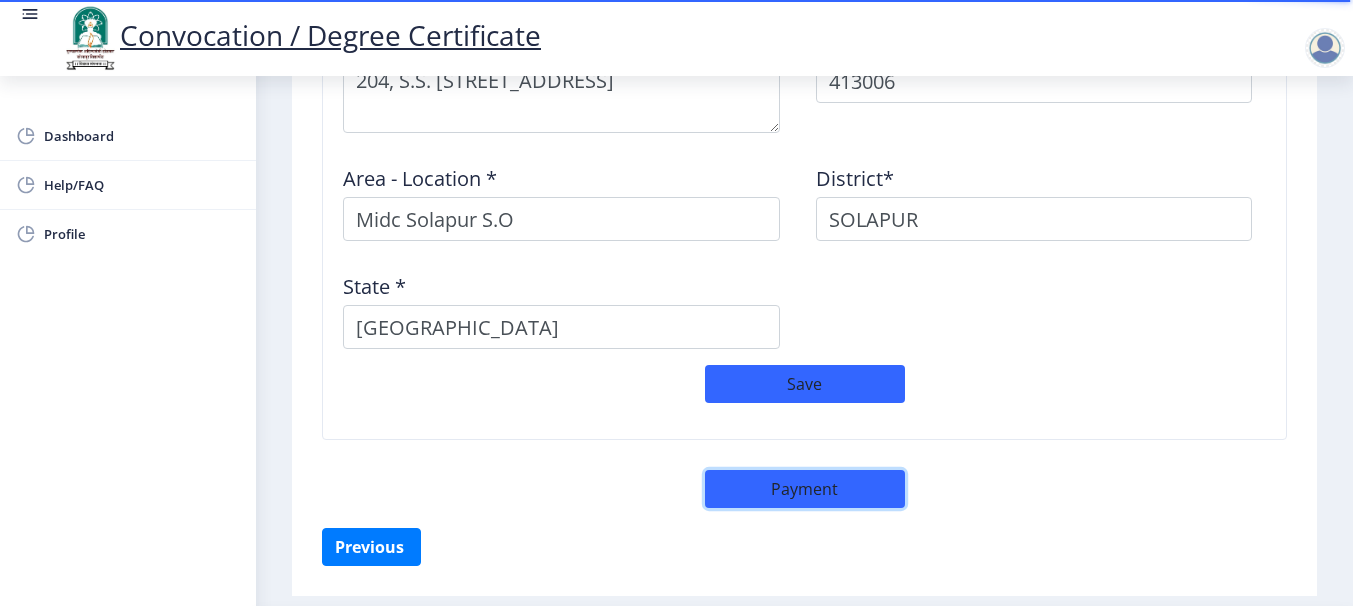 click on "Payment" 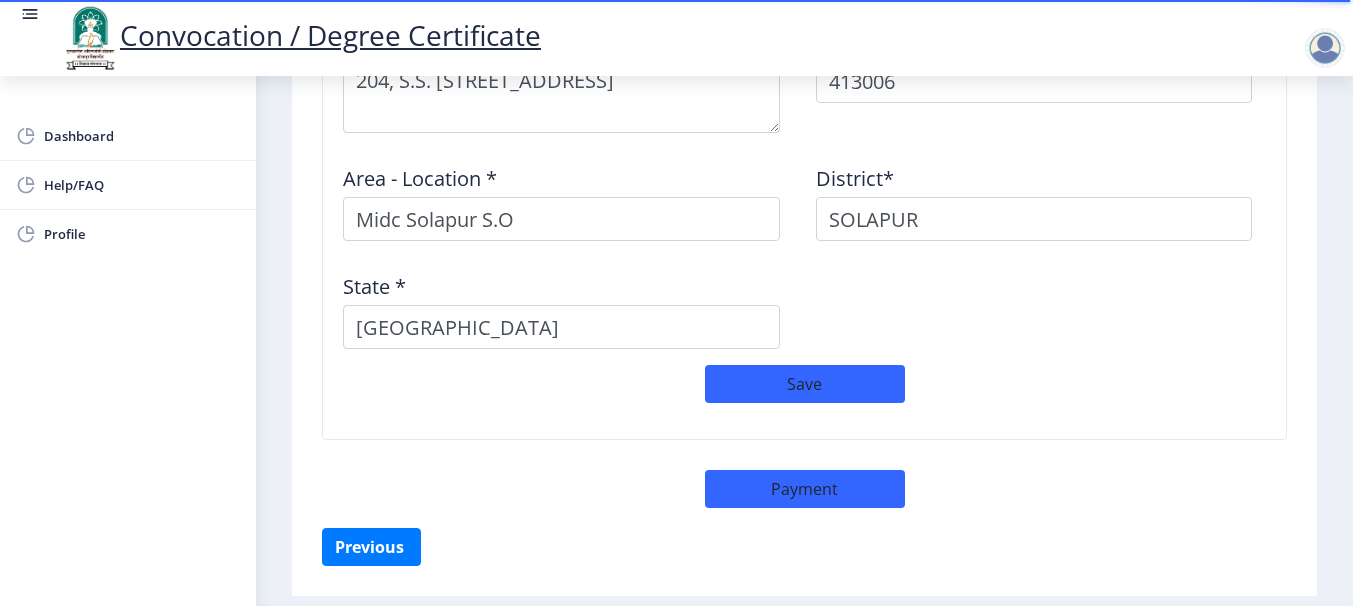 select on "sealed" 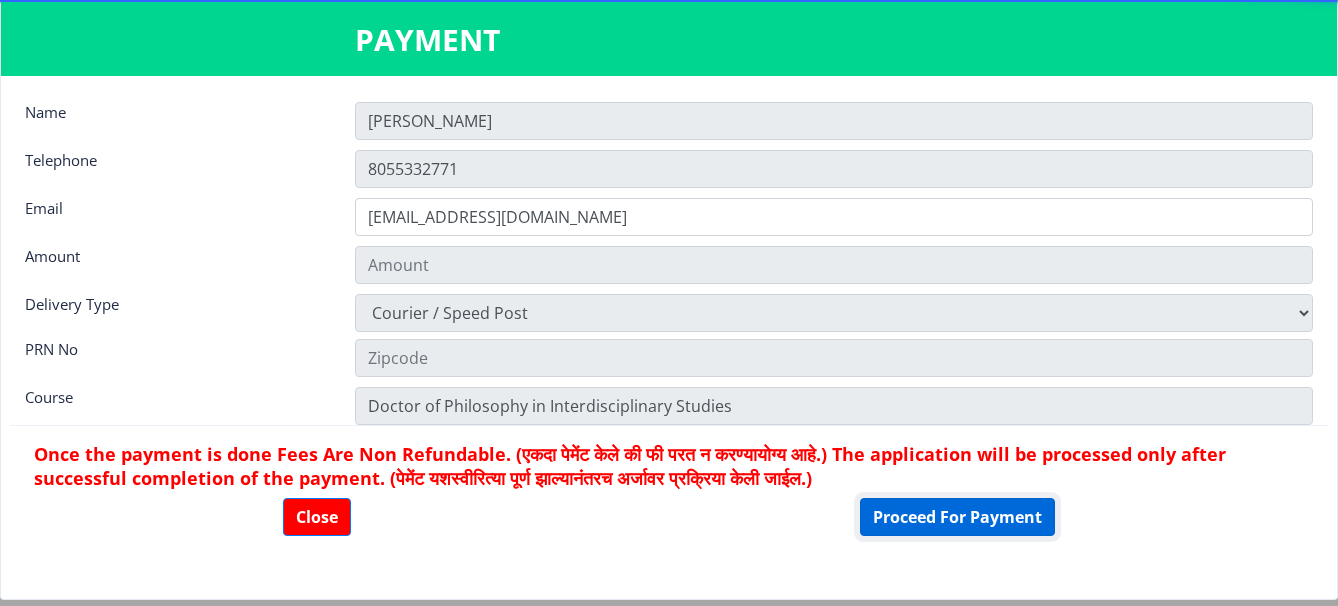 click on "Proceed For Payment" 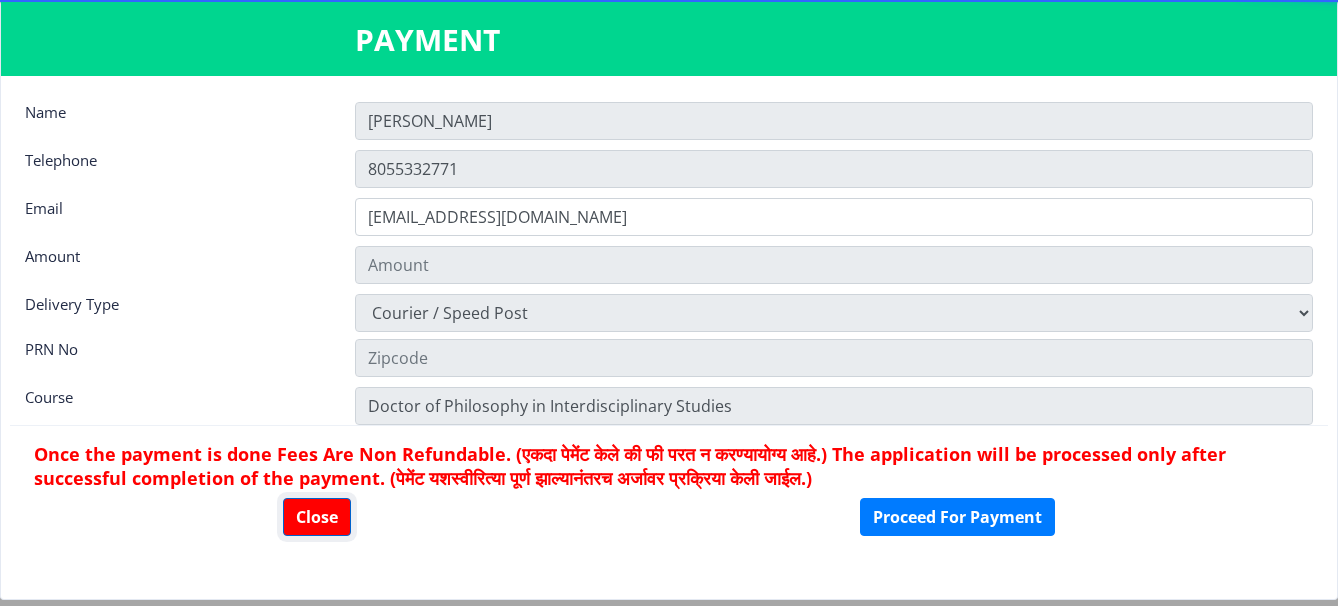 click on "Close" 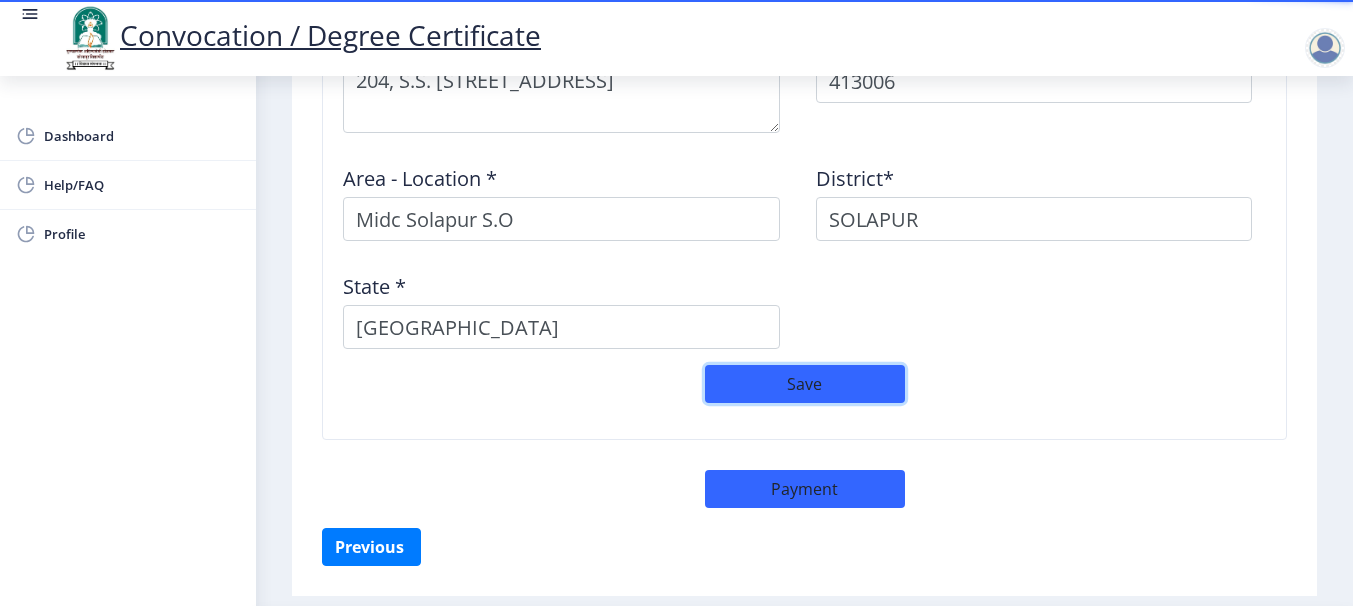 click on "Save" 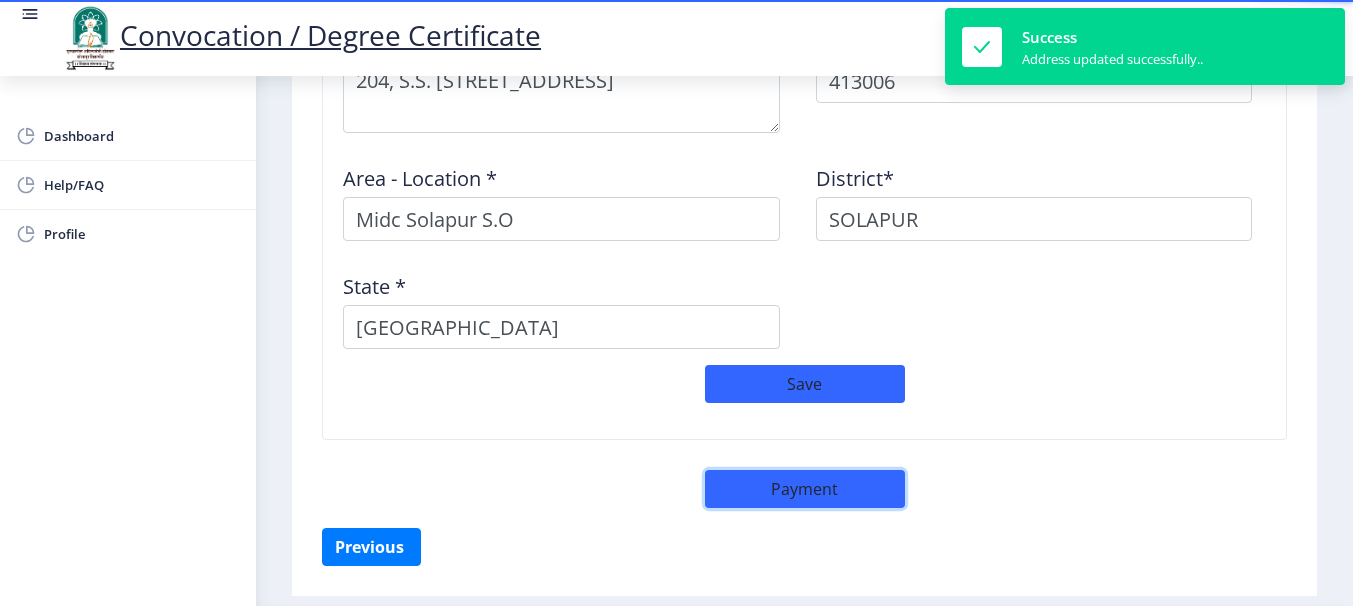 click on "Payment" 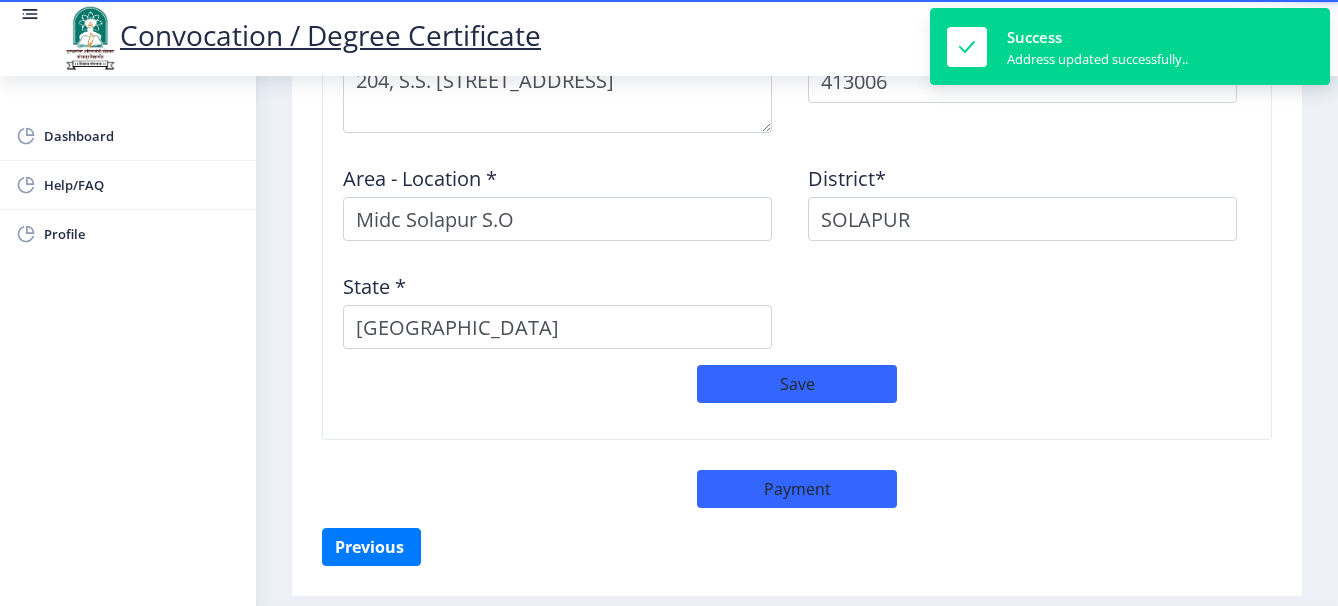 select on "sealed" 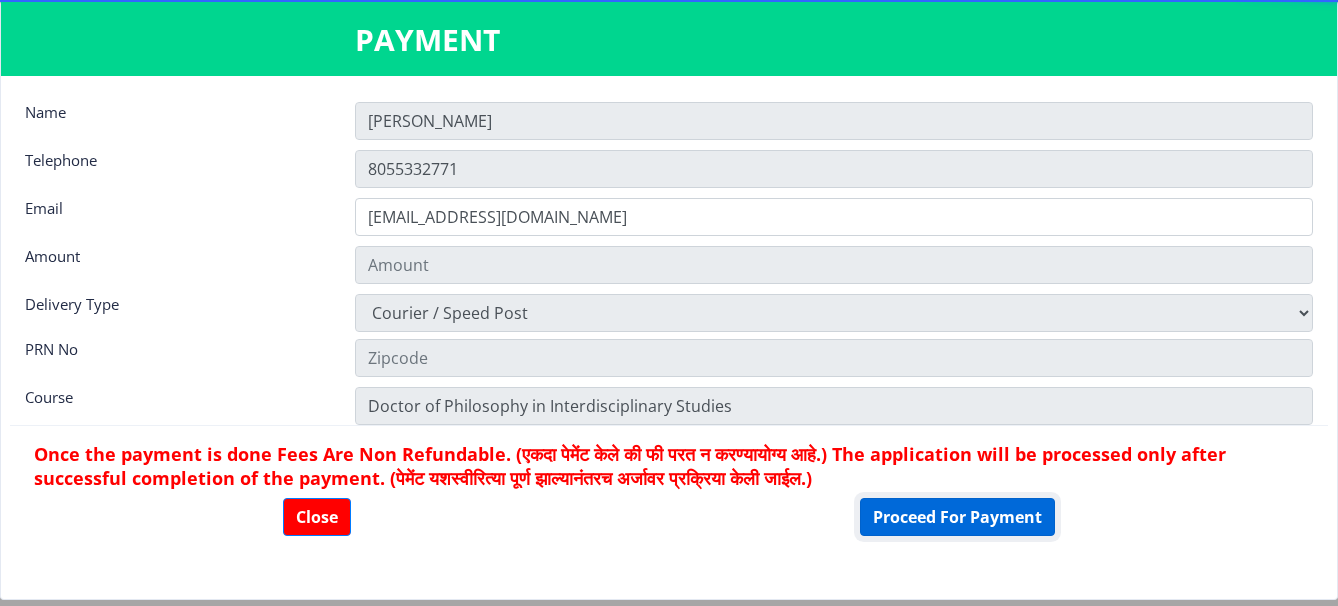 click on "Proceed For Payment" 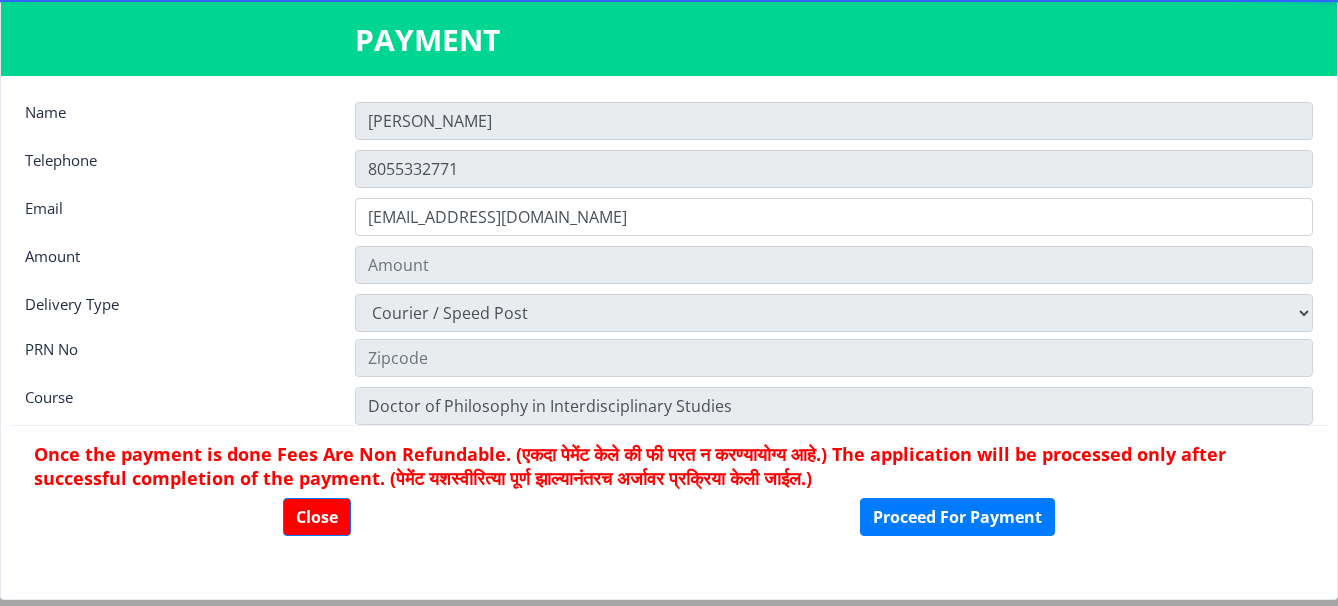 click on "Once the payment is done Fees Are Non Refundable. (एकदा पेमेंट केले की फी परत न करण्यायोग्य आहे.) The application will be processed only after successful completion of the payment. (पेमेंट यशस्वीरित्या पूर्ण झाल्यानंतरच अर्जावर प्रक्रिया केली जाईल.)" 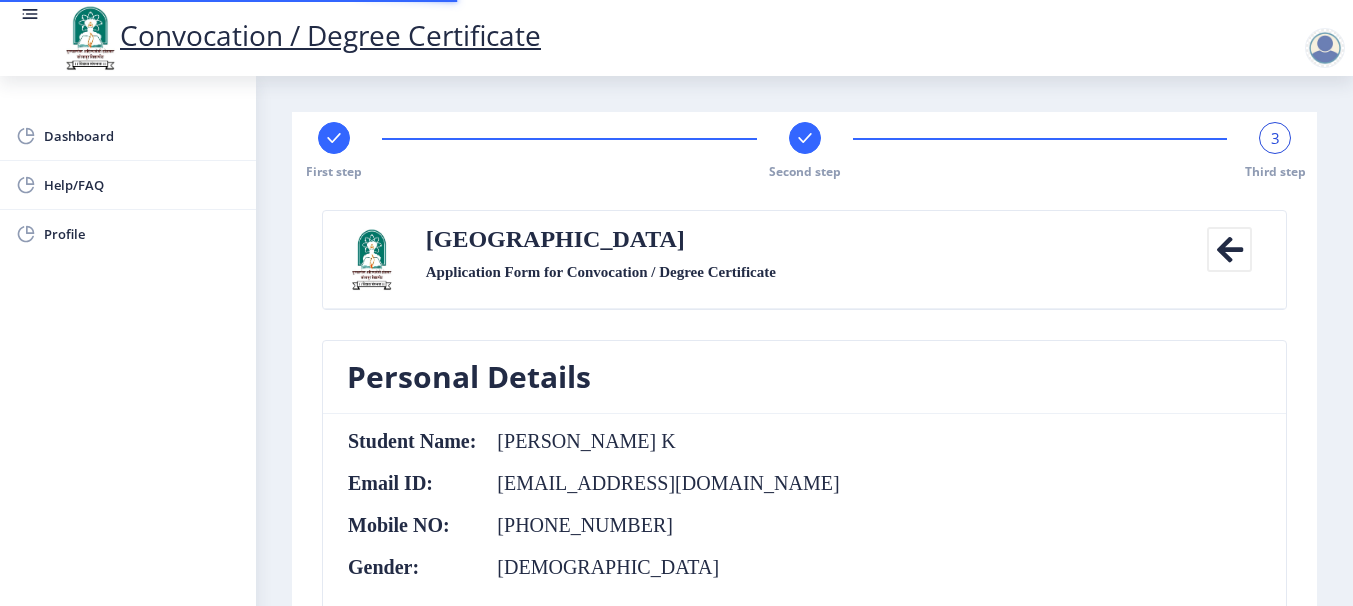 scroll, scrollTop: 0, scrollLeft: 0, axis: both 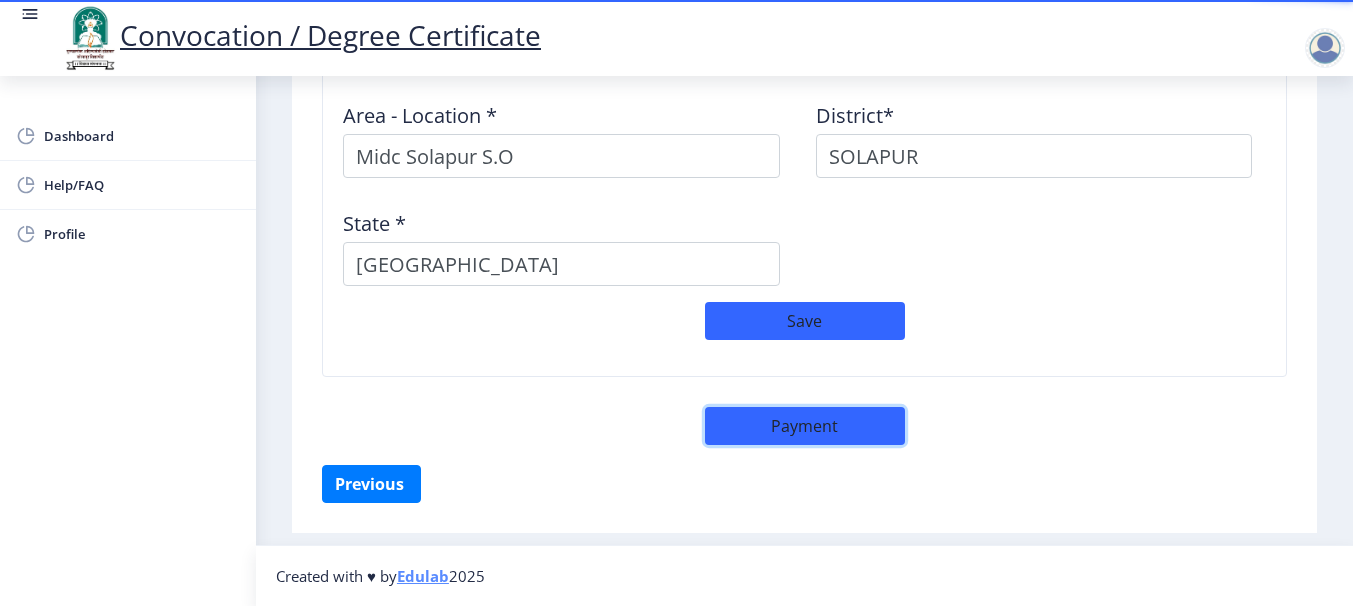 click on "Payment" 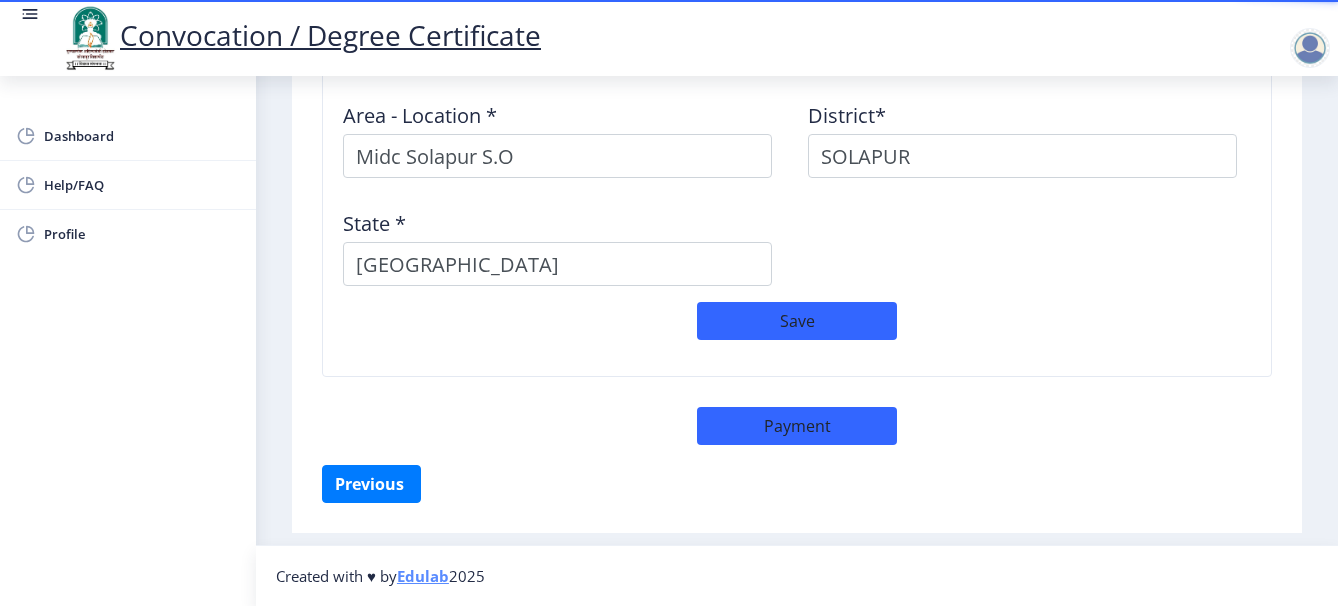 select on "sealed" 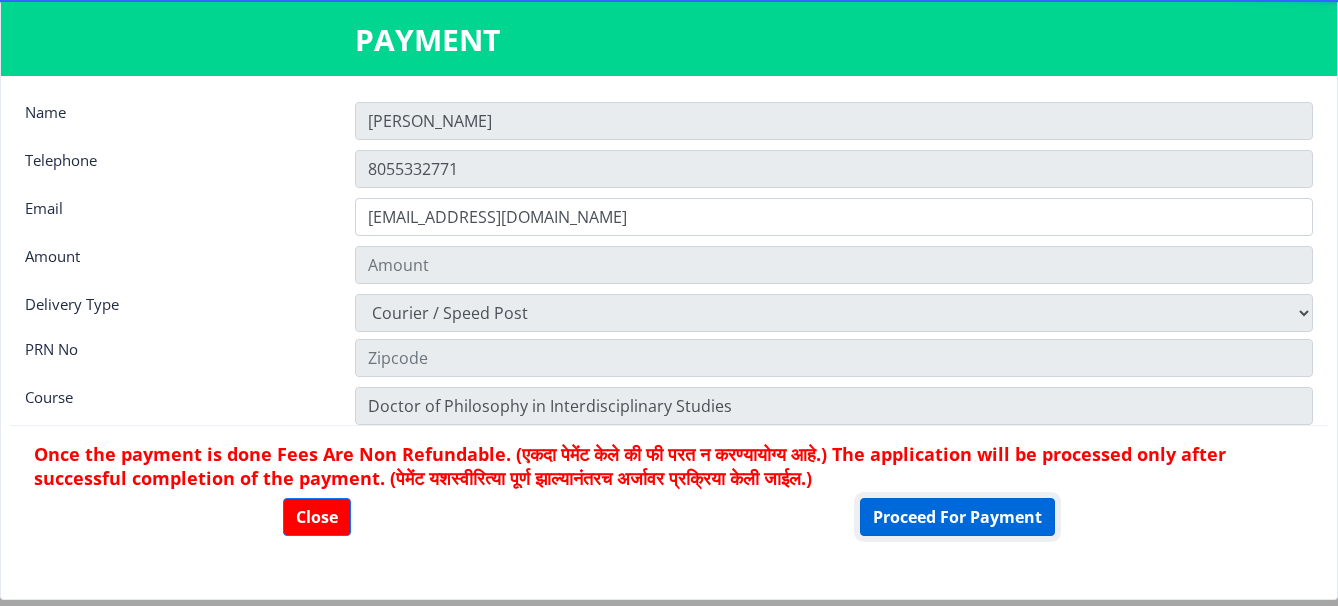 click on "Proceed For Payment" 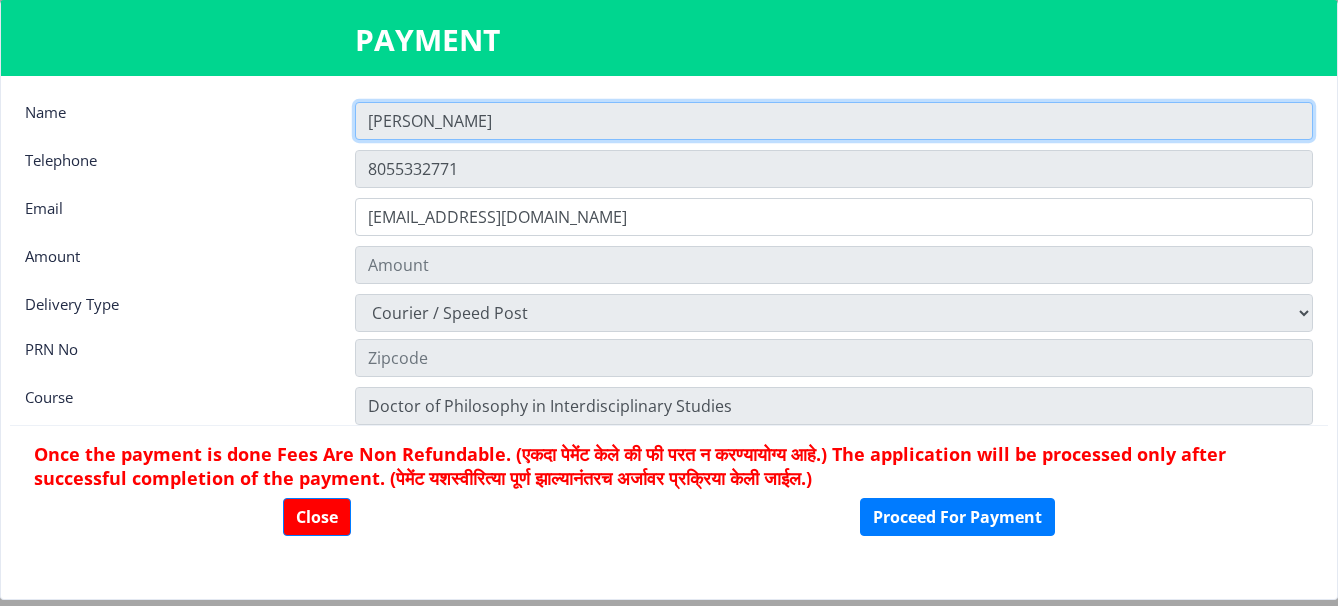 click on "[PERSON_NAME]" 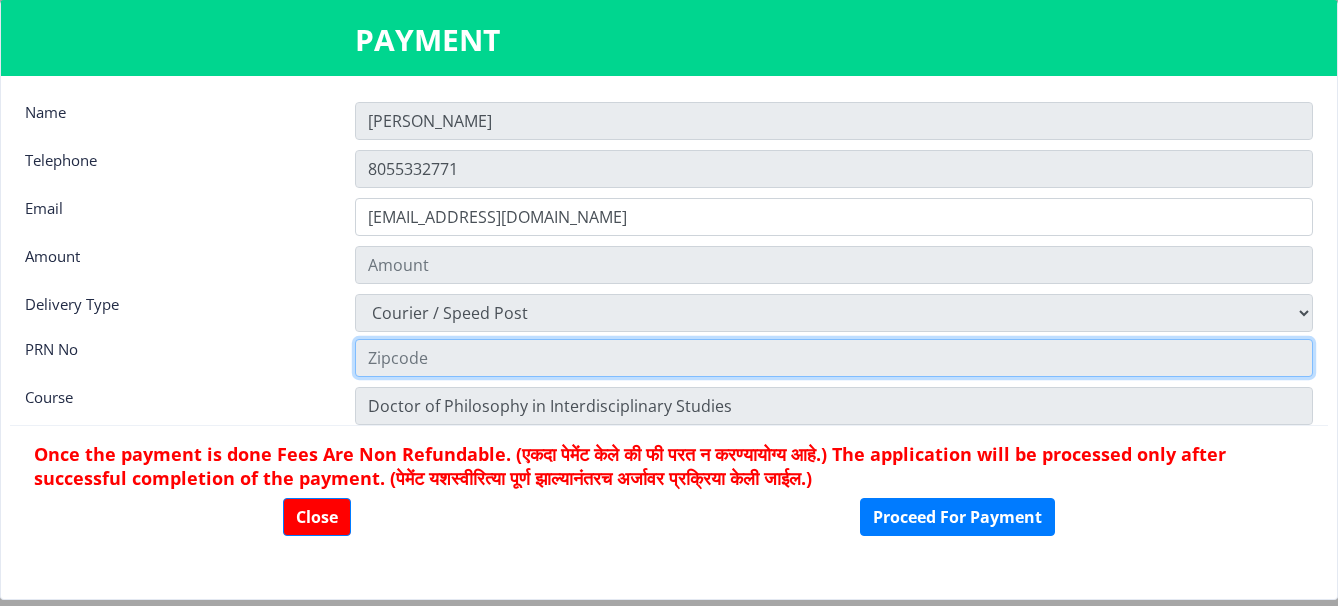 click 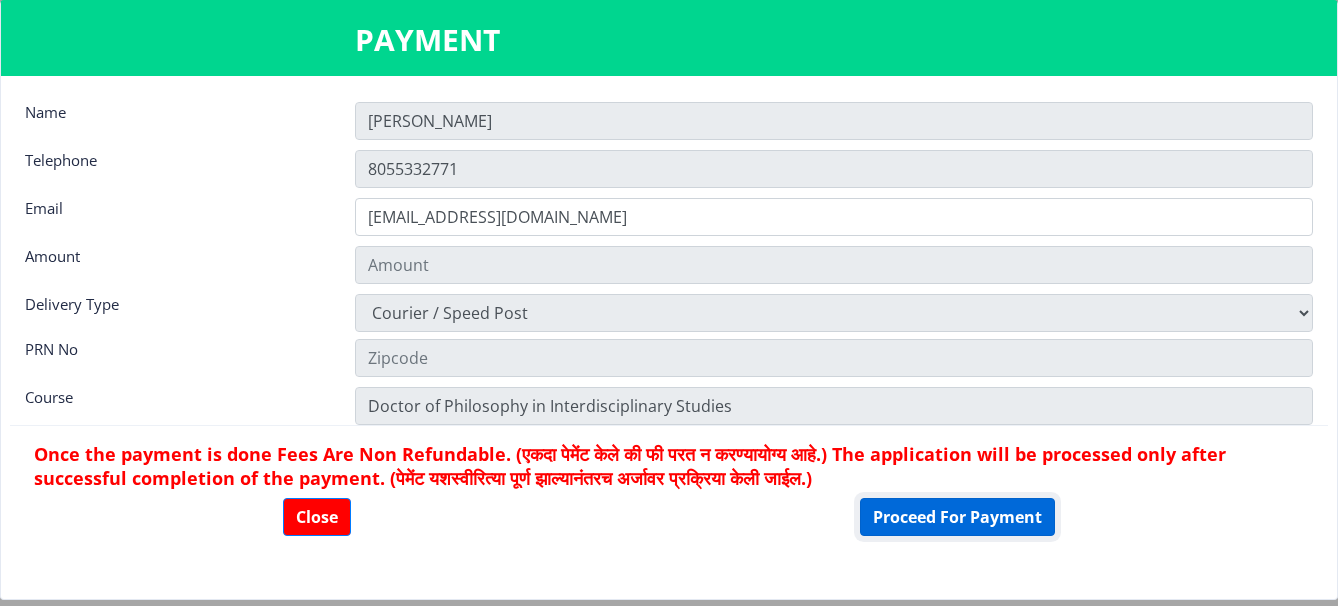 click on "Proceed For Payment" 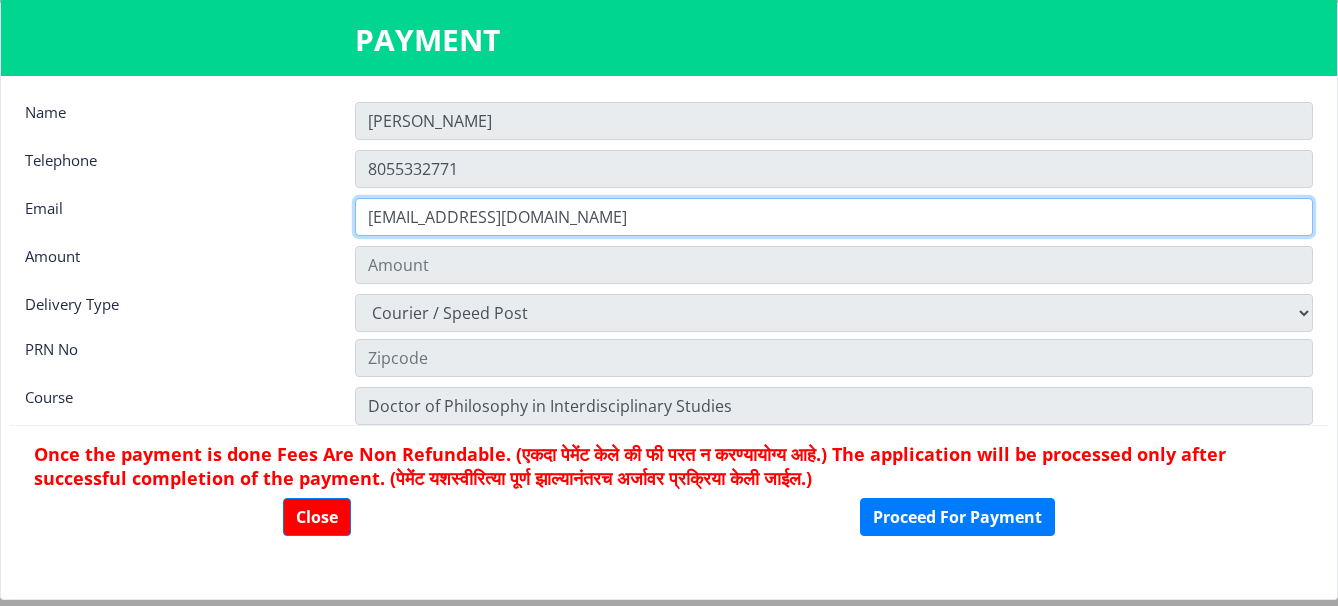 click on "[EMAIL_ADDRESS][DOMAIN_NAME]" 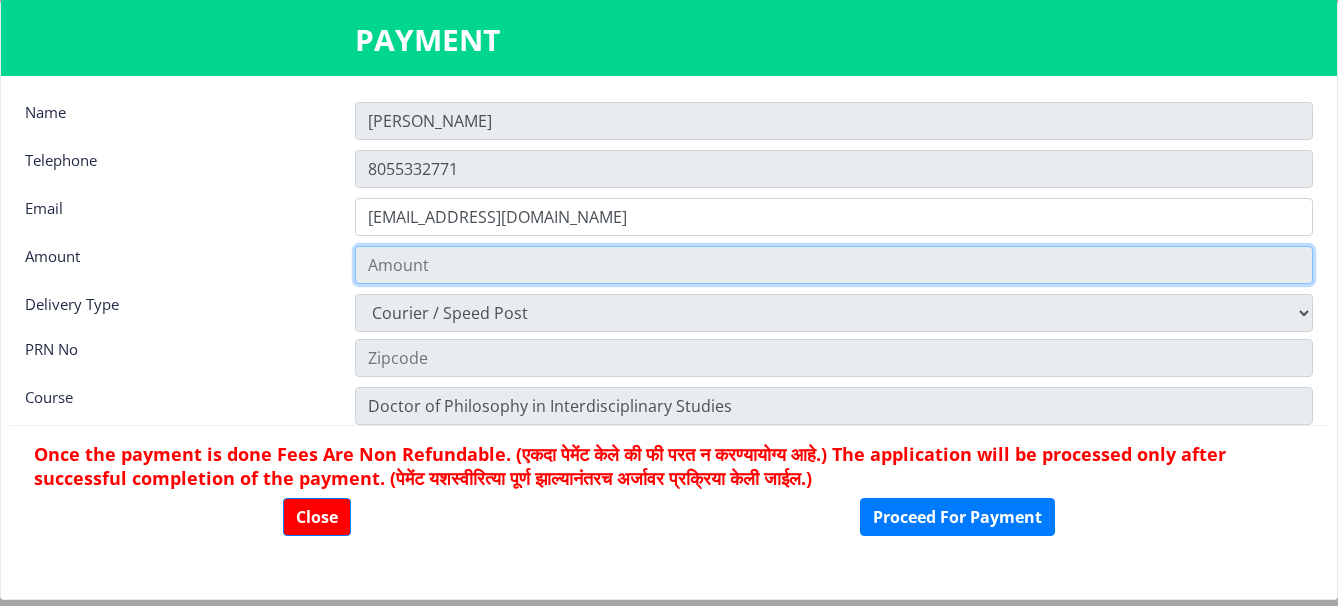 click 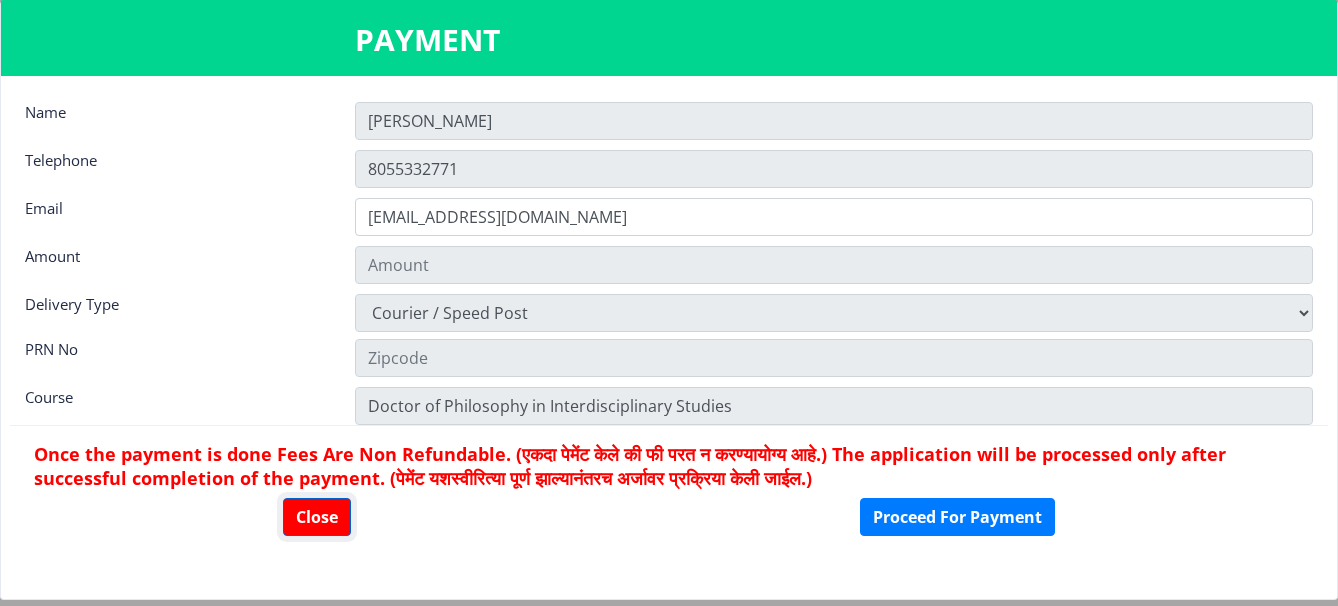 click on "Close" 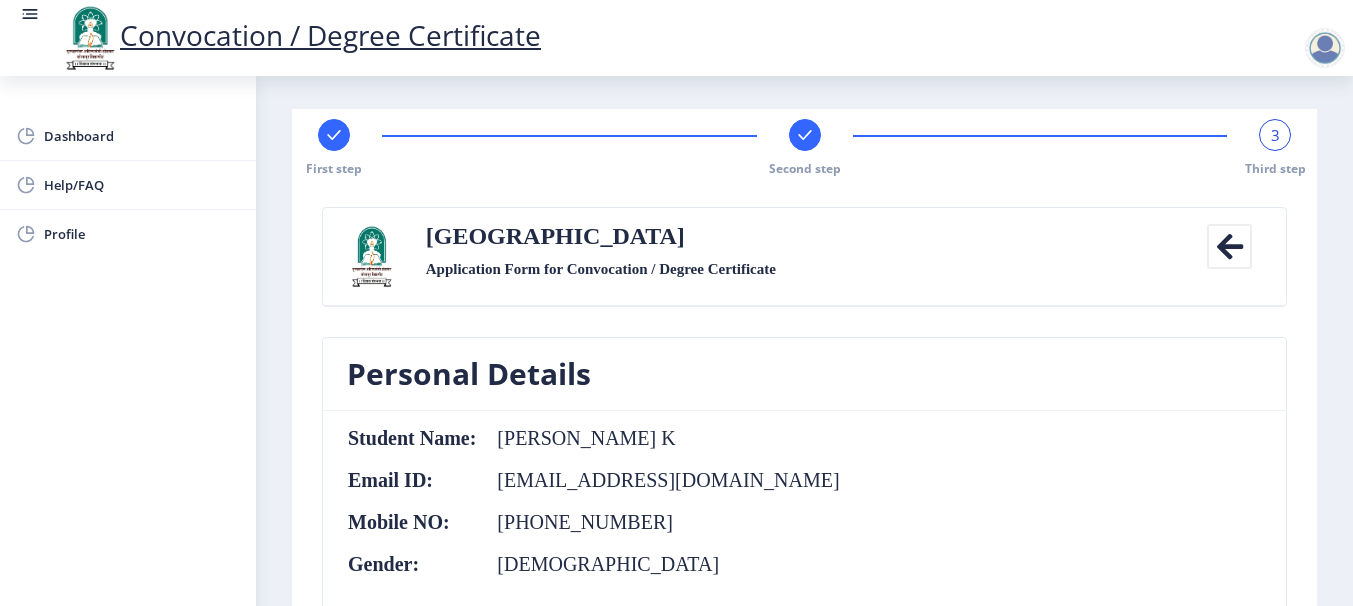 scroll, scrollTop: 0, scrollLeft: 0, axis: both 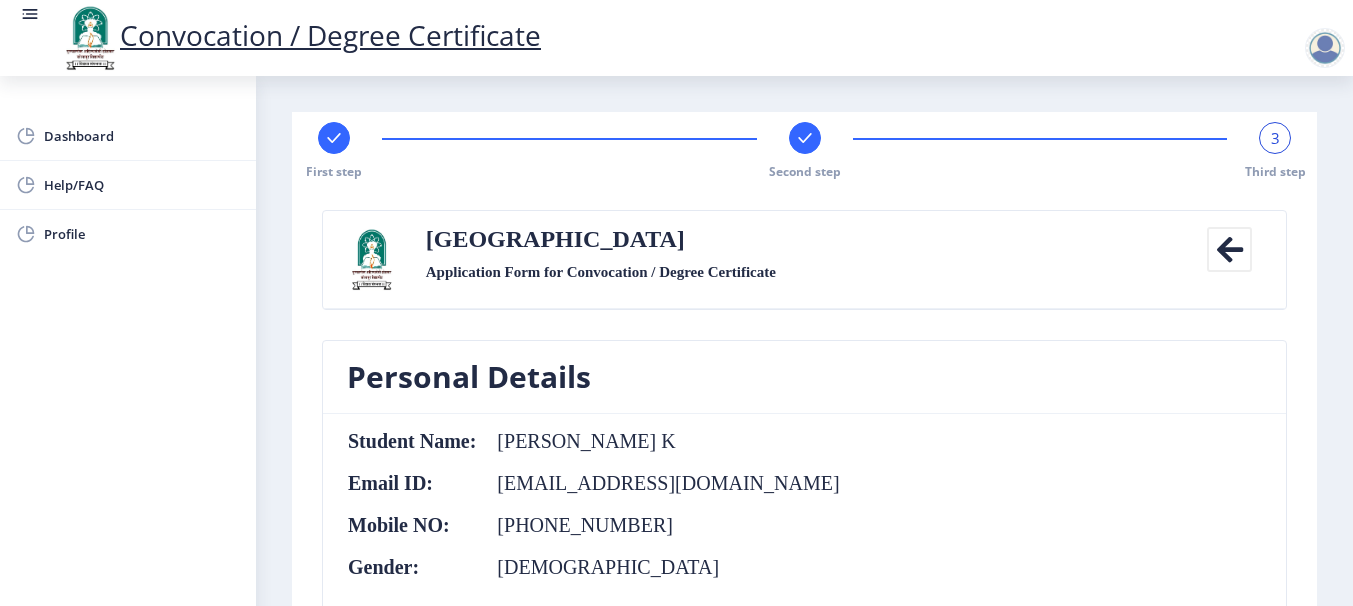 click on "3" 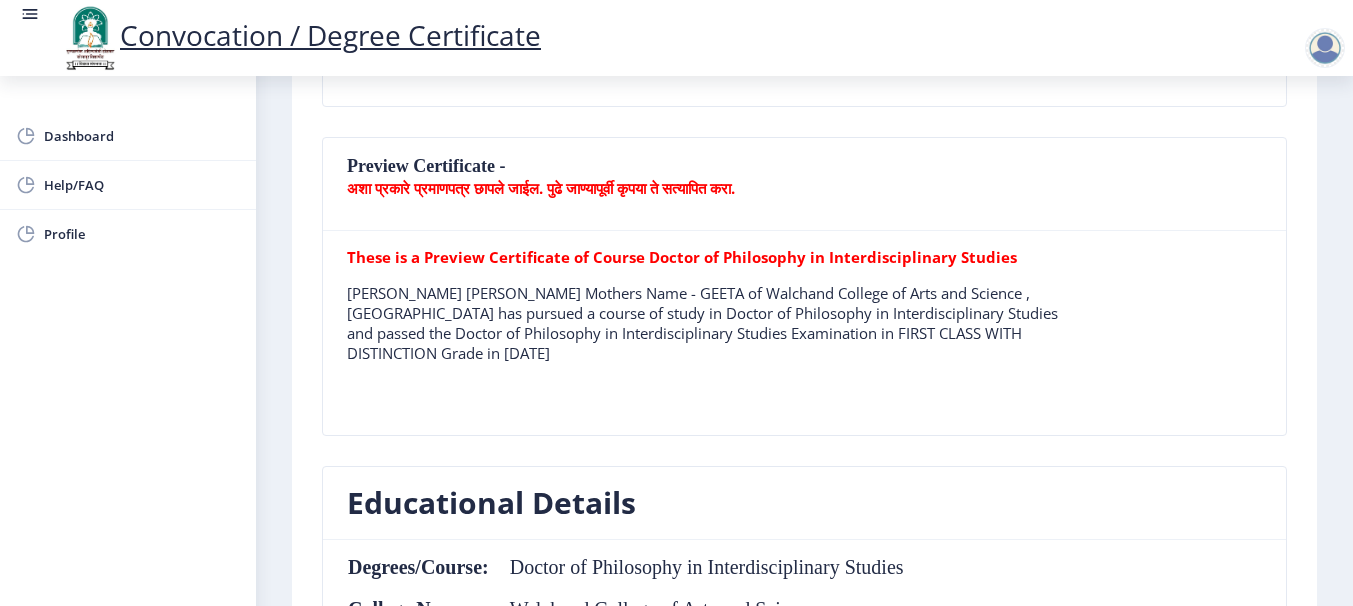 scroll, scrollTop: 568, scrollLeft: 0, axis: vertical 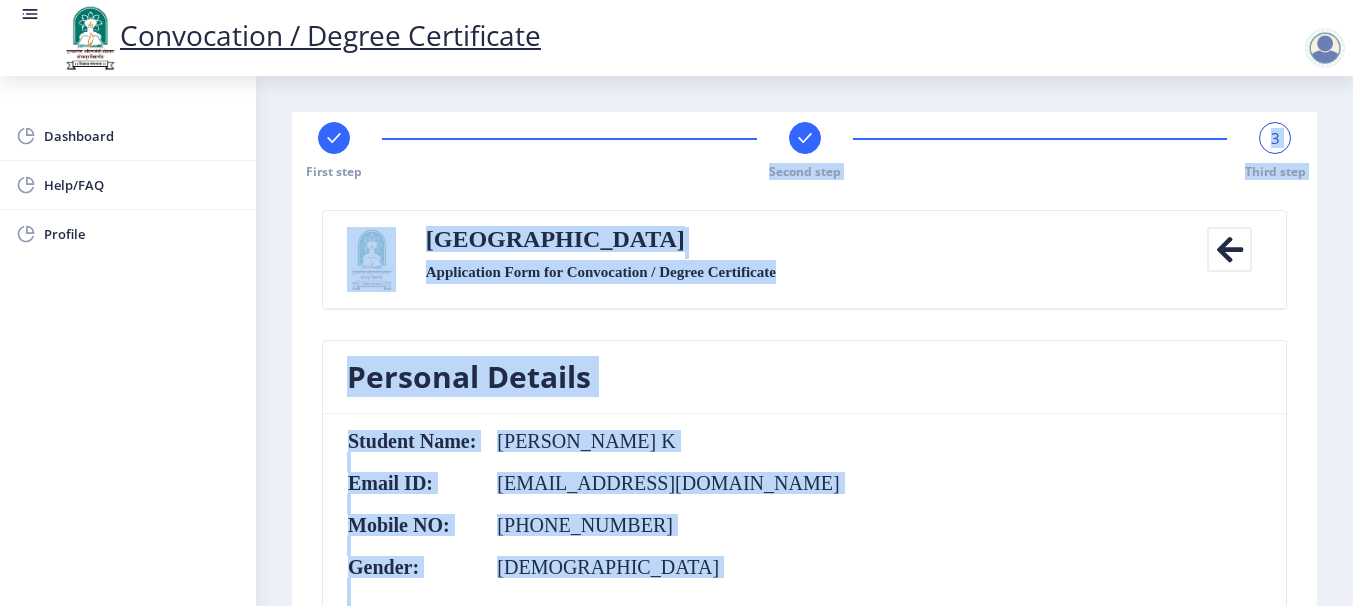 drag, startPoint x: 824, startPoint y: 78, endPoint x: 814, endPoint y: 243, distance: 165.30275 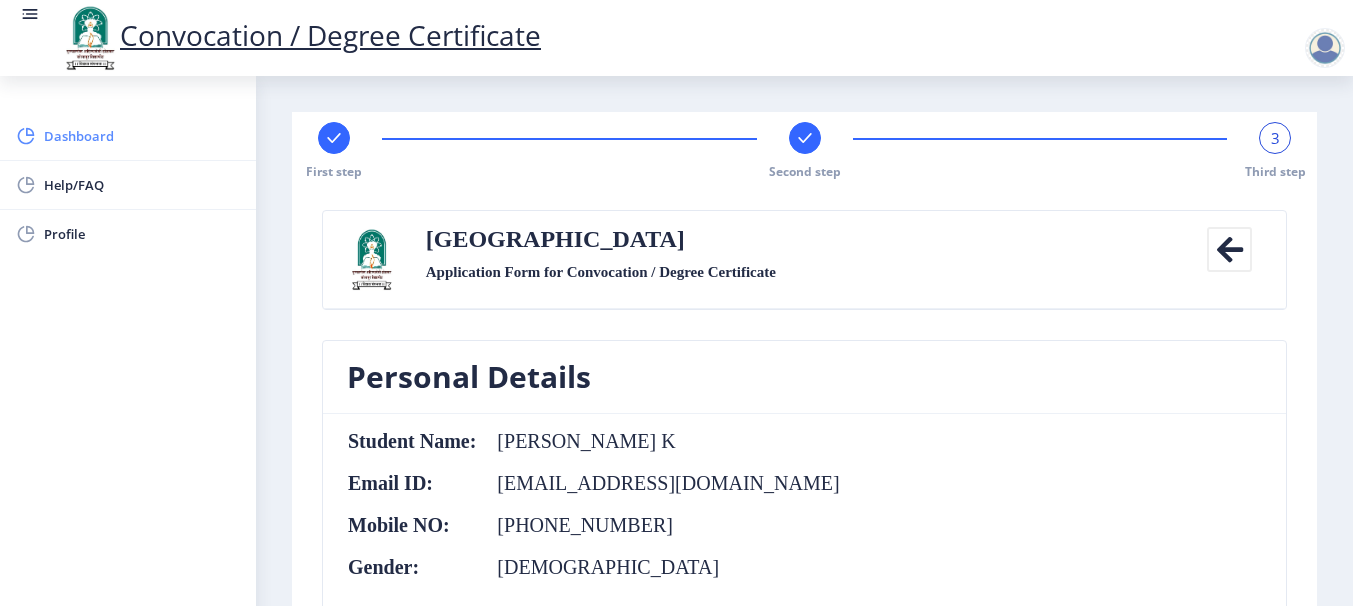 click on "Dashboard" 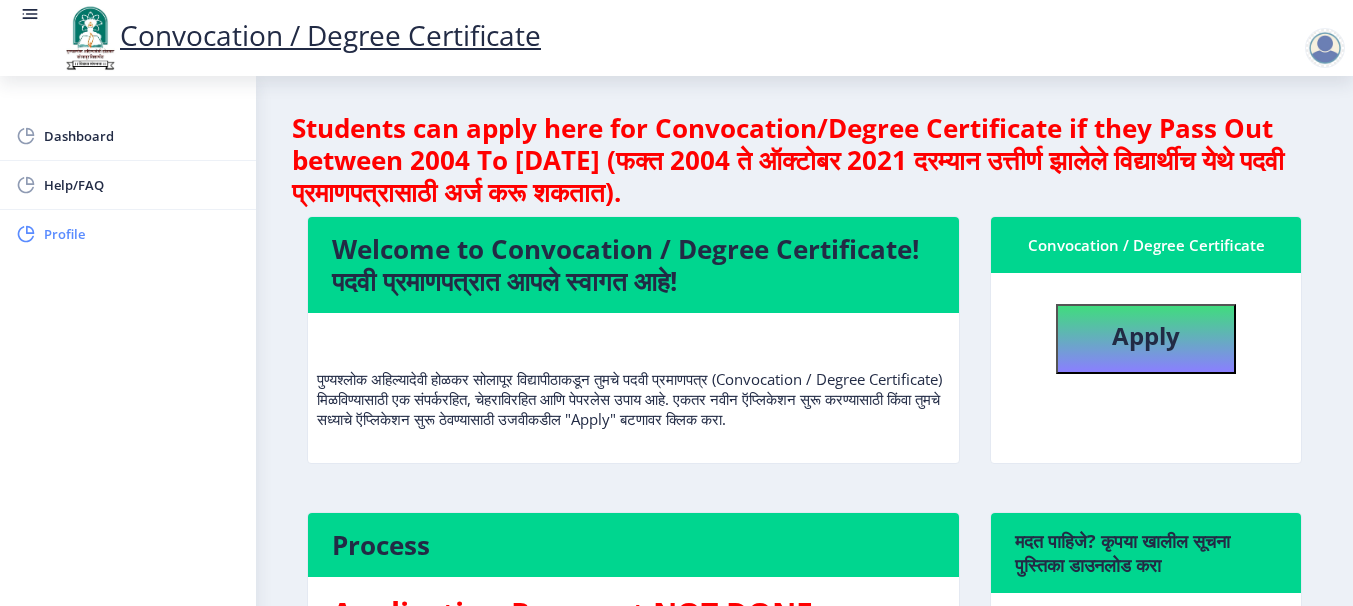 click on "Profile" 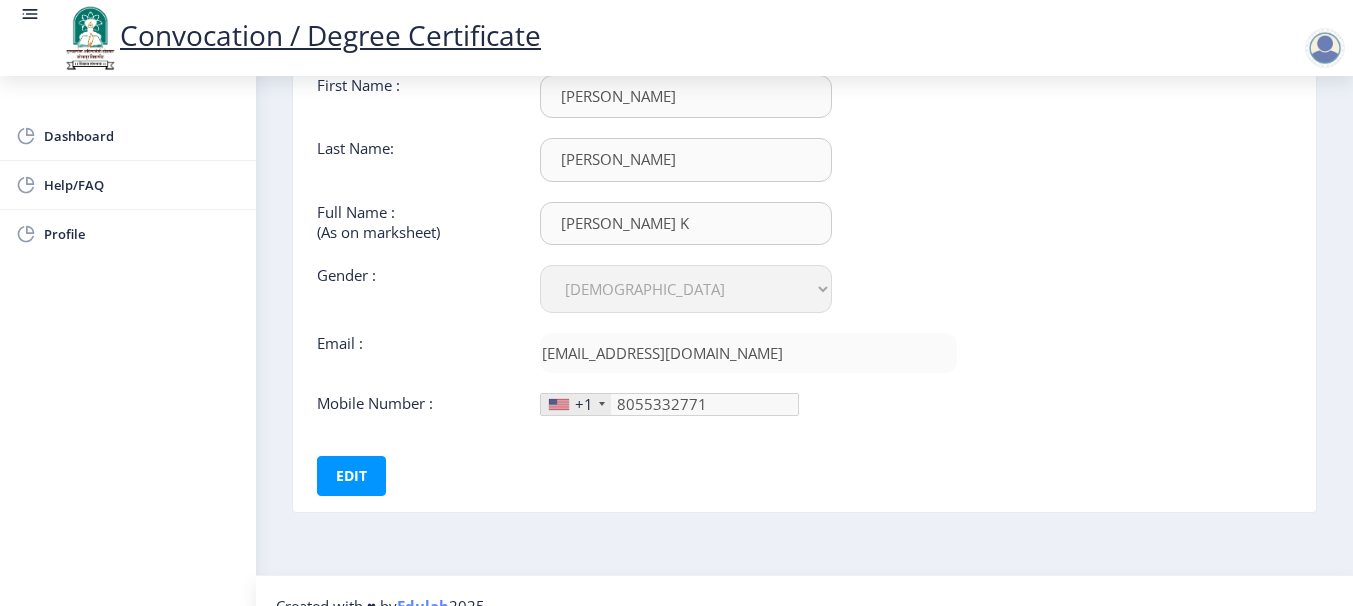 scroll, scrollTop: 149, scrollLeft: 0, axis: vertical 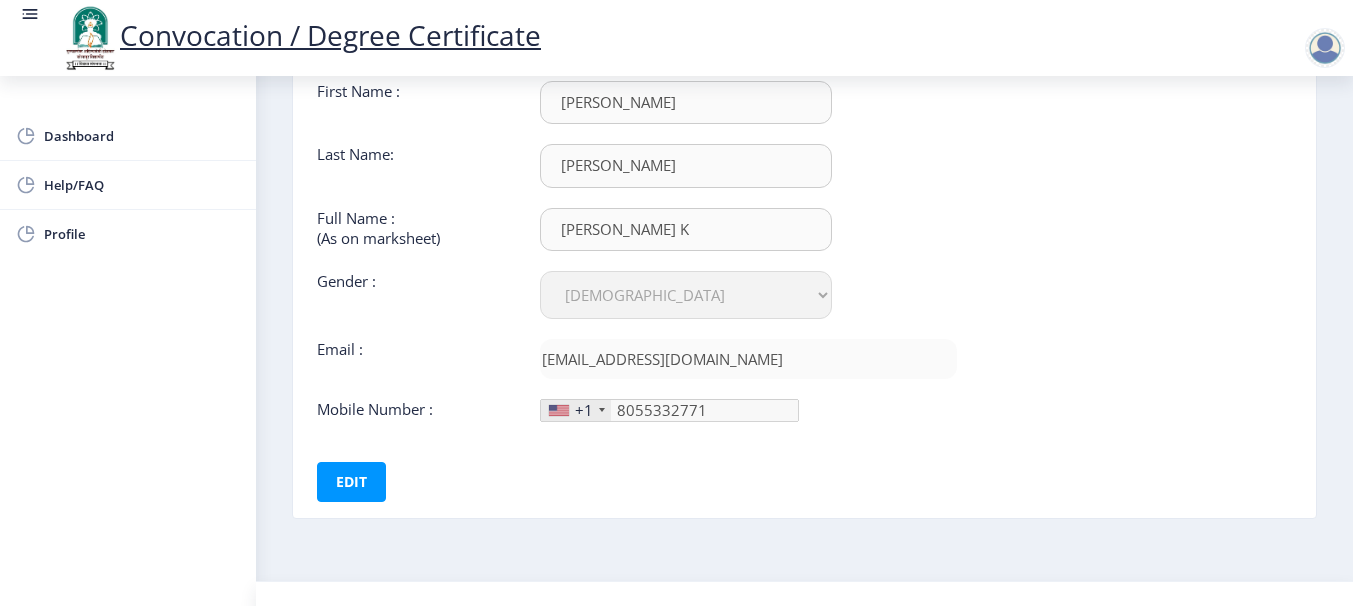 click on "+1" 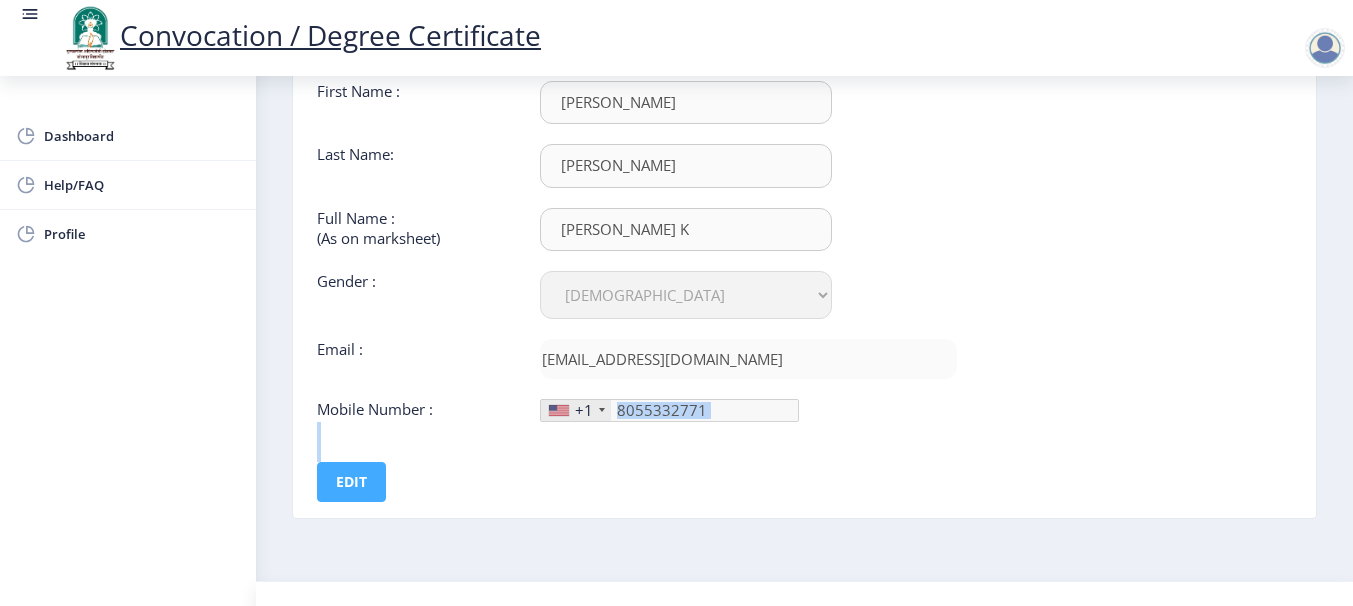 drag, startPoint x: 596, startPoint y: 410, endPoint x: 363, endPoint y: 477, distance: 242.44174 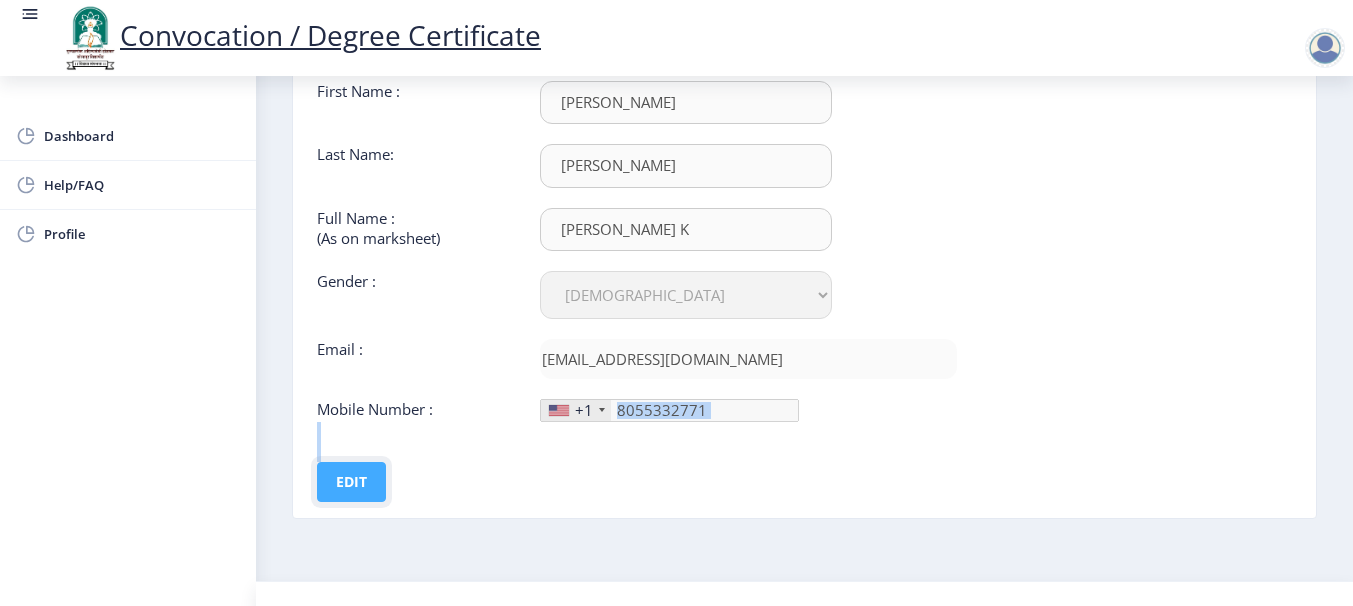 click on "Edit" 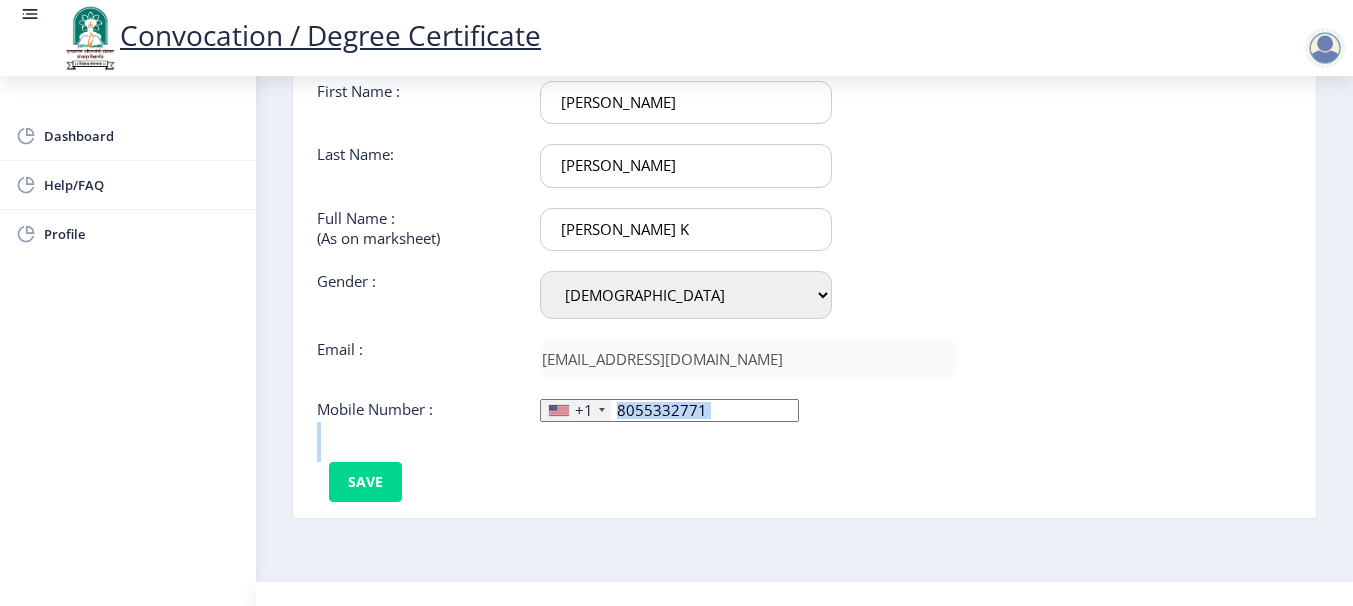 click on "+1" 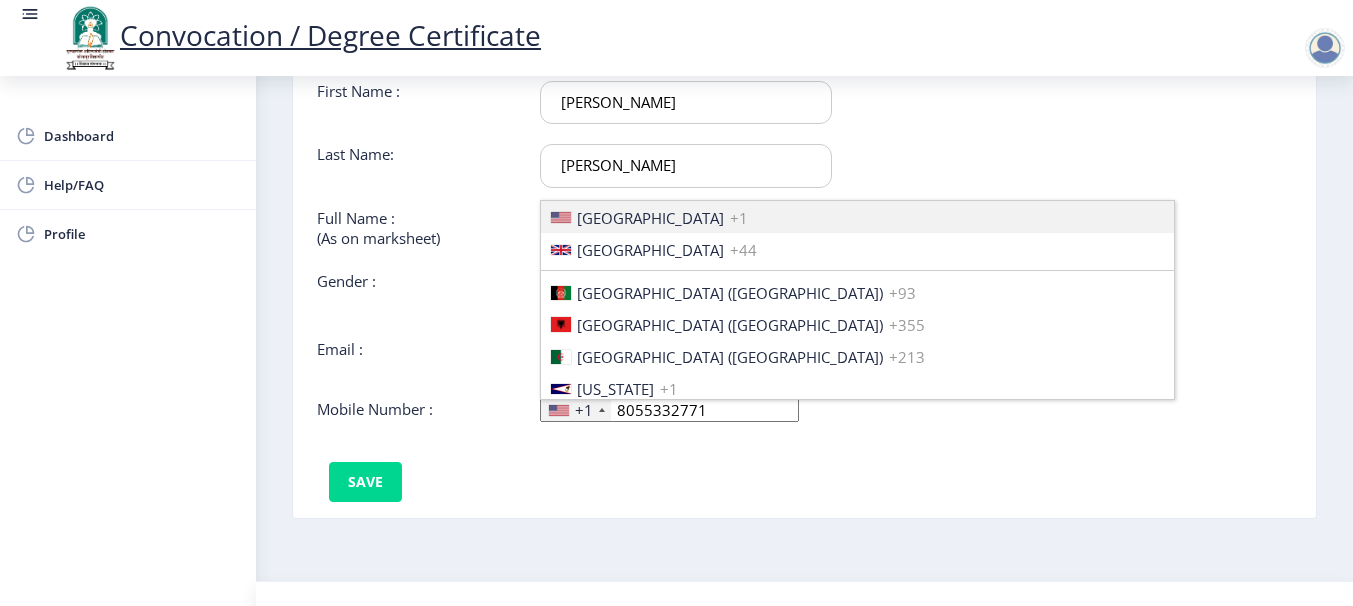 click on "+1" 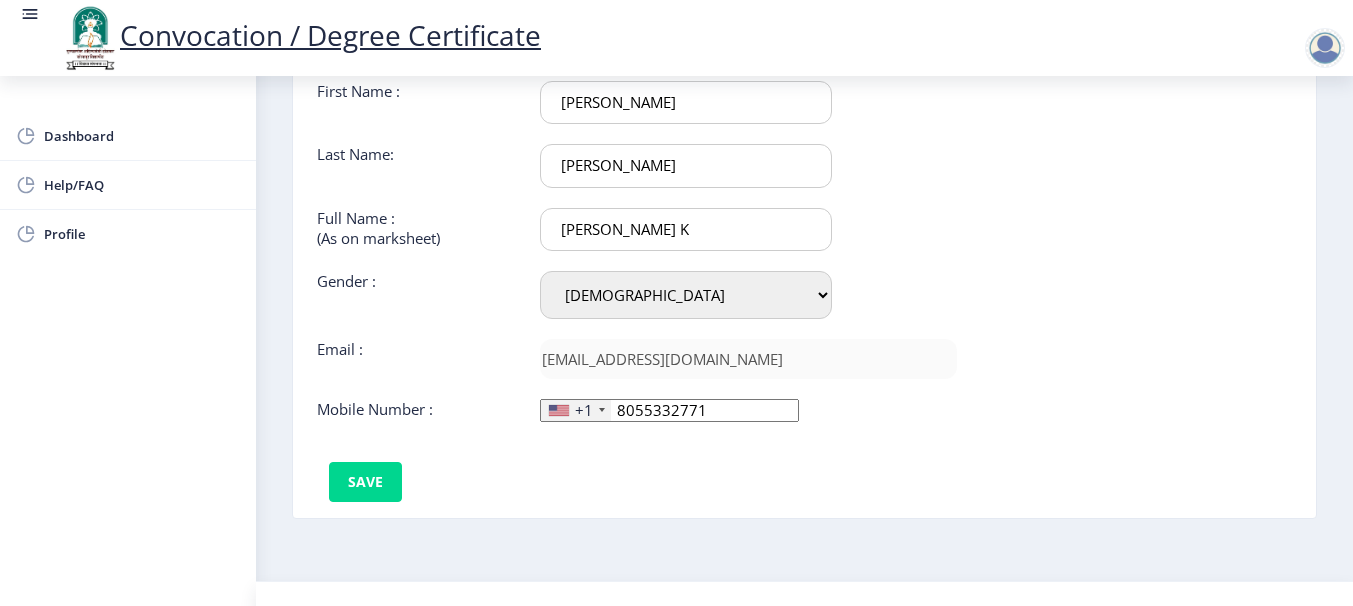 click 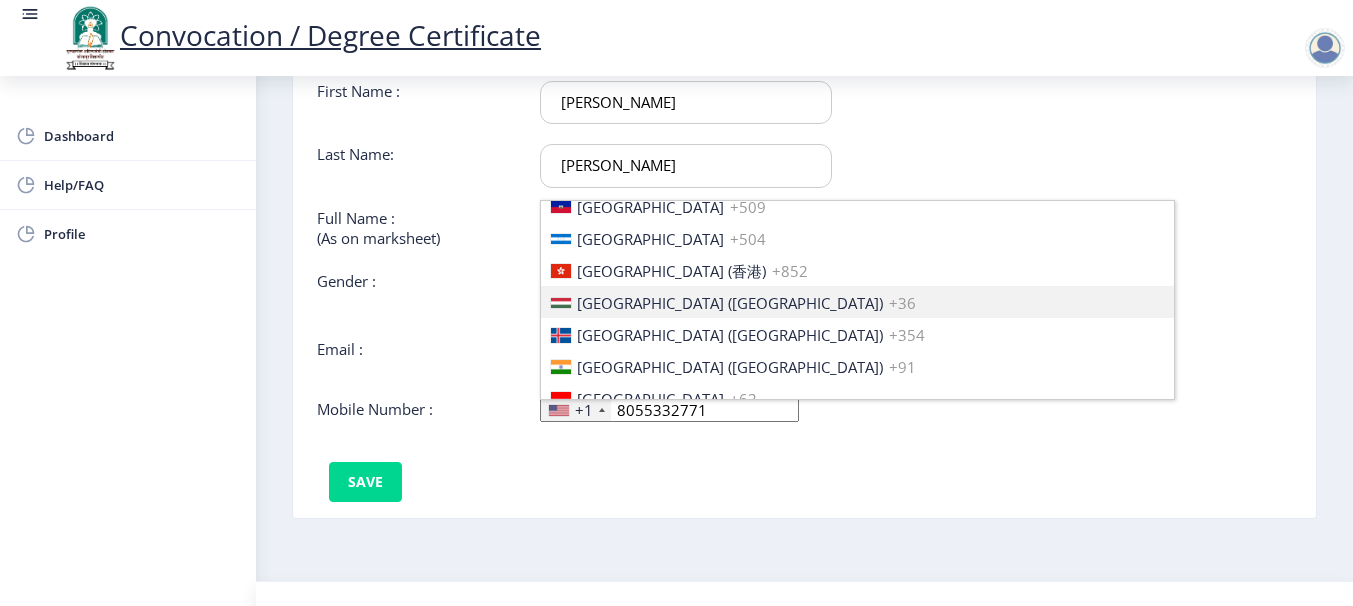 scroll, scrollTop: 3034, scrollLeft: 0, axis: vertical 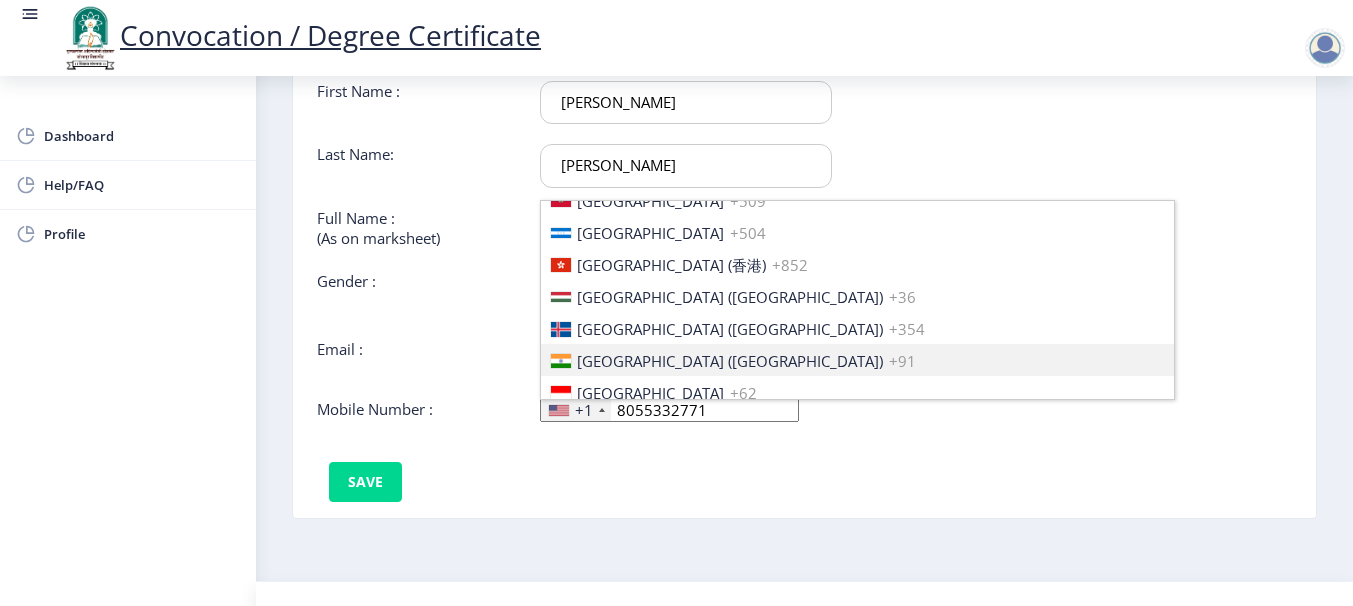 click on "[GEOGRAPHIC_DATA] ([GEOGRAPHIC_DATA])" at bounding box center (730, 361) 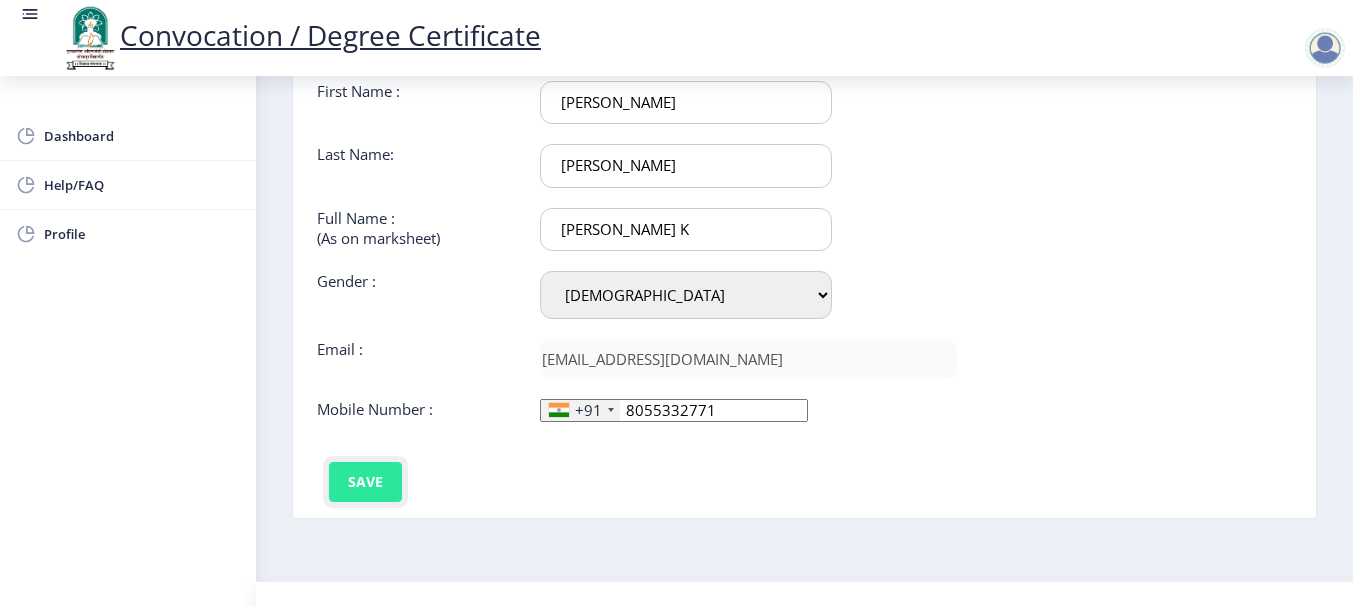 click on "Save" 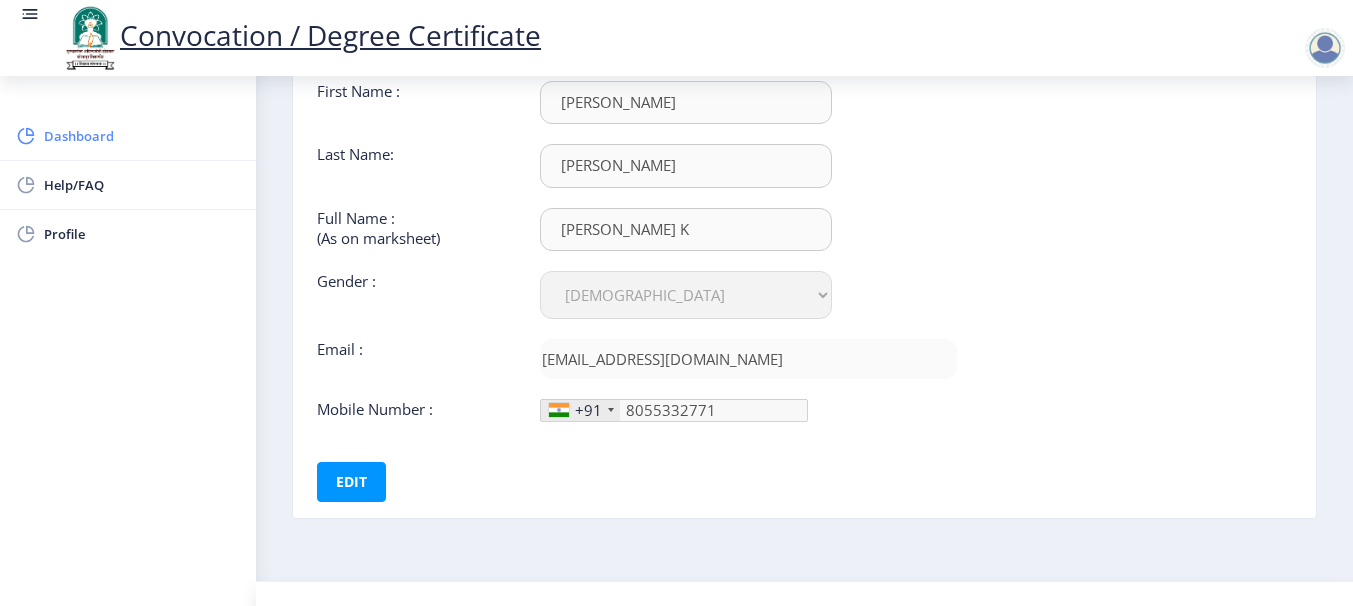 click on "Dashboard" 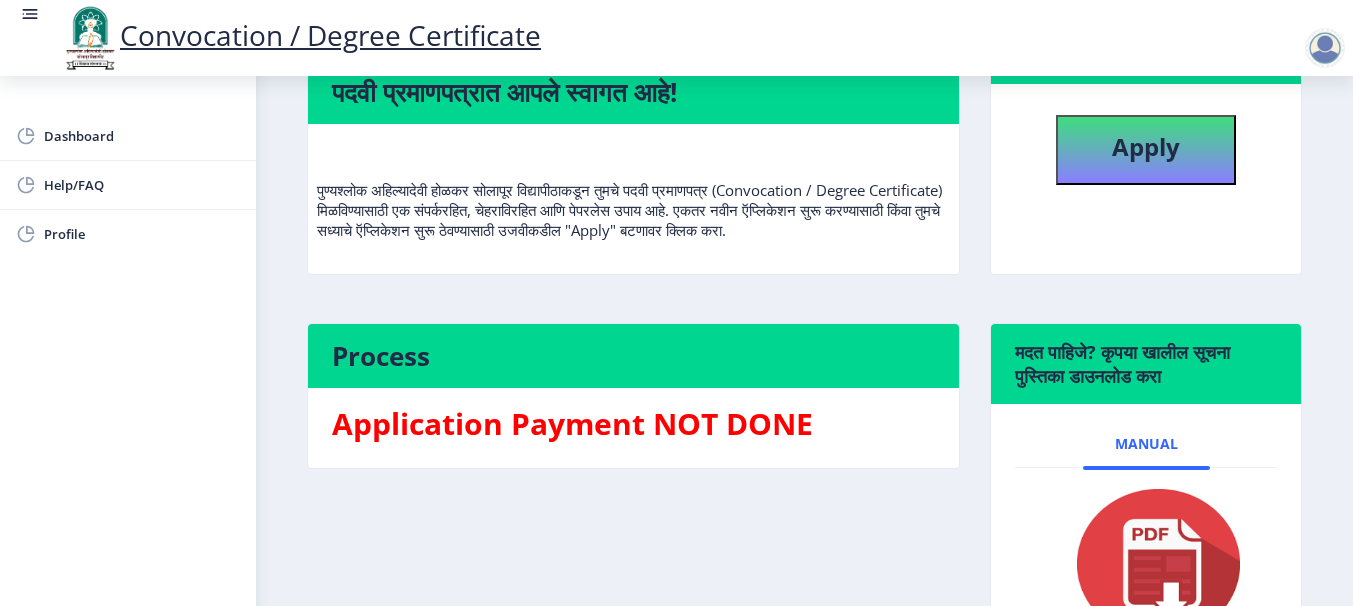 scroll, scrollTop: 213, scrollLeft: 0, axis: vertical 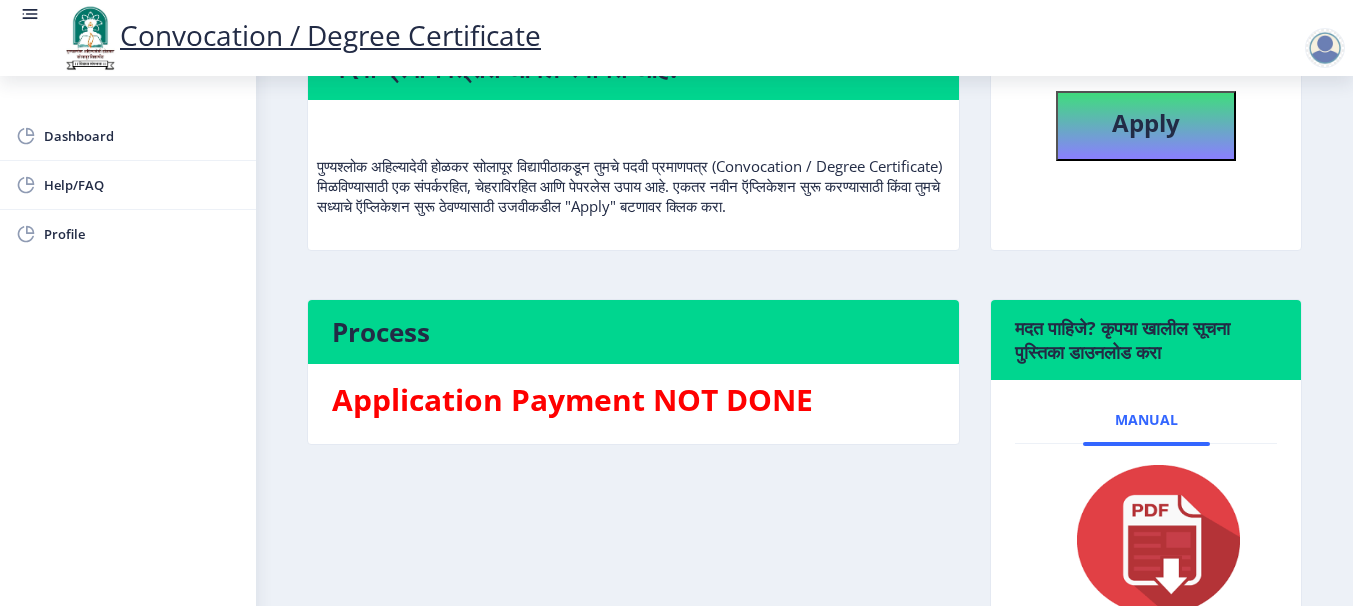 click on "मदत पाहिजे? कृपया खालील सूचना पुस्तिका डाउनलोड करा" 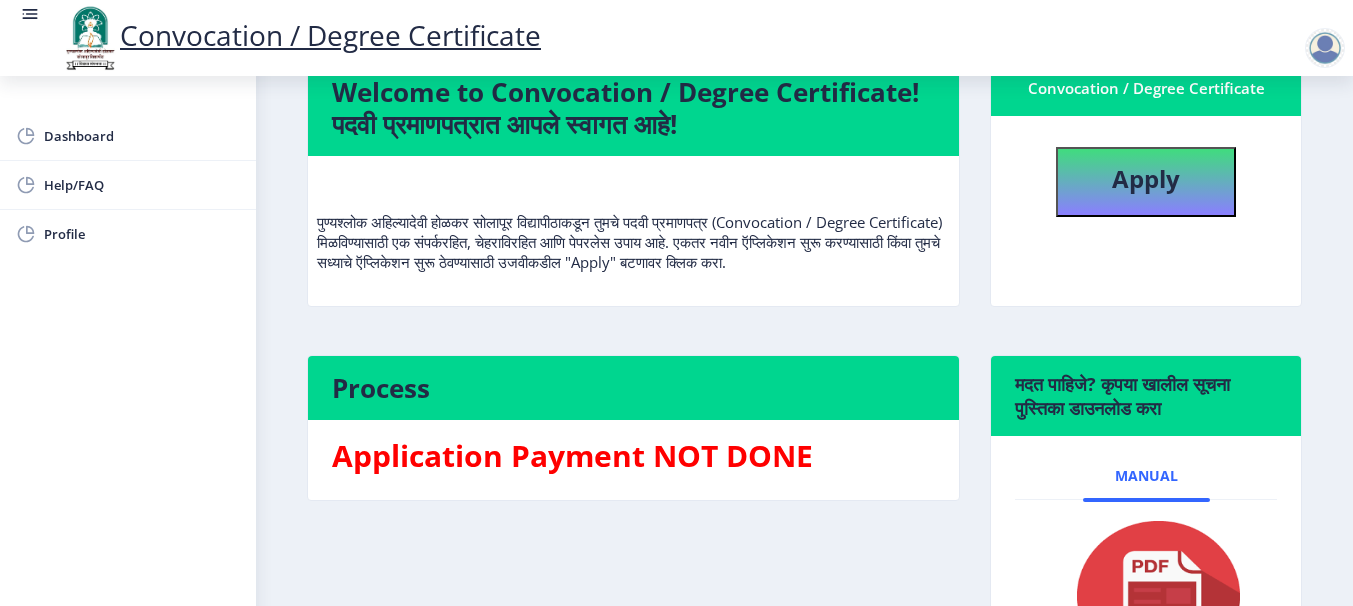 scroll, scrollTop: 120, scrollLeft: 0, axis: vertical 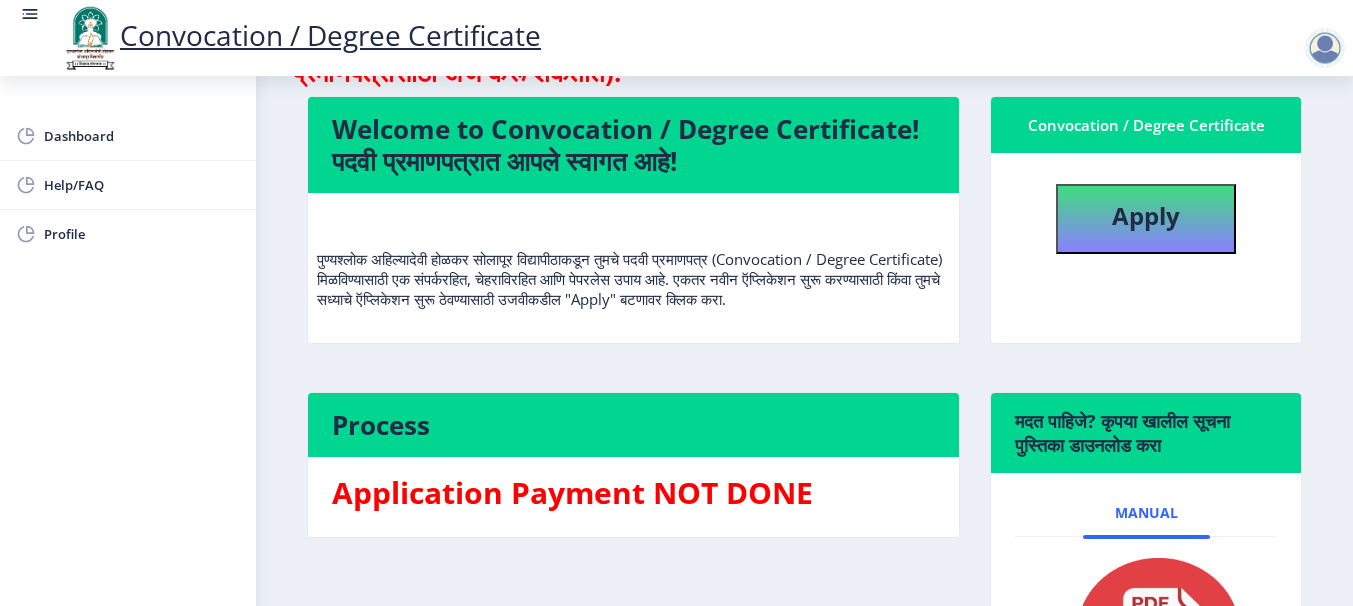 drag, startPoint x: 491, startPoint y: 363, endPoint x: 495, endPoint y: 394, distance: 31.257 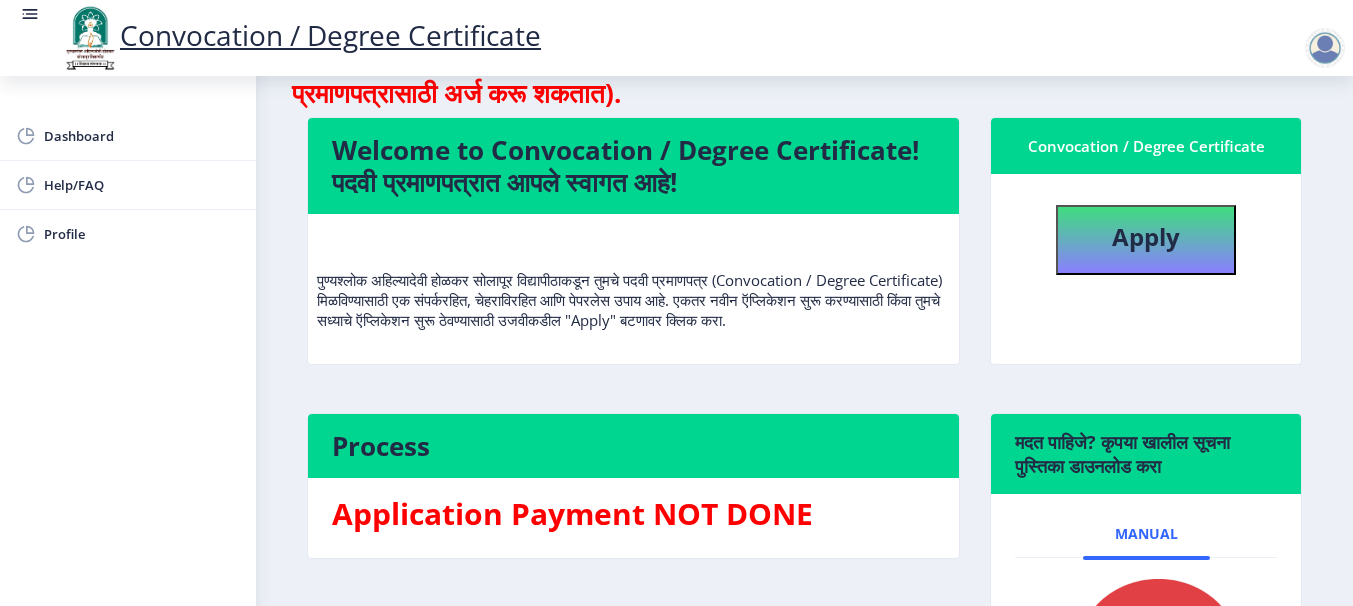 scroll, scrollTop: 91, scrollLeft: 0, axis: vertical 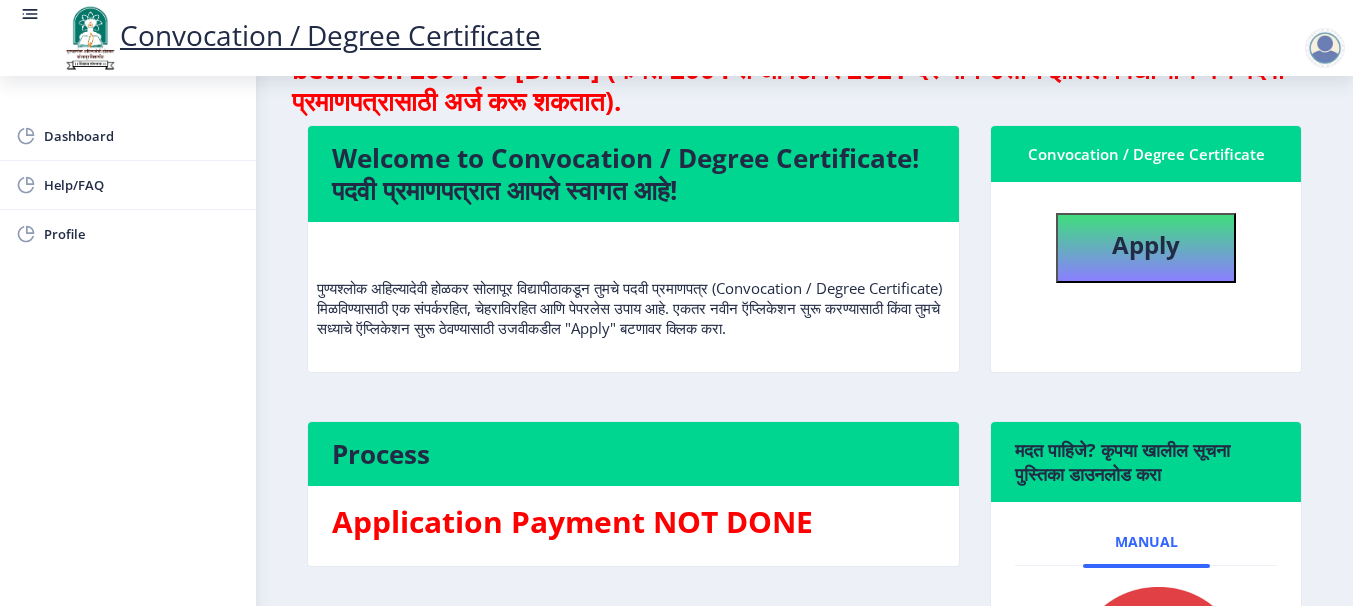 click 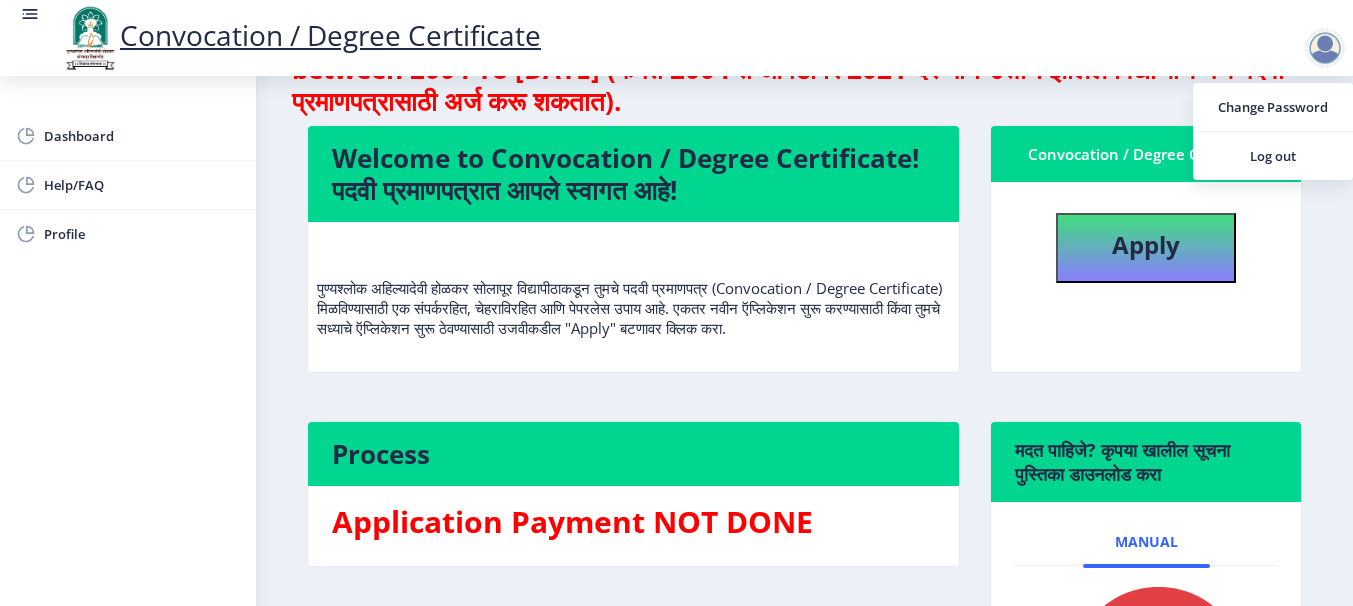 click on "Apply" 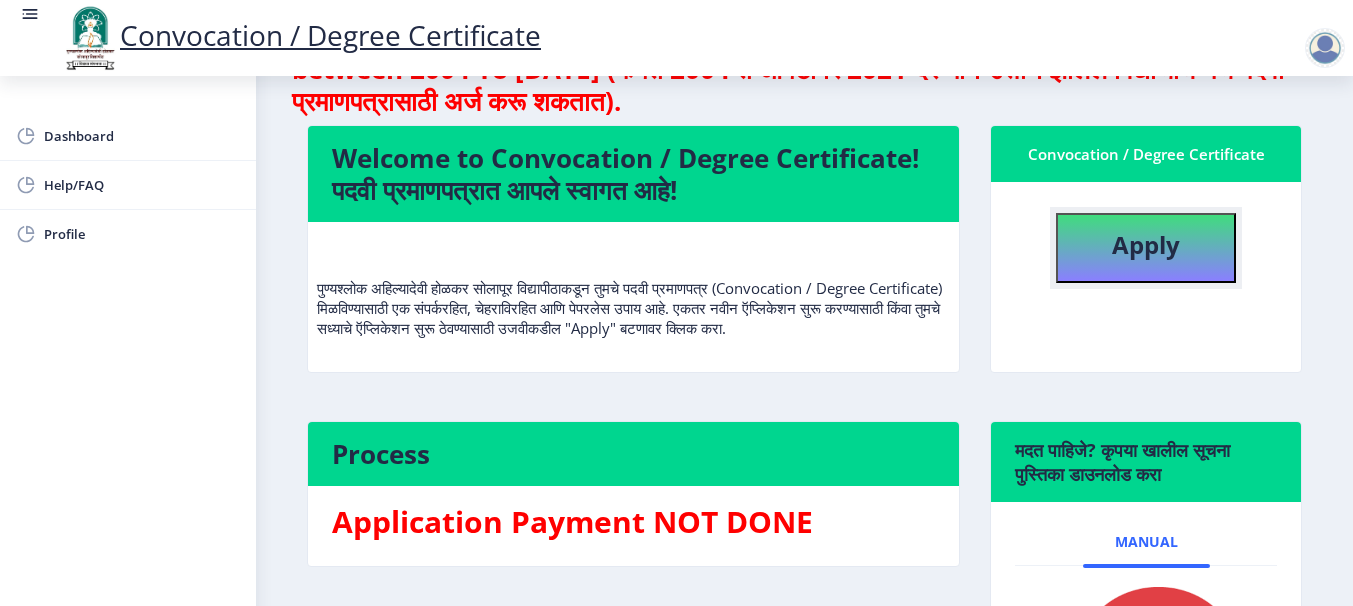 click on "Apply" 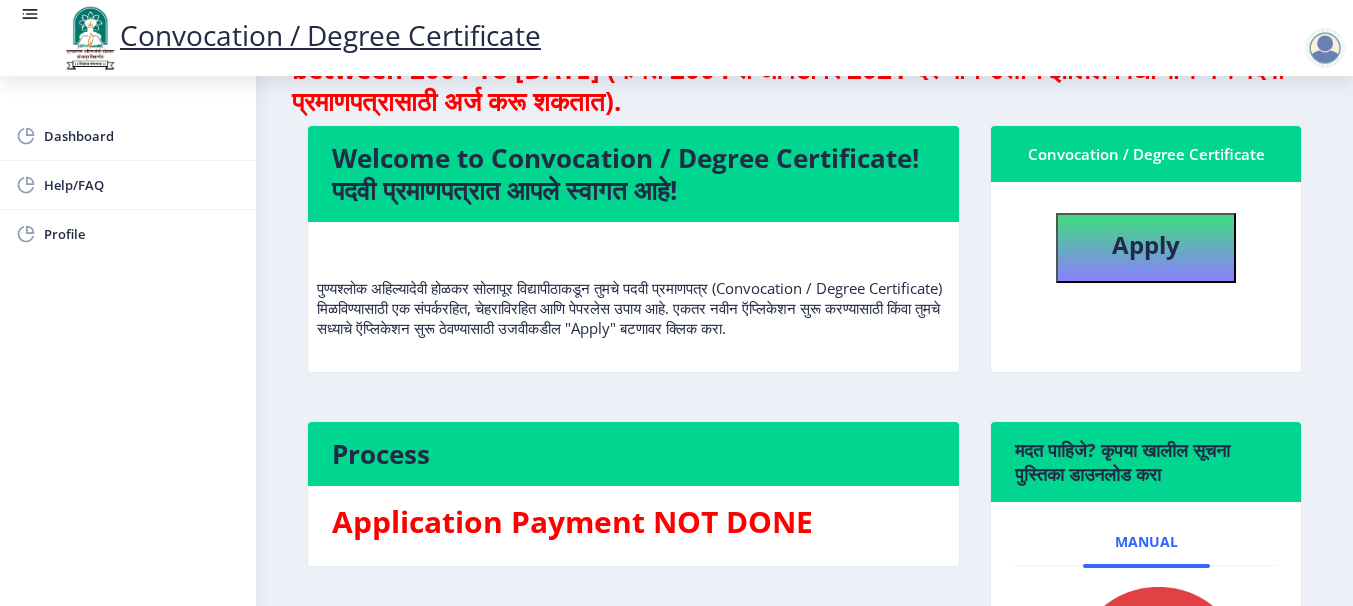 select 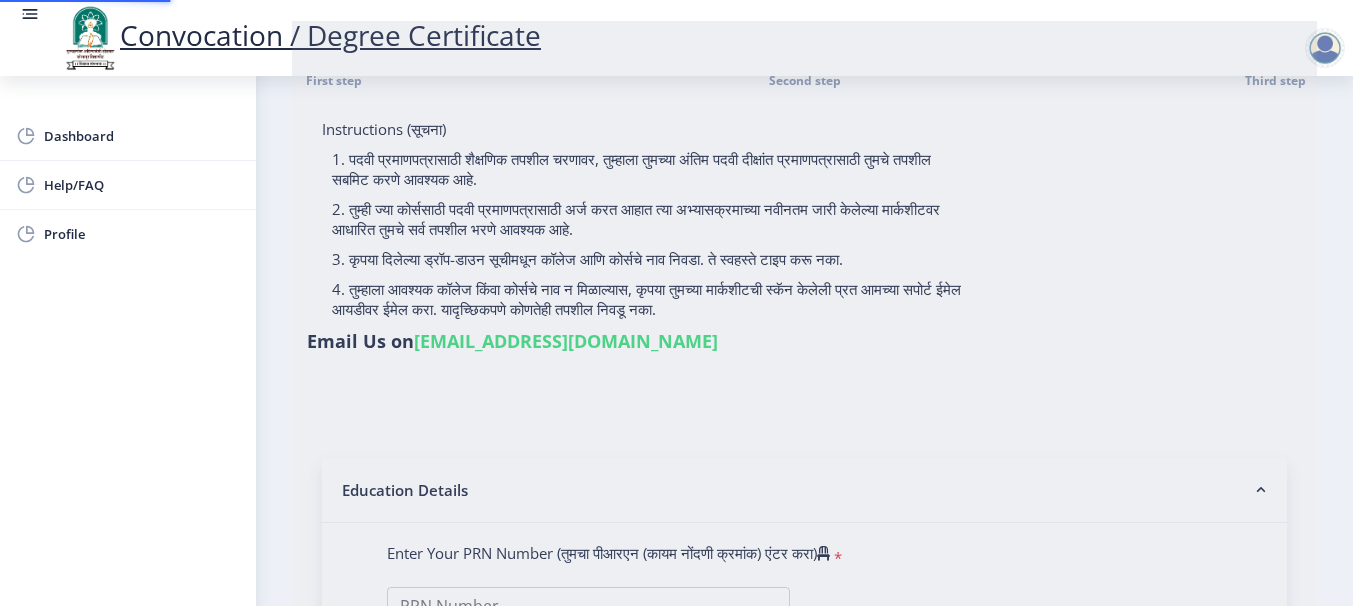 scroll, scrollTop: 0, scrollLeft: 0, axis: both 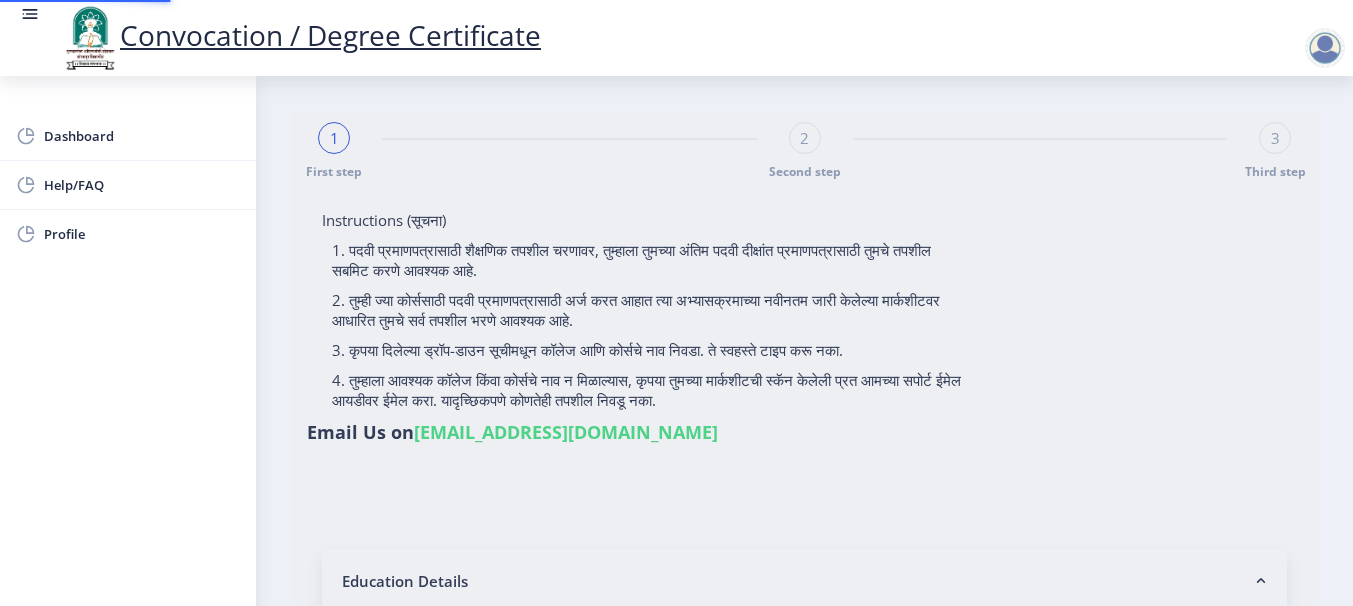 select on "Social Work" 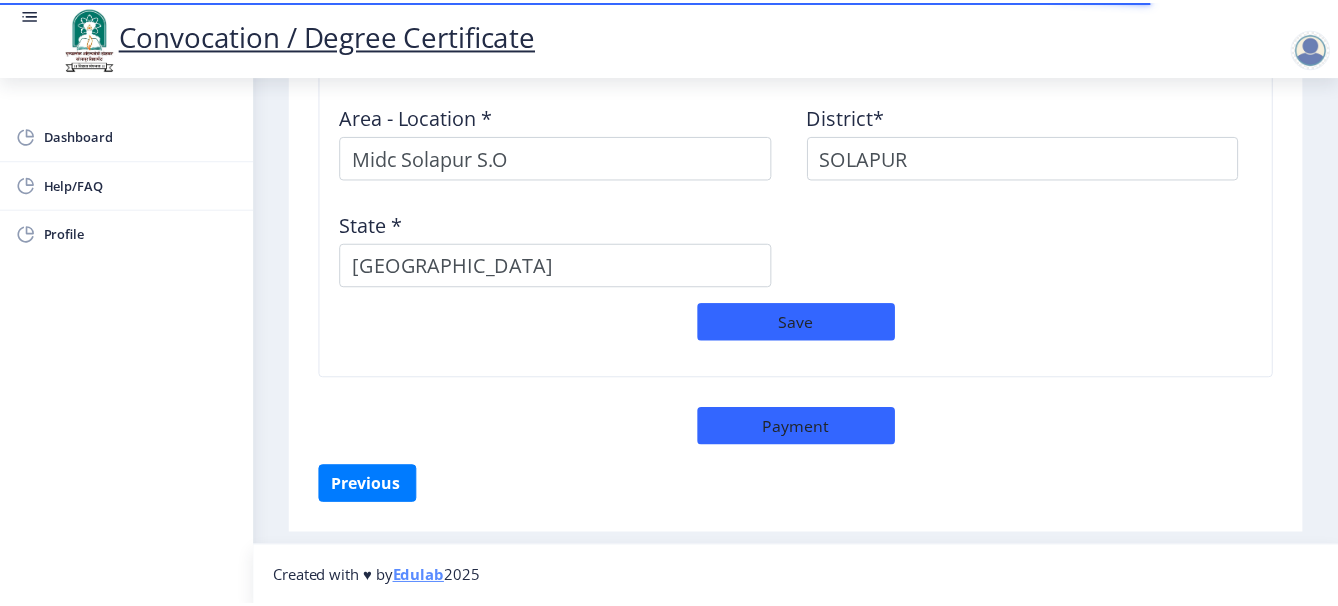 scroll, scrollTop: 1856, scrollLeft: 0, axis: vertical 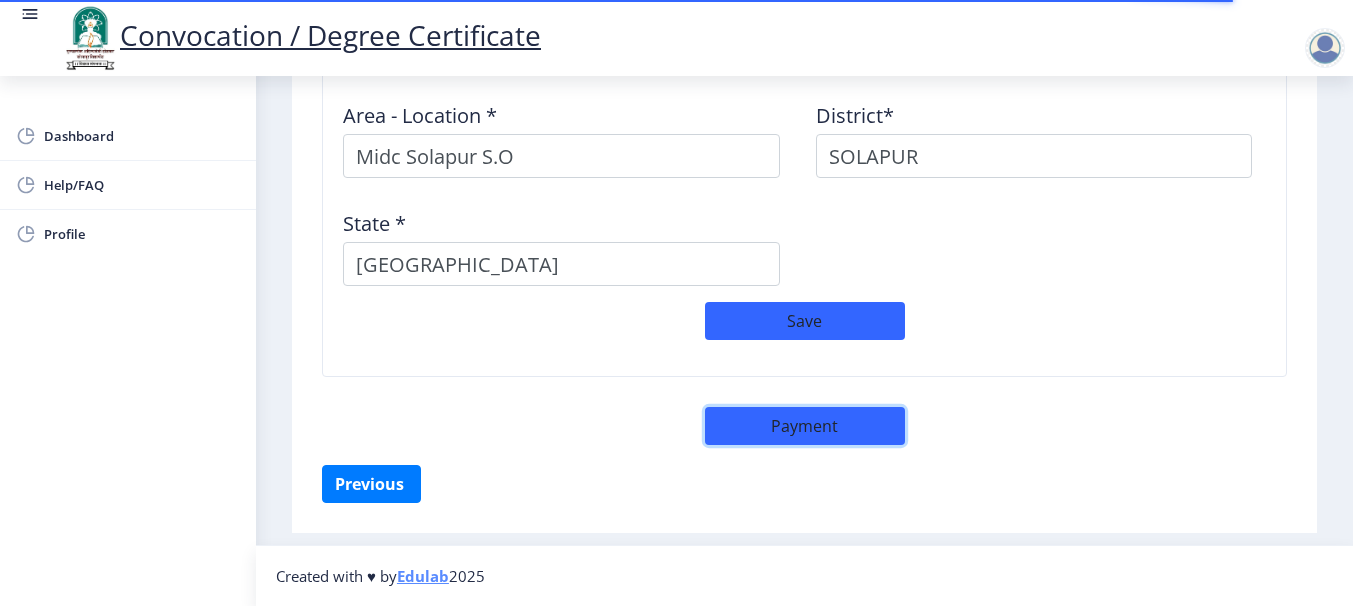 click on "Payment" 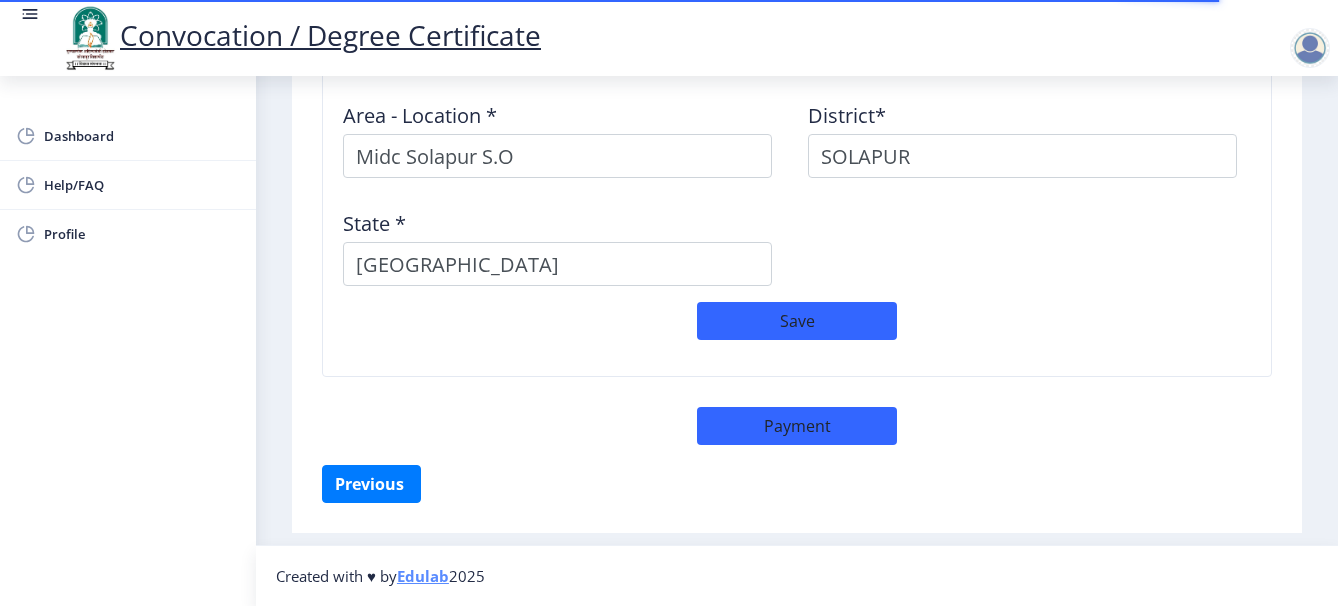 select on "sealed" 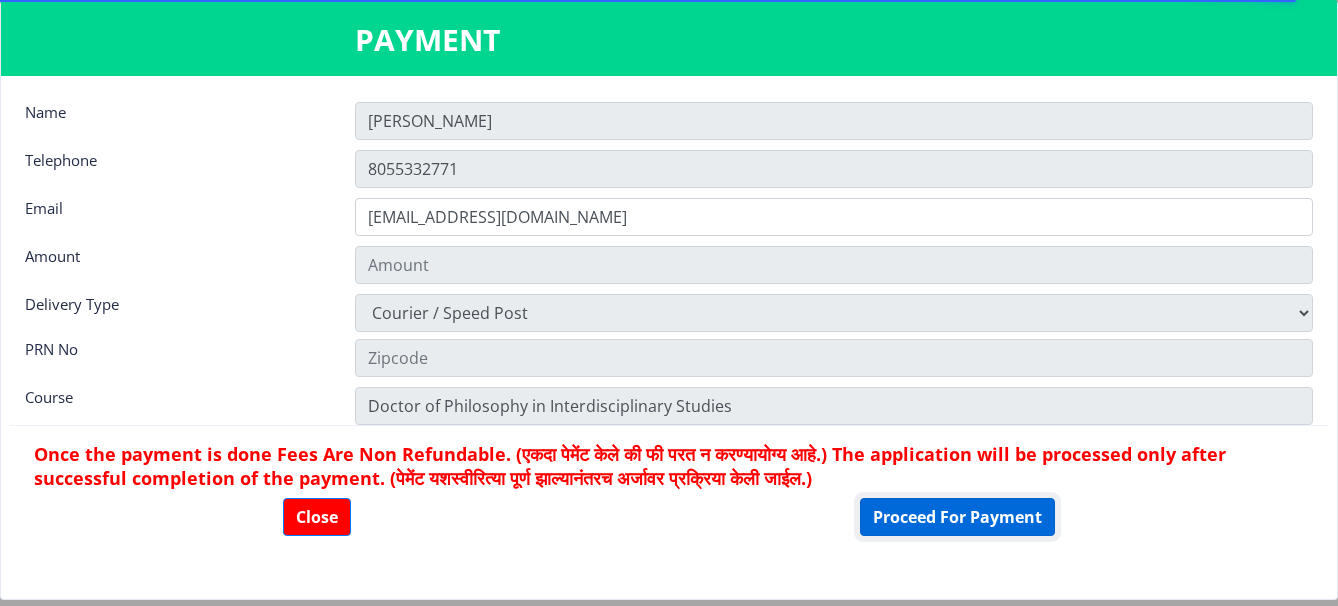click on "Proceed For Payment" 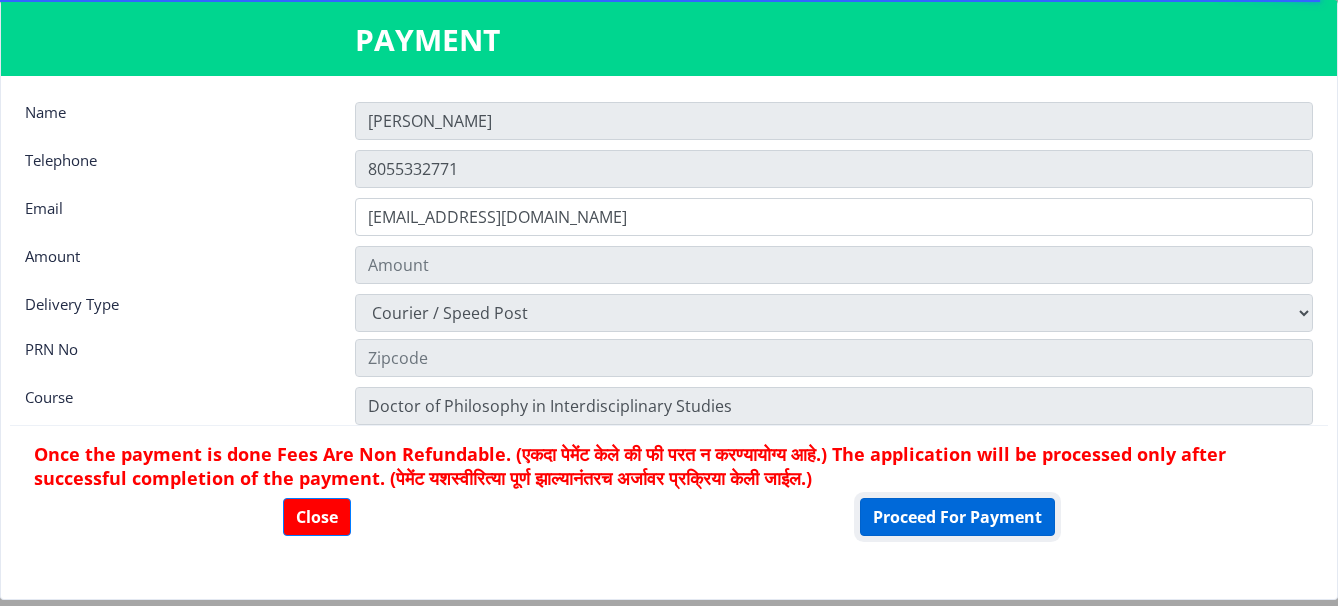 click on "Proceed For Payment" 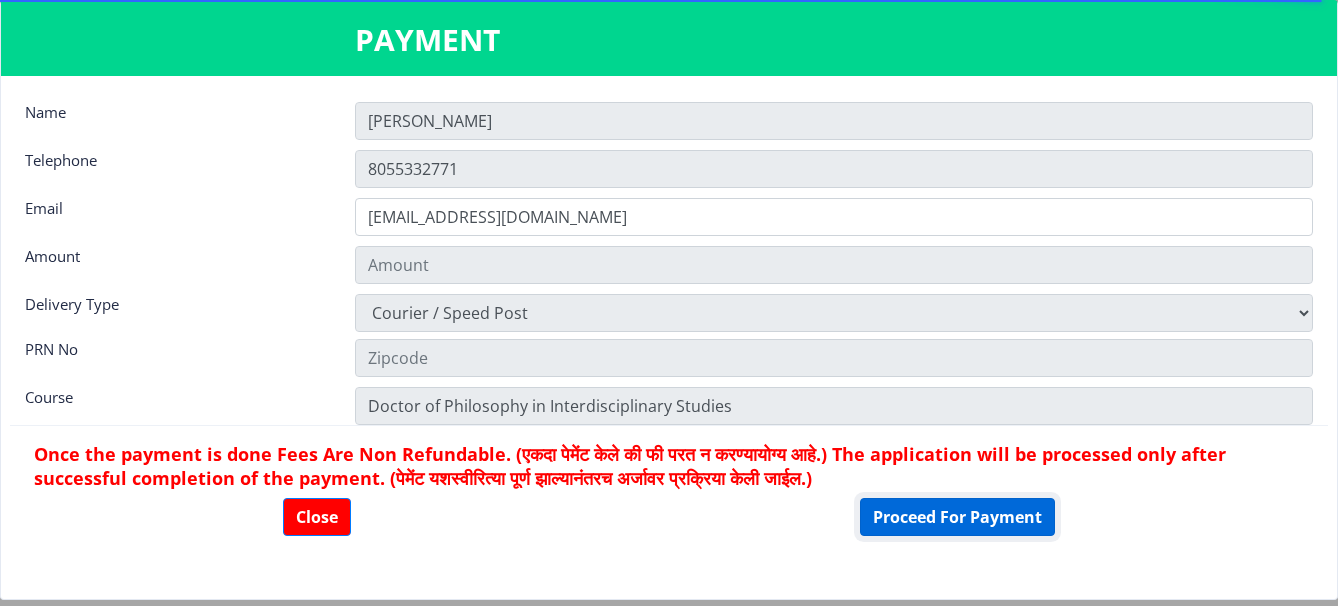 click on "Proceed For Payment" 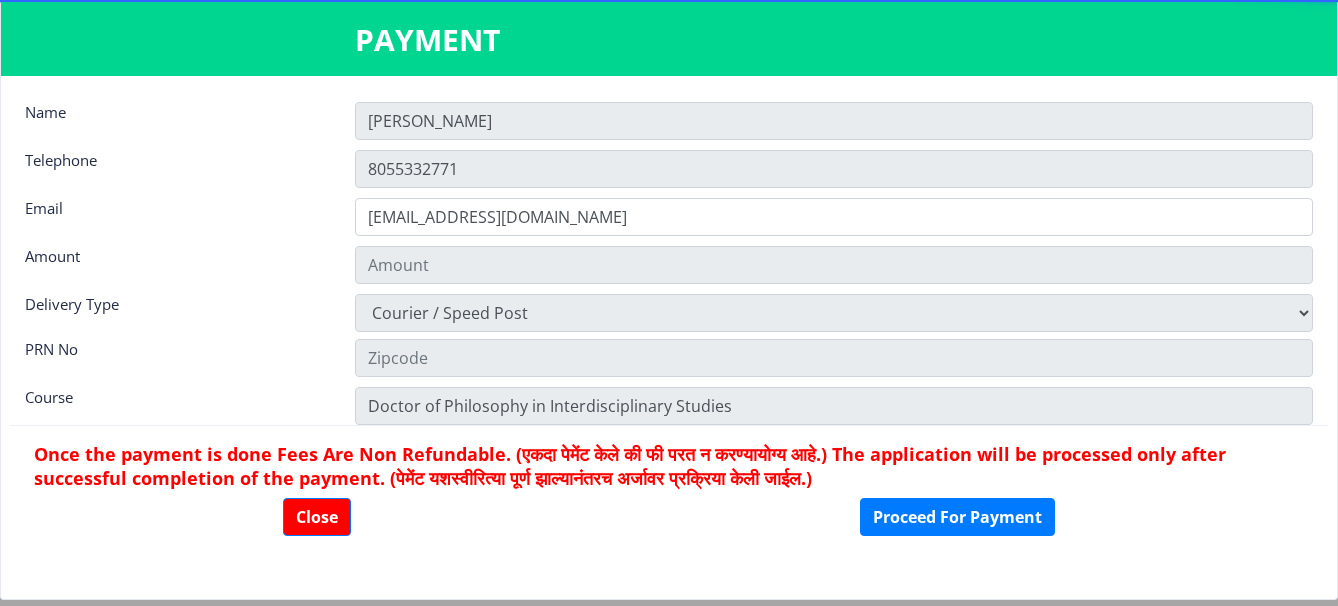 click on "Once the payment is done Fees Are Non Refundable. (एकदा पेमेंट केले की फी परत न करण्यायोग्य आहे.) The application will be processed only after successful completion of the payment. (पेमेंट यशस्वीरित्या पूर्ण झाल्यानंतरच अर्जावर प्रक्रिया केली जाईल.)" 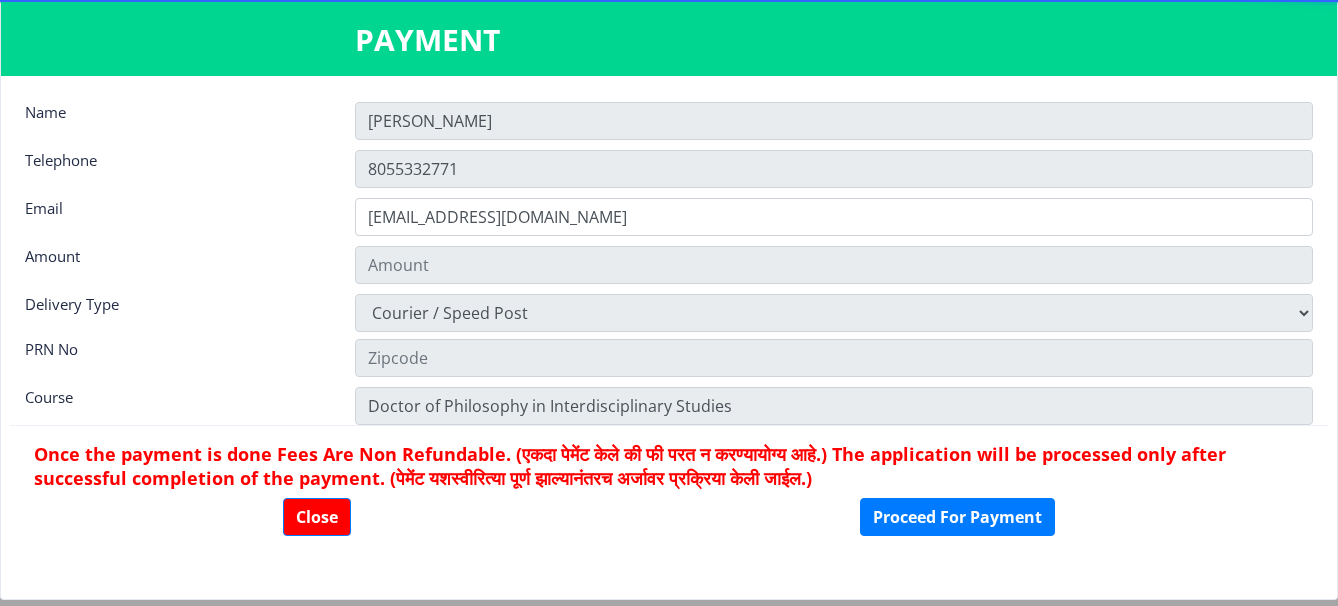 click on "Once the payment is done Fees Are Non Refundable. (एकदा पेमेंट केले की फी परत न करण्यायोग्य आहे.) The application will be processed only after successful completion of the payment. (पेमेंट यशस्वीरित्या पूर्ण झाल्यानंतरच अर्जावर प्रक्रिया केली जाईल.)" 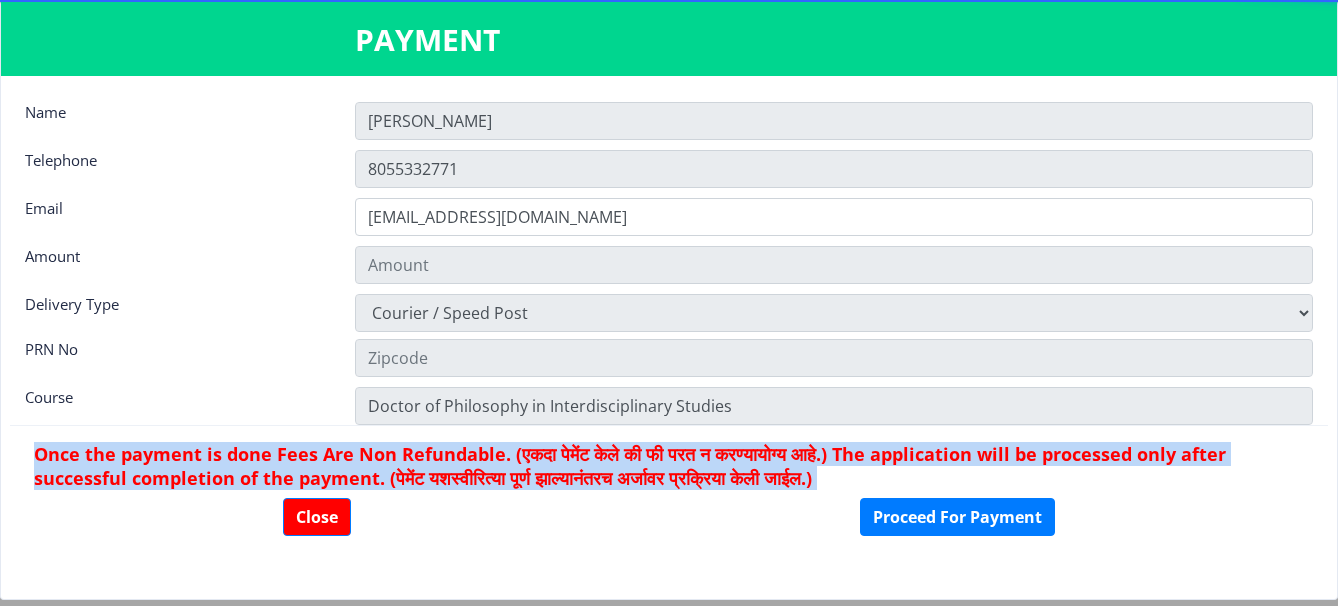 click on "Once the payment is done Fees Are Non Refundable. (एकदा पेमेंट केले की फी परत न करण्यायोग्य आहे.) The application will be processed only after successful completion of the payment. (पेमेंट यशस्वीरित्या पूर्ण झाल्यानंतरच अर्जावर प्रक्रिया केली जाईल.)" 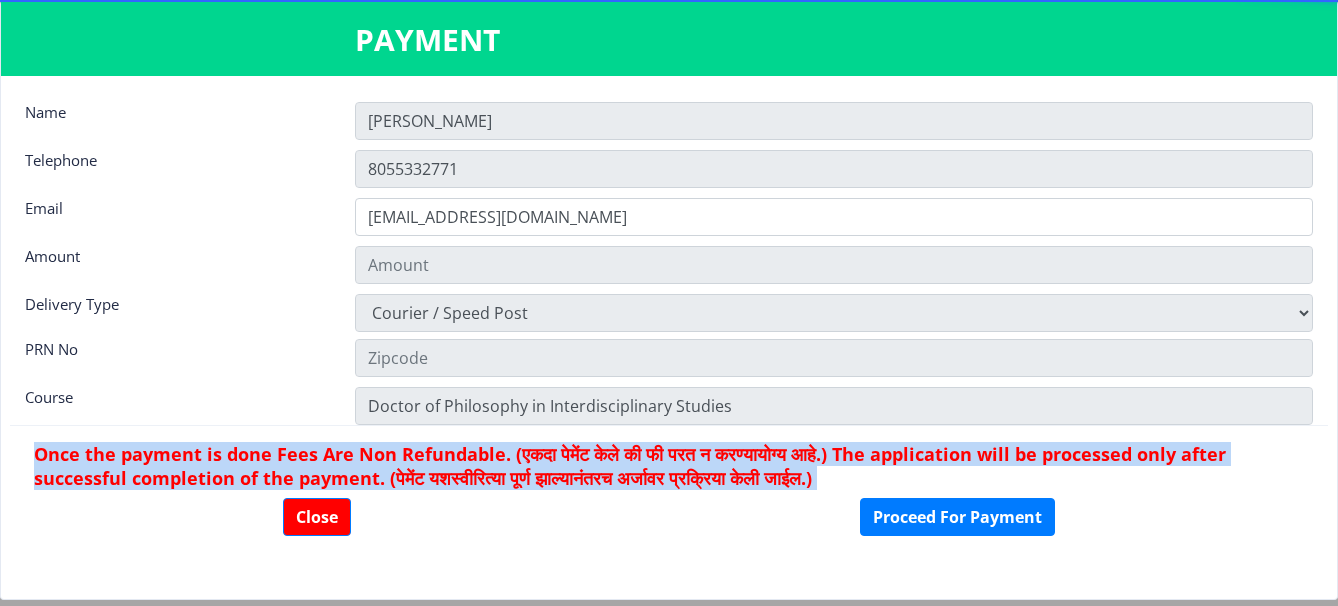 click on "Once the payment is done Fees Are Non Refundable. (एकदा पेमेंट केले की फी परत न करण्यायोग्य आहे.) The application will be processed only after successful completion of the payment. (पेमेंट यशस्वीरित्या पूर्ण झाल्यानंतरच अर्जावर प्रक्रिया केली जाईल.)" 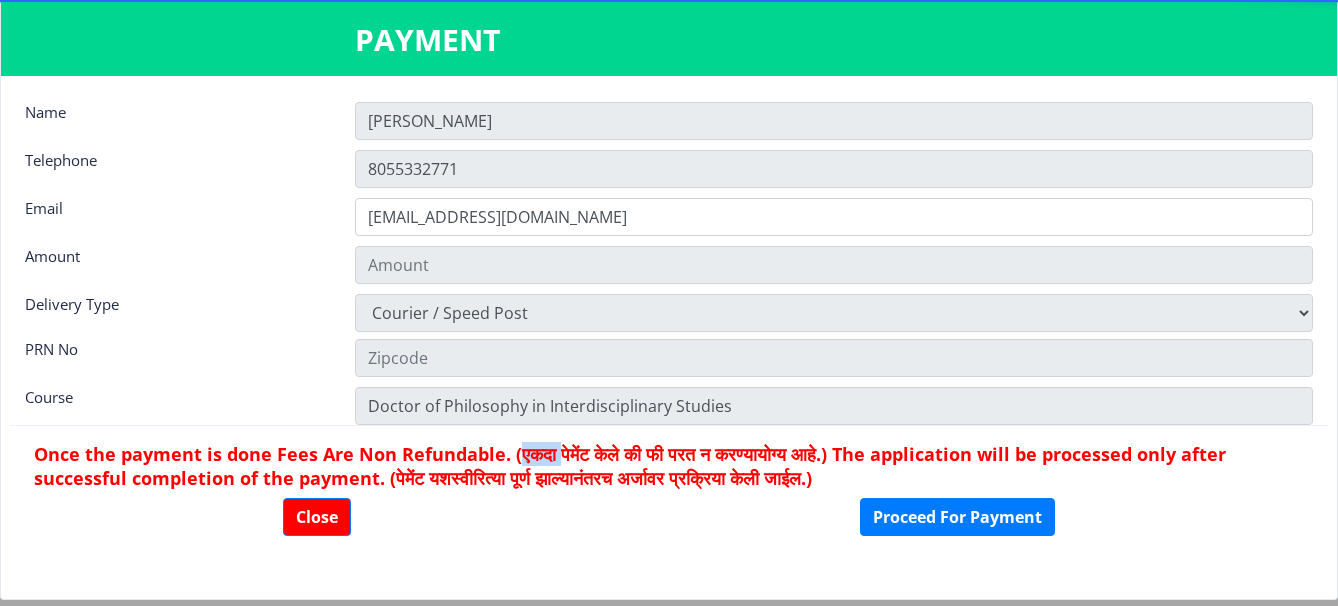 click on "Once the payment is done Fees Are Non Refundable. (एकदा पेमेंट केले की फी परत न करण्यायोग्य आहे.) The application will be processed only after successful completion of the payment. (पेमेंट यशस्वीरित्या पूर्ण झाल्यानंतरच अर्जावर प्रक्रिया केली जाईल.)" 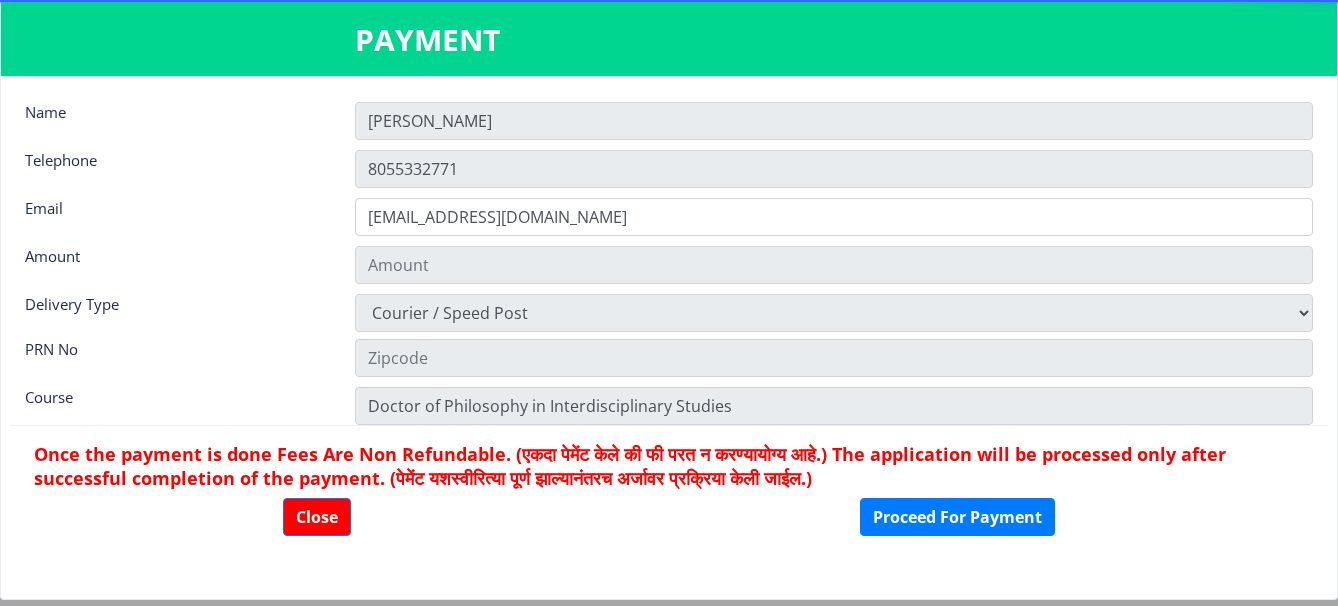 click on "Once the payment is done Fees Are Non Refundable. (एकदा पेमेंट केले की फी परत न करण्यायोग्य आहे.) The application will be processed only after successful completion of the payment. (पेमेंट यशस्वीरित्या पूर्ण झाल्यानंतरच अर्जावर प्रक्रिया केली जाईल.)  Close Proceed For Payment" 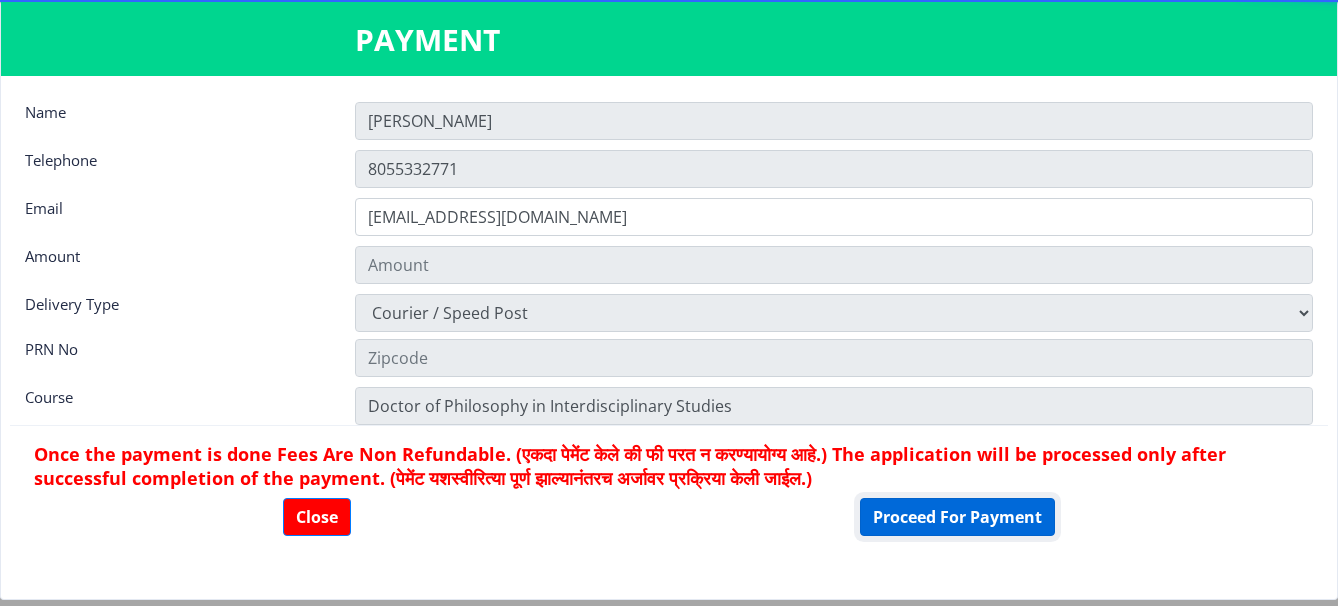 click on "Proceed For Payment" 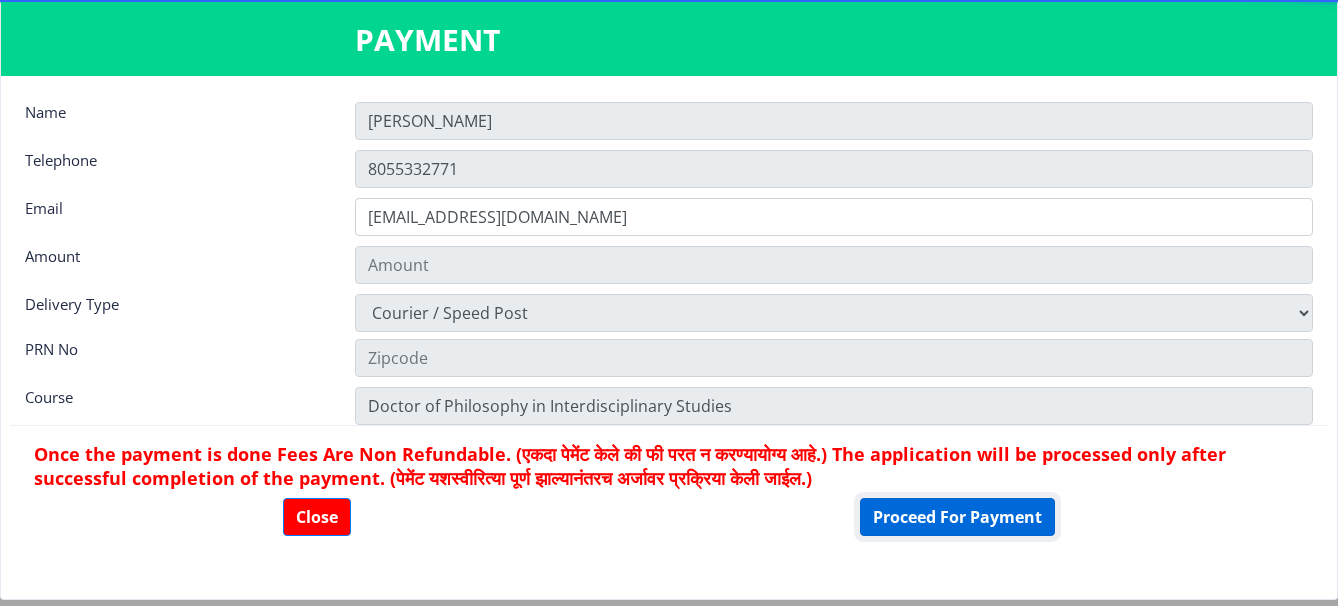 click on "Proceed For Payment" 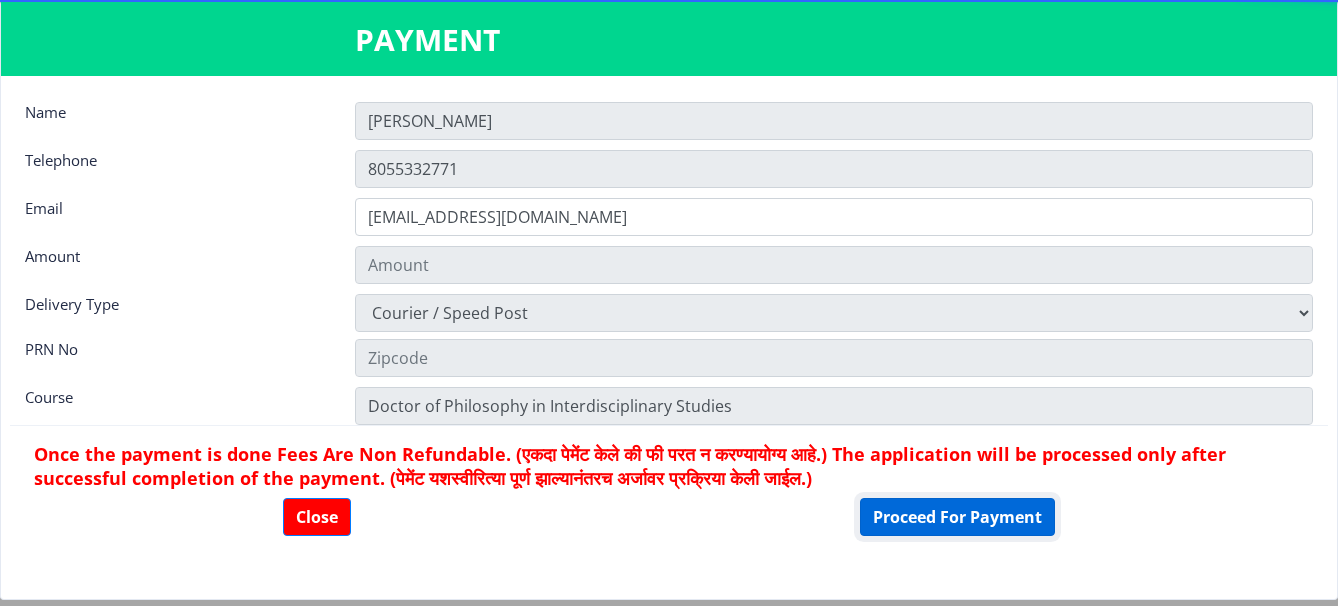 click on "Proceed For Payment" 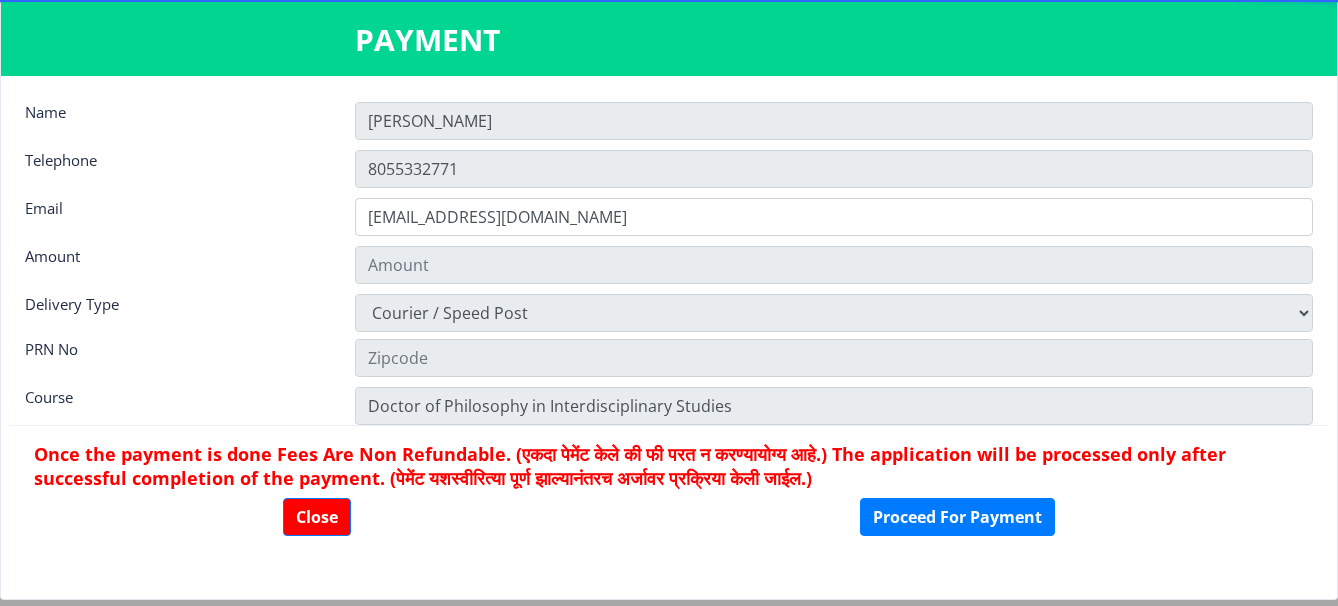 click on "Once the payment is done Fees Are Non Refundable. (एकदा पेमेंट केले की फी परत न करण्यायोग्य आहे.) The application will be processed only after successful completion of the payment. (पेमेंट यशस्वीरित्या पूर्ण झाल्यानंतरच अर्जावर प्रक्रिया केली जाईल.)" 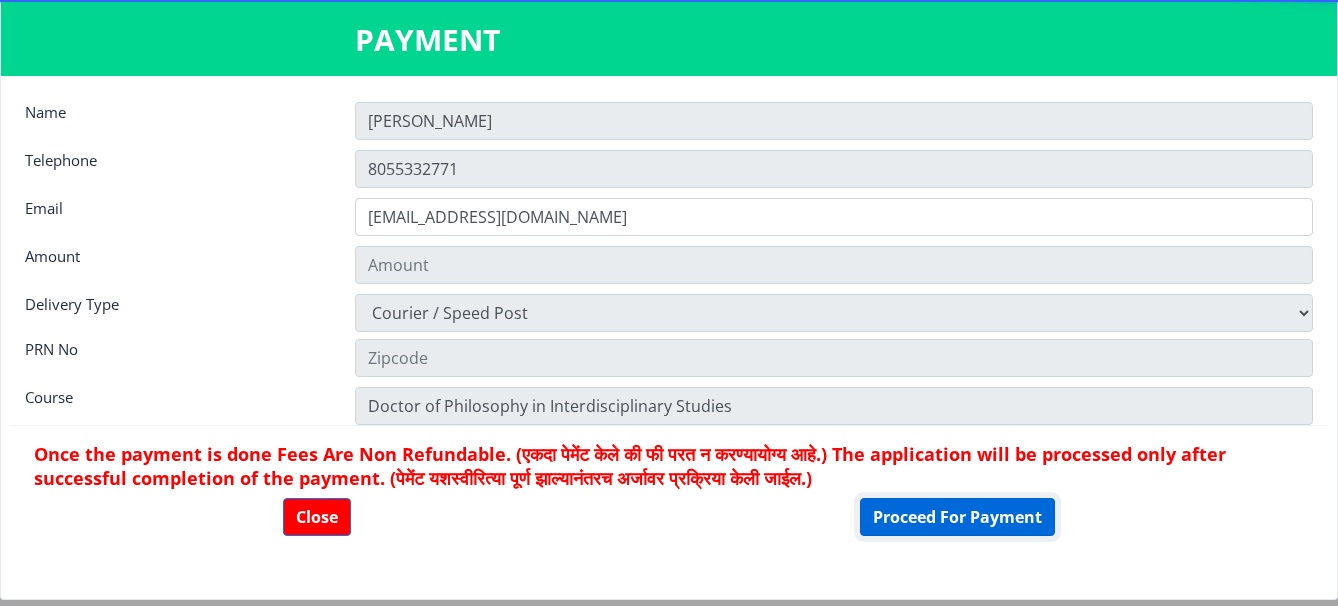 click on "Proceed For Payment" 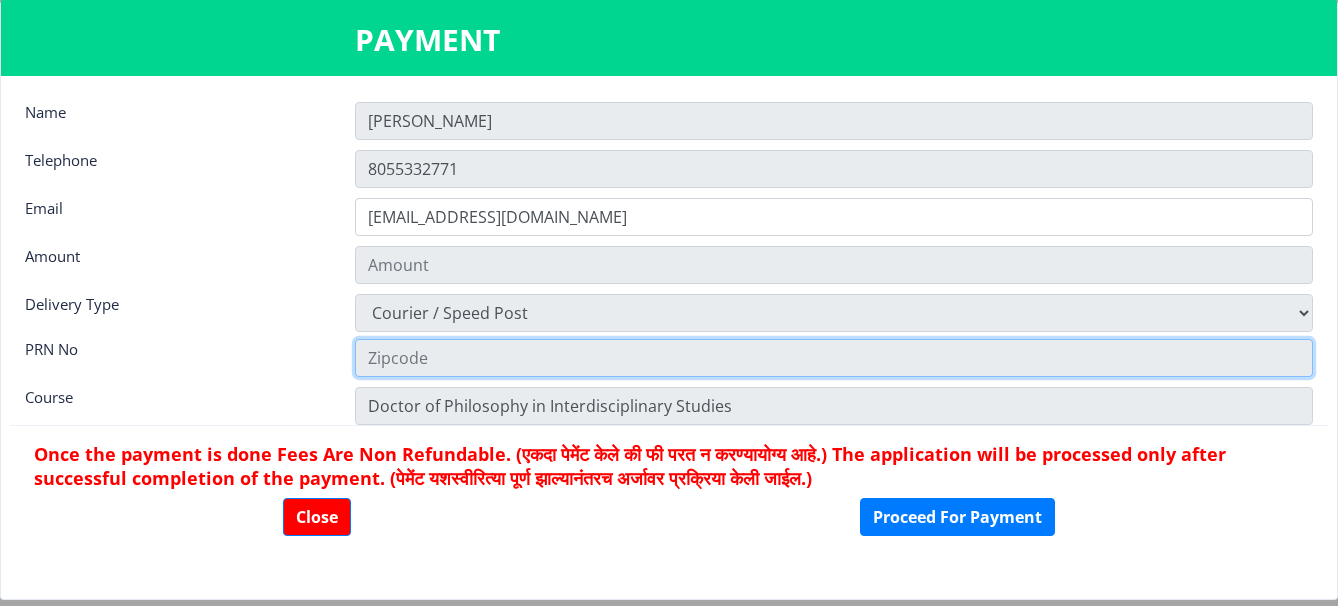 click 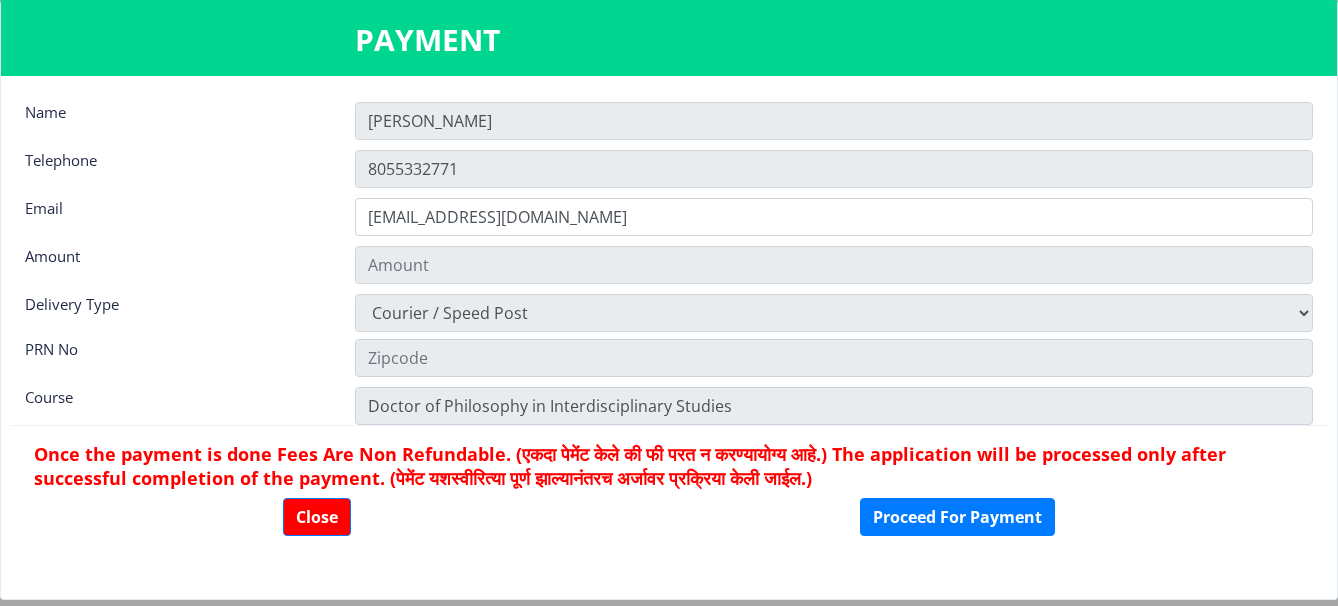 drag, startPoint x: 559, startPoint y: 362, endPoint x: 256, endPoint y: 344, distance: 303.53418 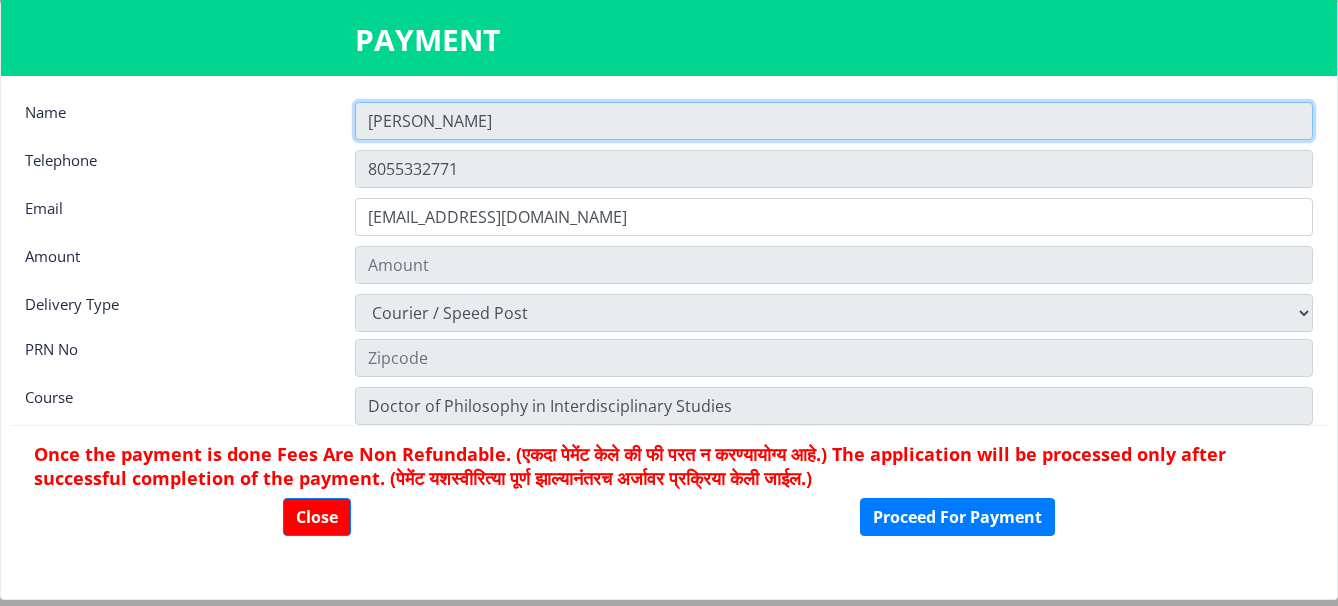 click on "[PERSON_NAME]" 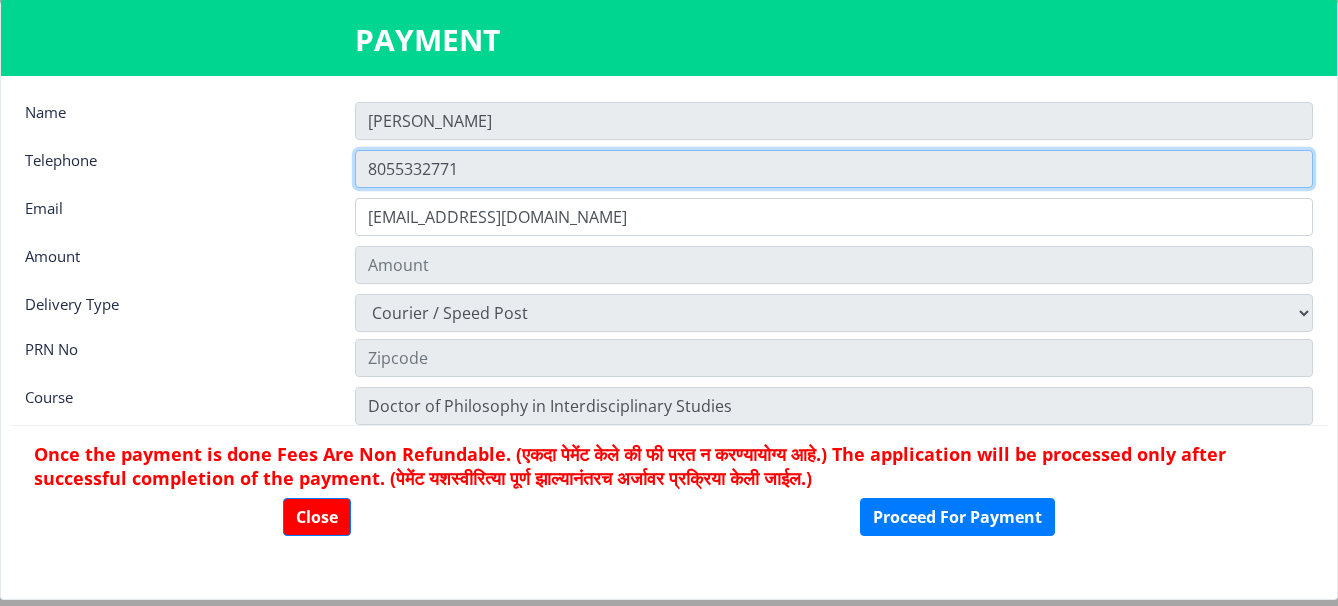 click on "8055332771" 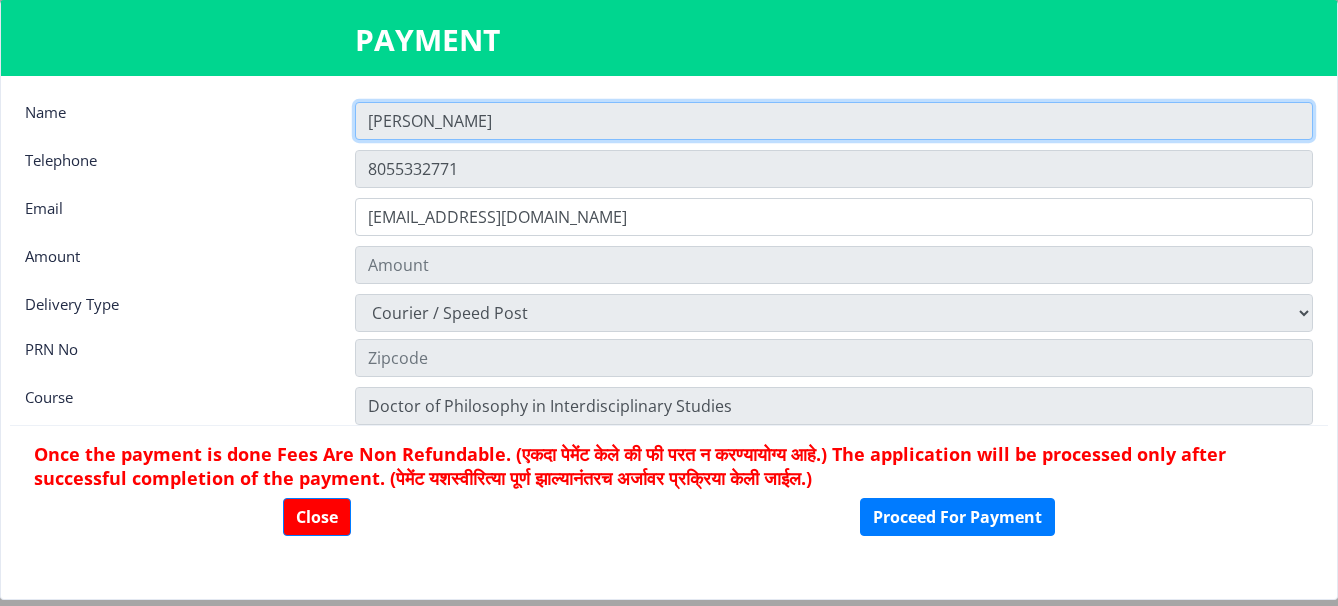 click on "[PERSON_NAME]" 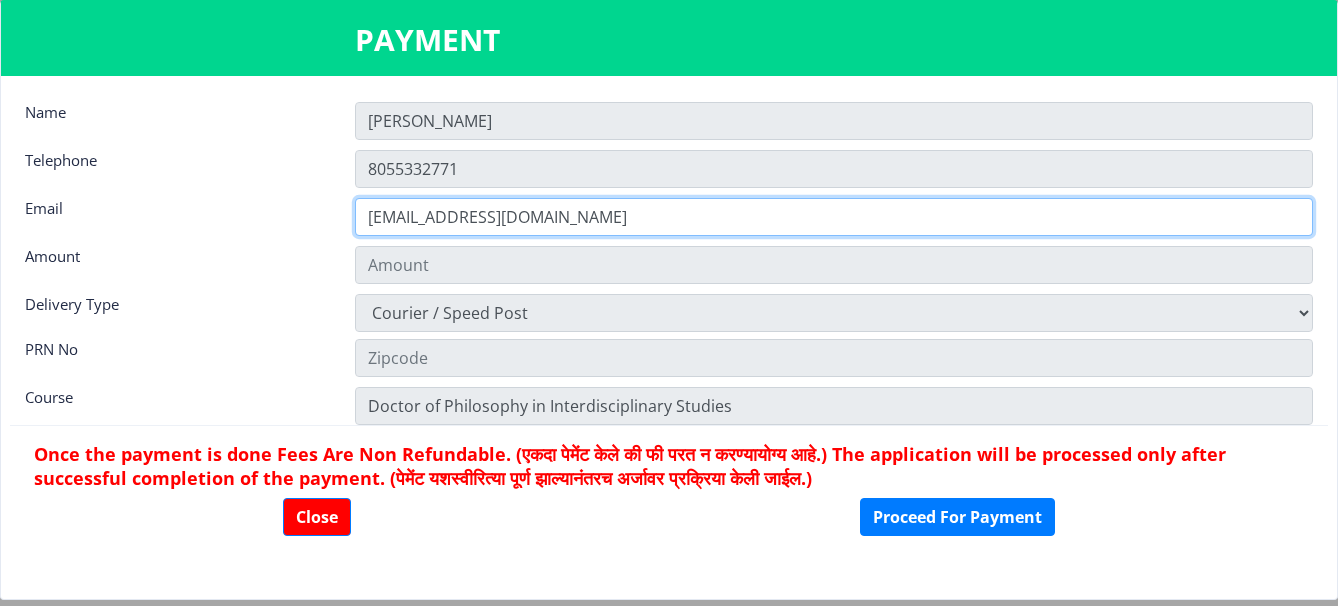click on "[EMAIL_ADDRESS][DOMAIN_NAME]" 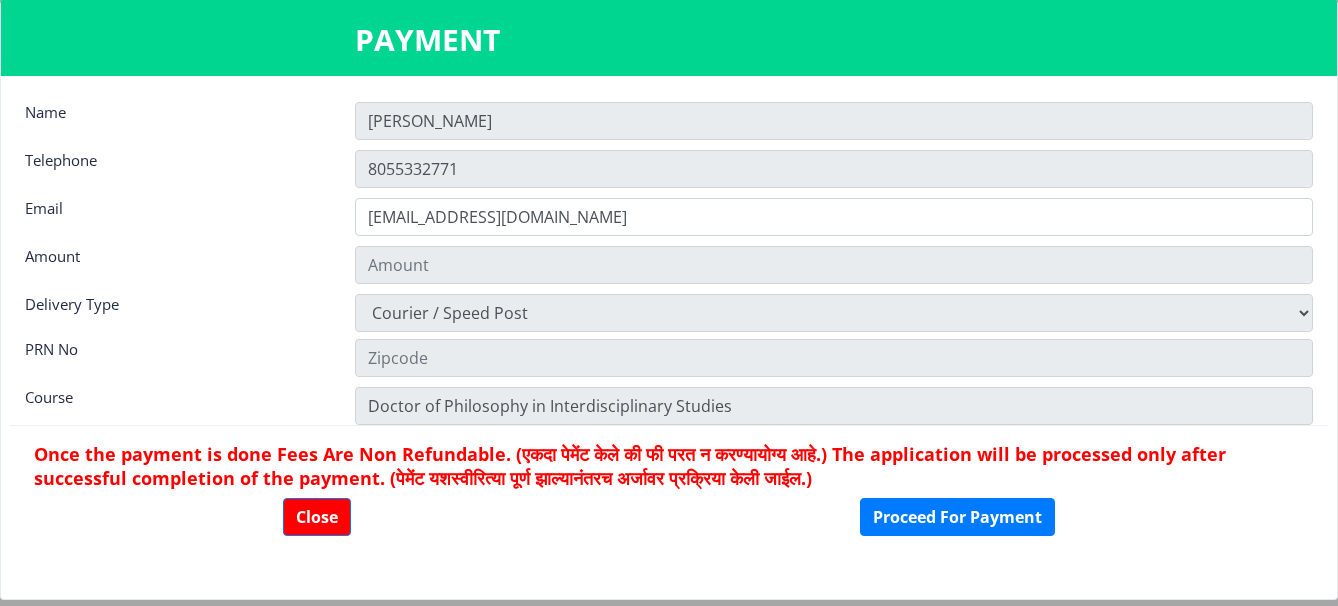 click on "Email" 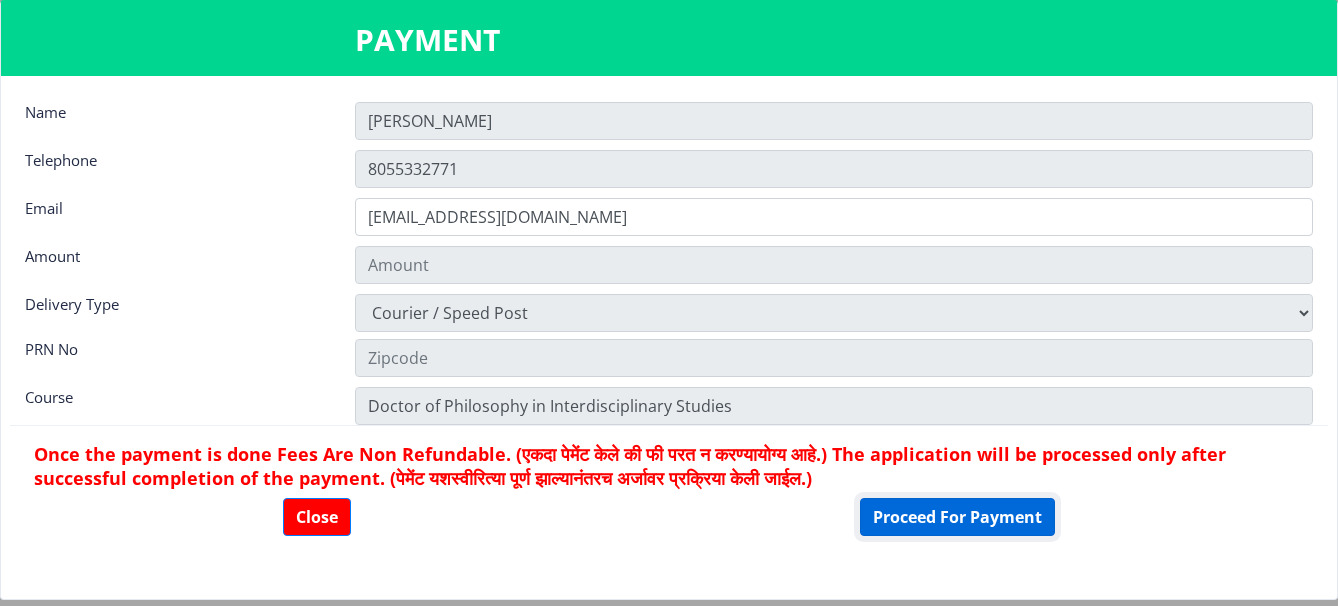 click on "Proceed For Payment" 